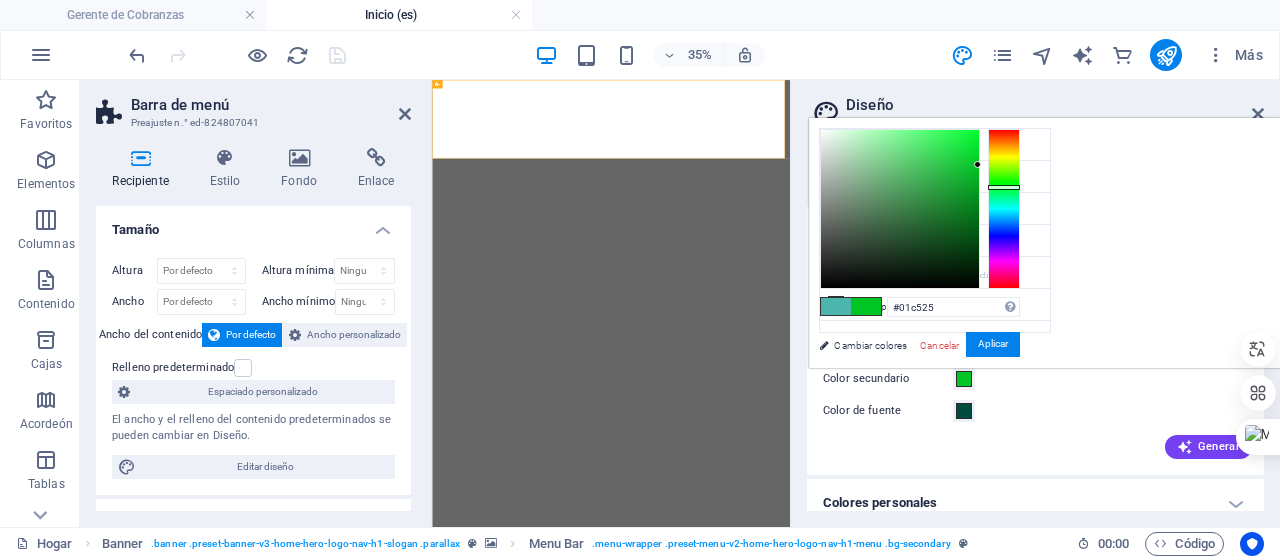 scroll, scrollTop: 0, scrollLeft: 0, axis: both 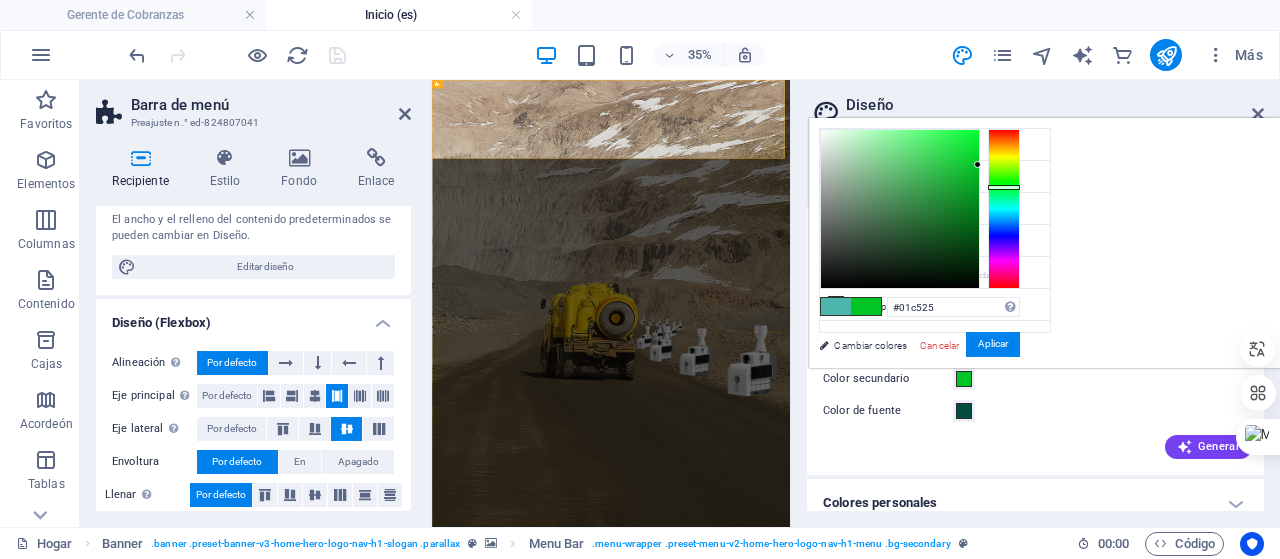 click at bounding box center (900, 209) 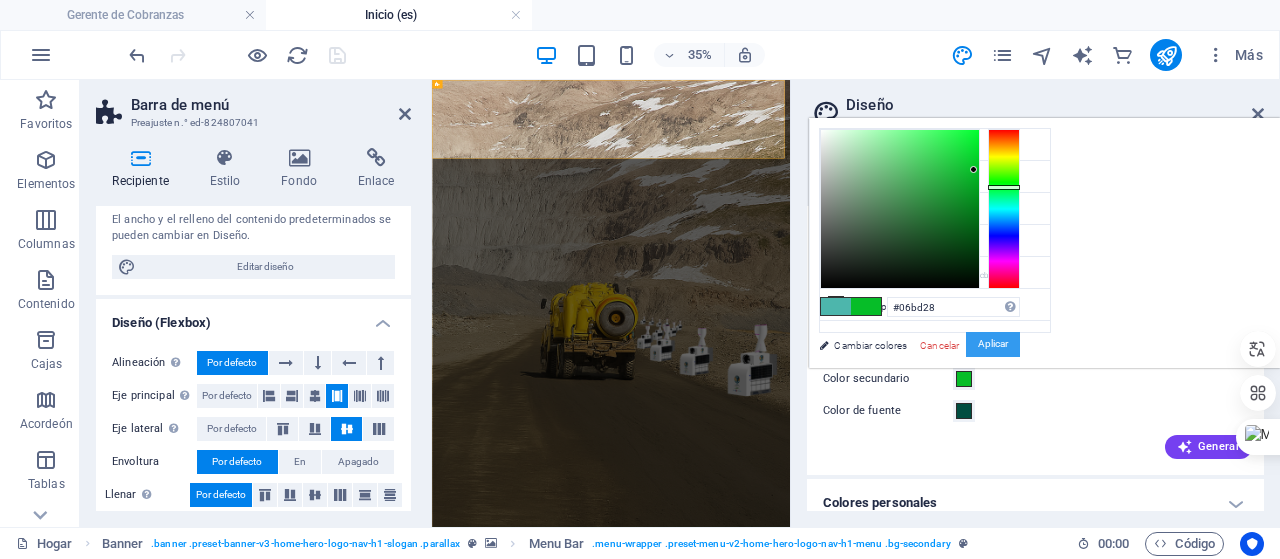 click on "Aplicar" at bounding box center (993, 344) 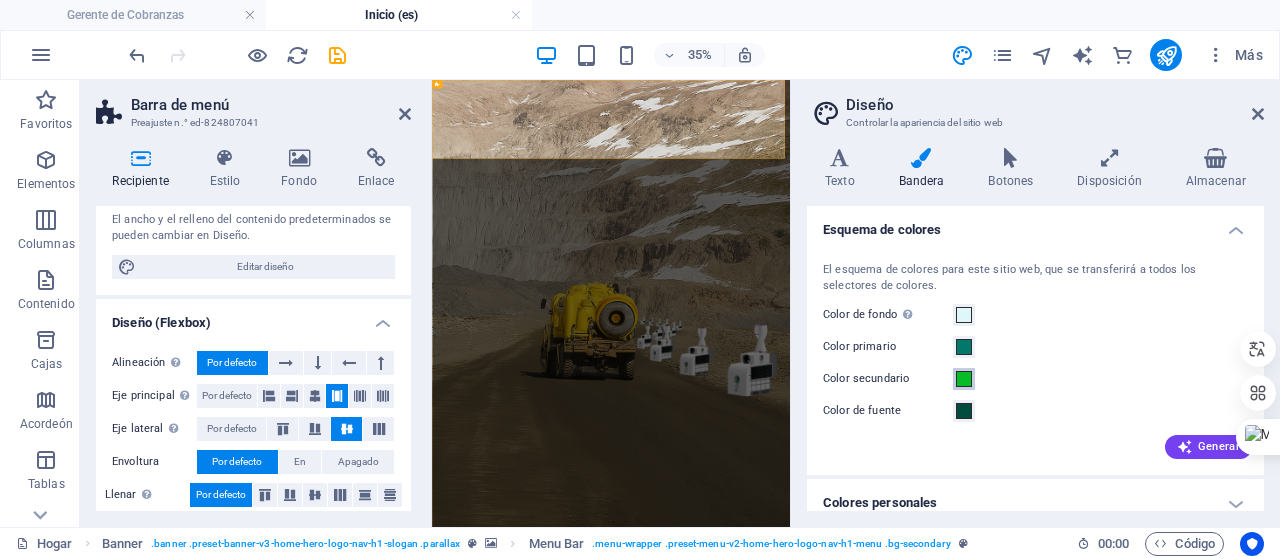 click at bounding box center (964, 379) 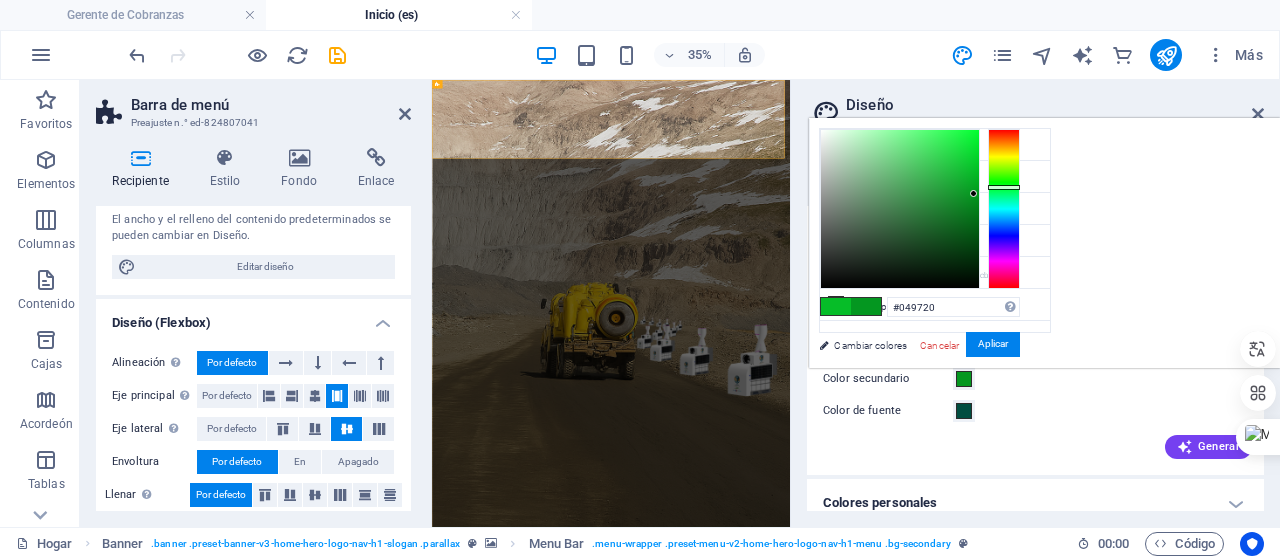 drag, startPoint x: 1225, startPoint y: 172, endPoint x: 1224, endPoint y: 193, distance: 21.023796 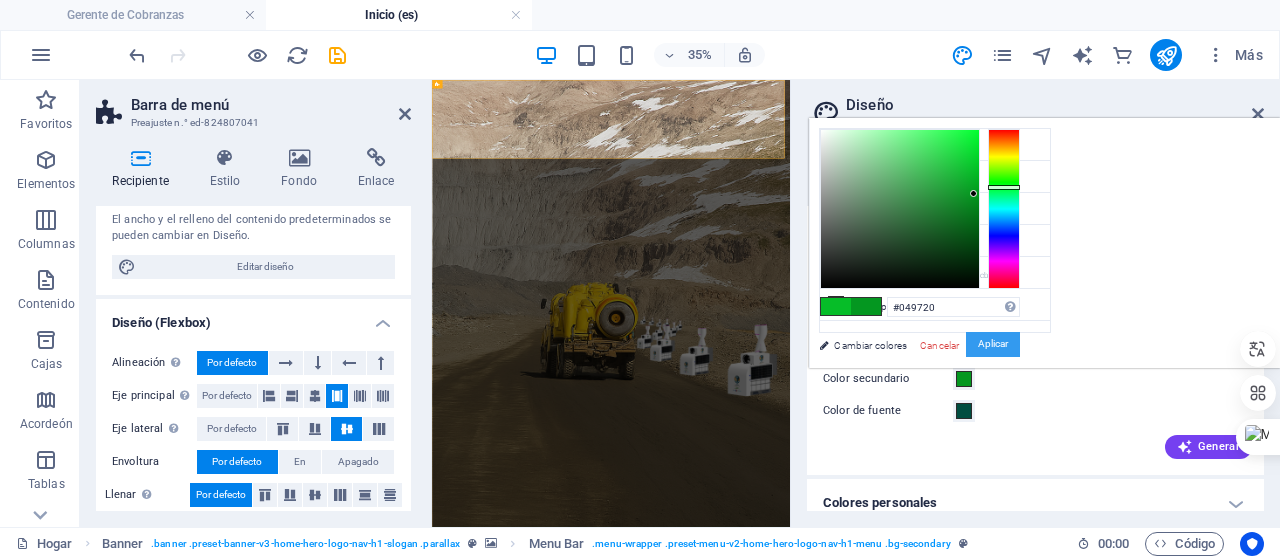 click on "Aplicar" at bounding box center [993, 344] 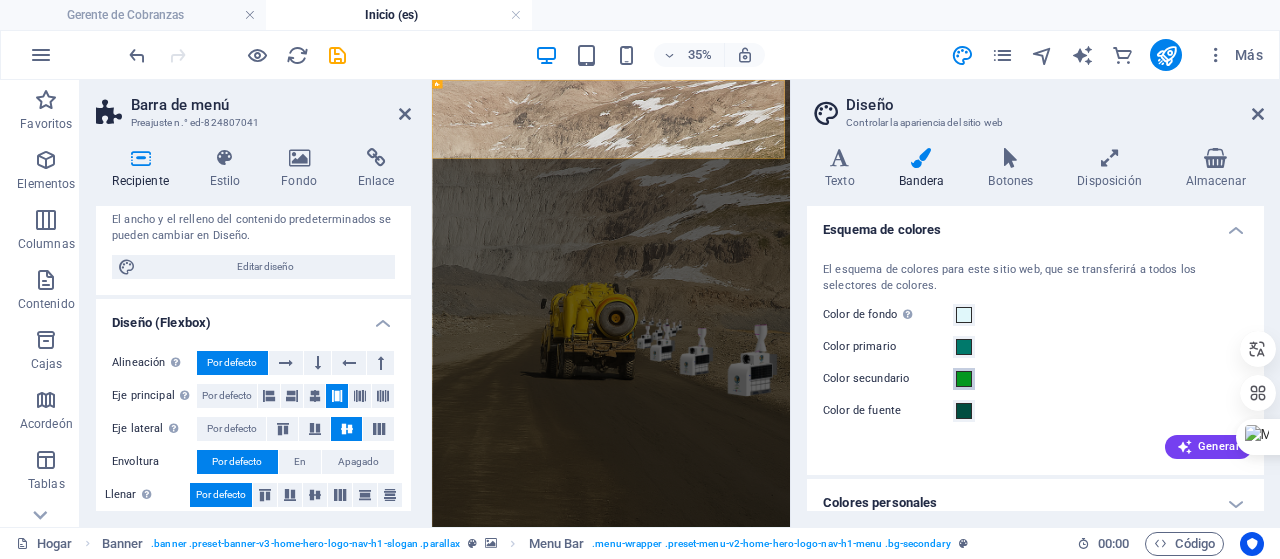 click at bounding box center (964, 379) 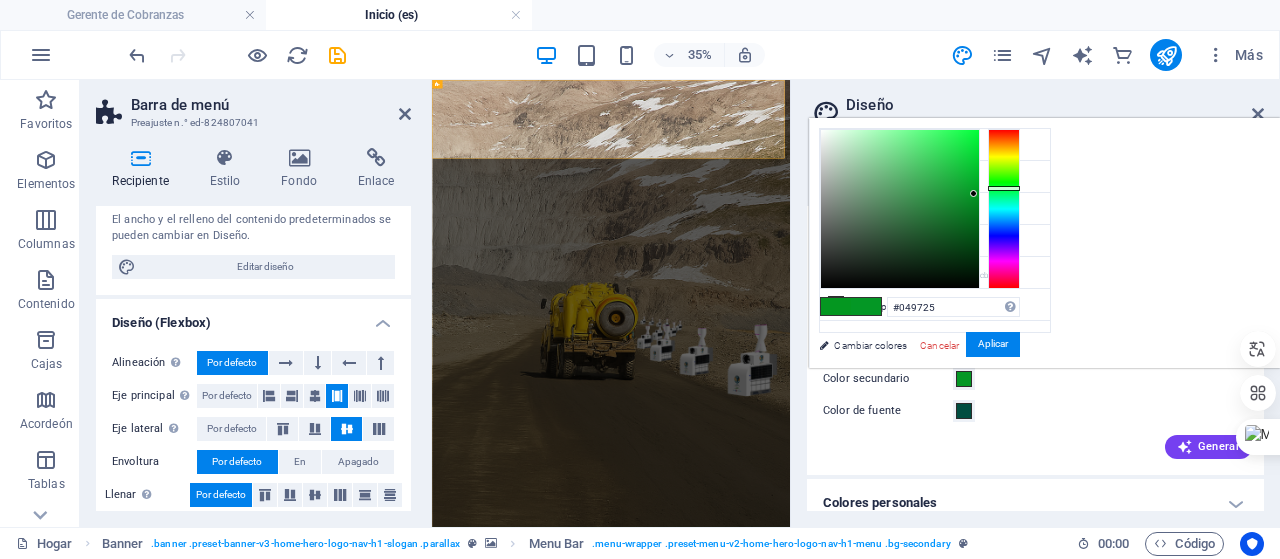 type on "#049730" 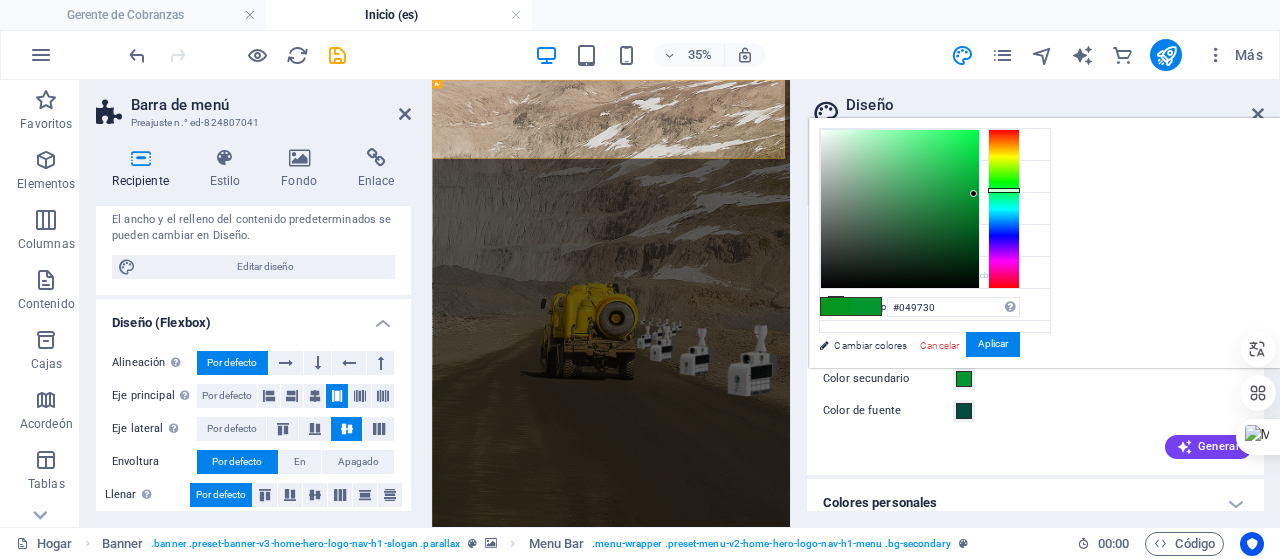 click at bounding box center (1004, 190) 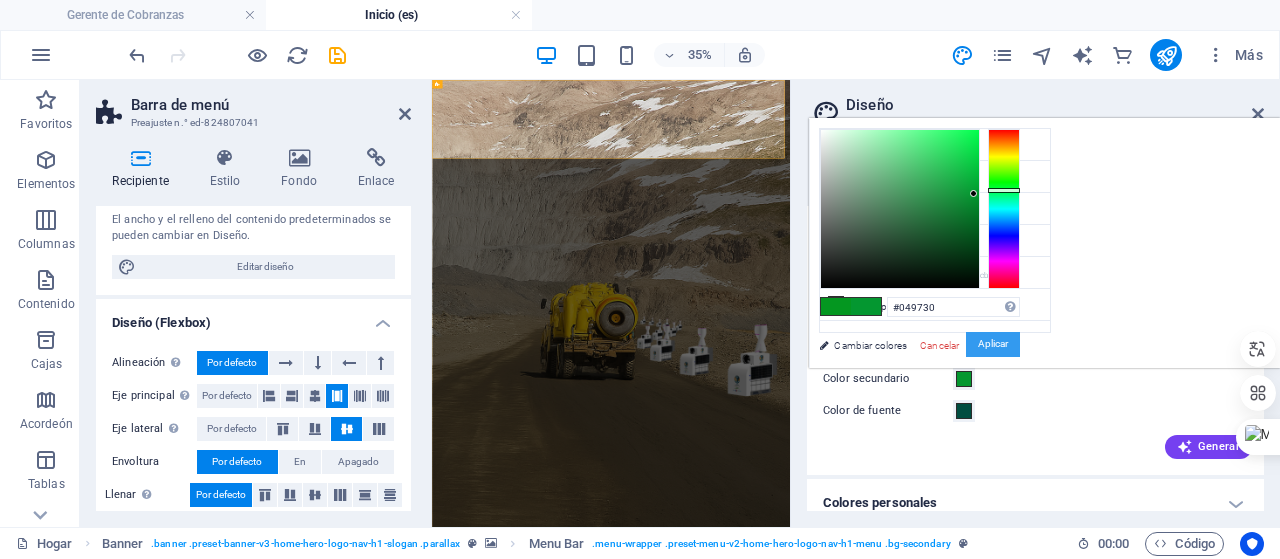 click on "Aplicar" at bounding box center [993, 344] 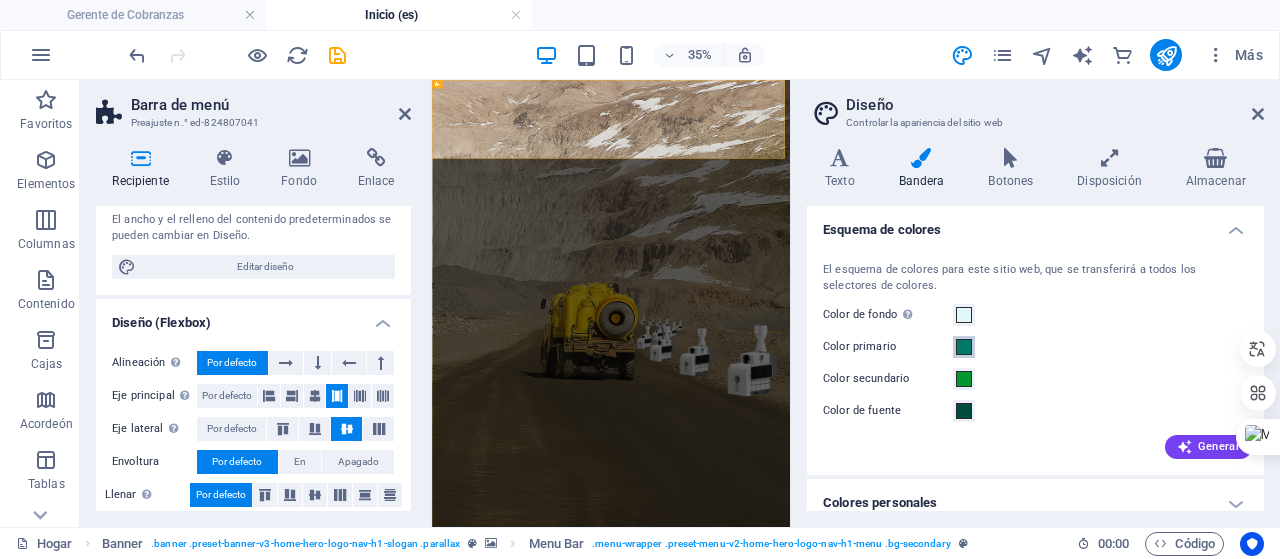click at bounding box center [964, 347] 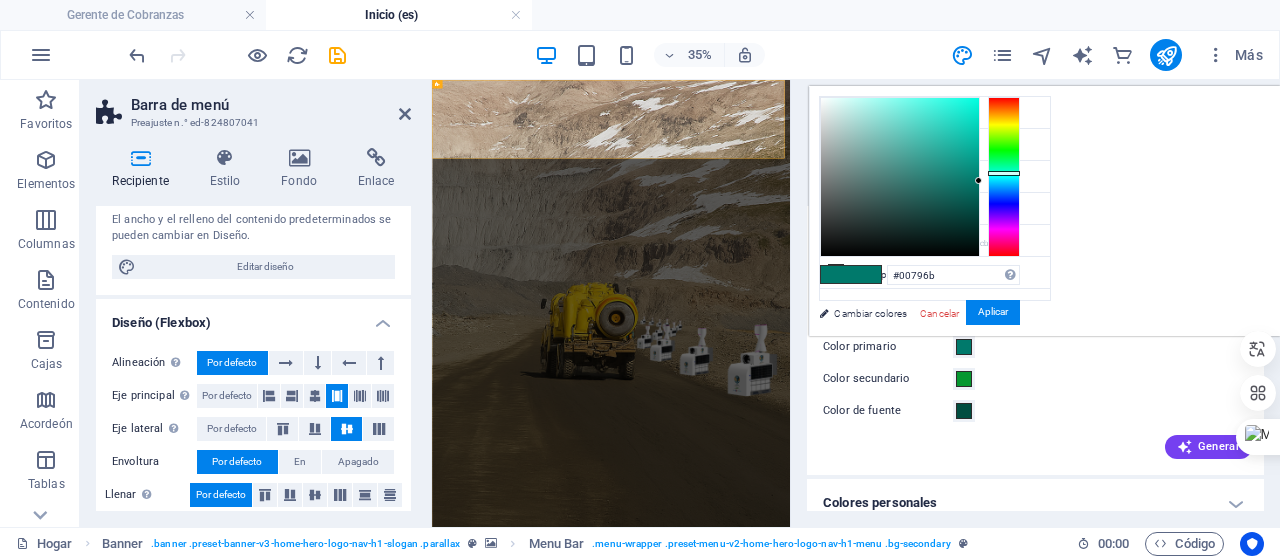 type 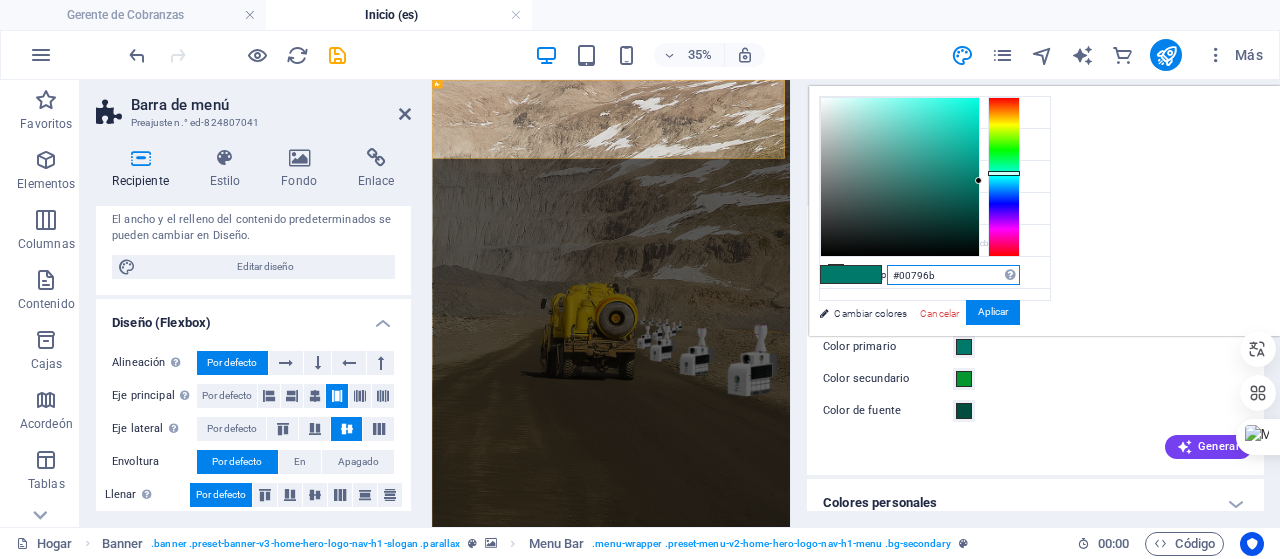 drag, startPoint x: 1159, startPoint y: 279, endPoint x: 1143, endPoint y: 281, distance: 16.124516 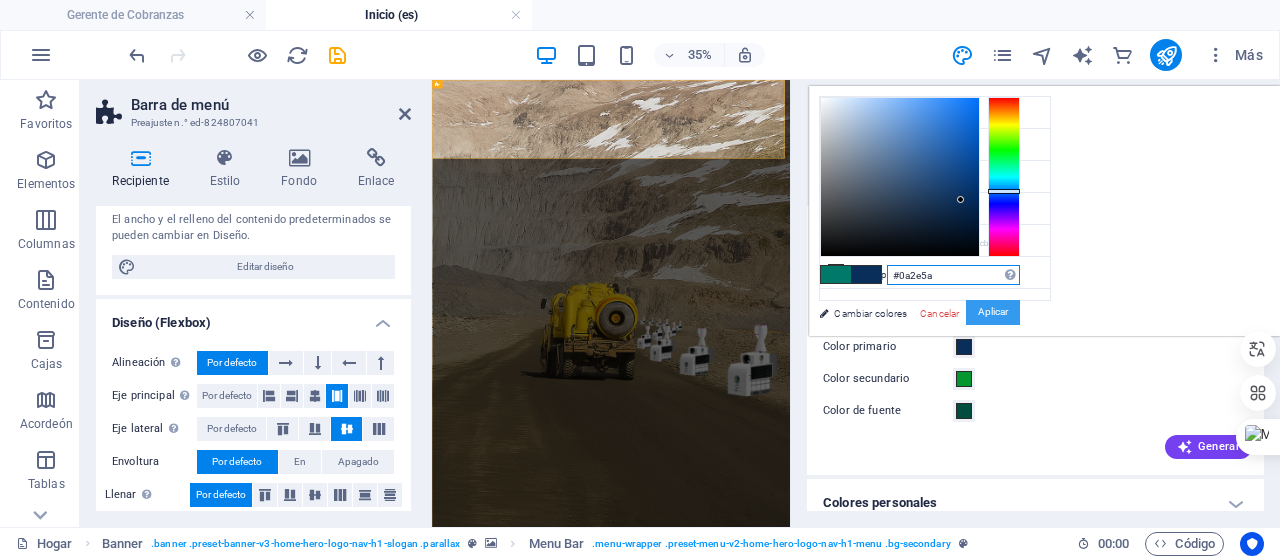 type on "#0a2e5a" 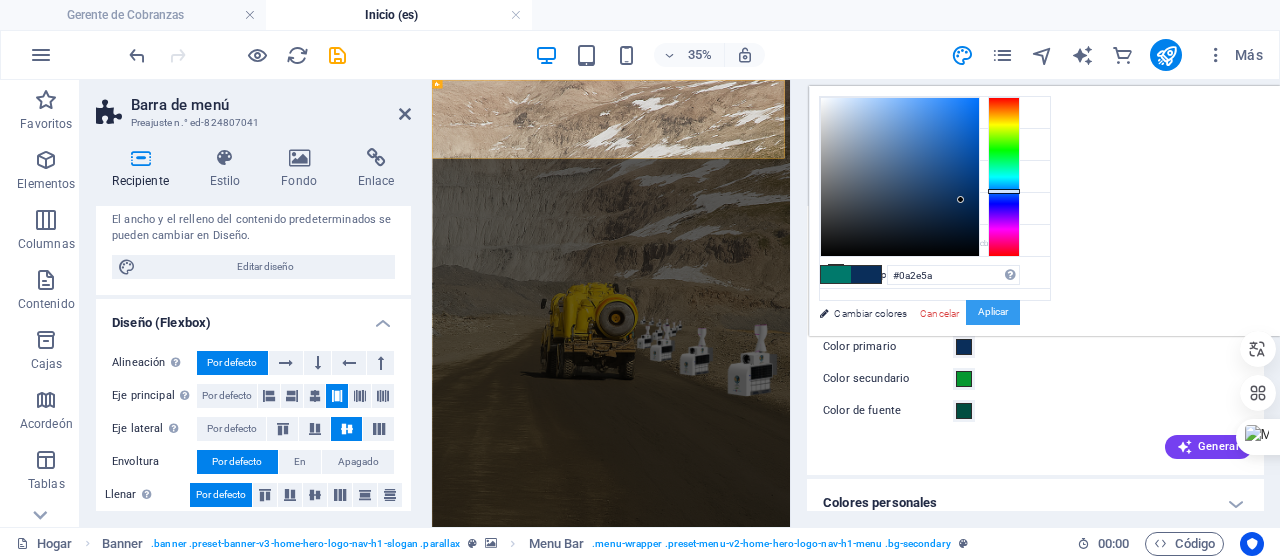 click on "Aplicar" at bounding box center [993, 312] 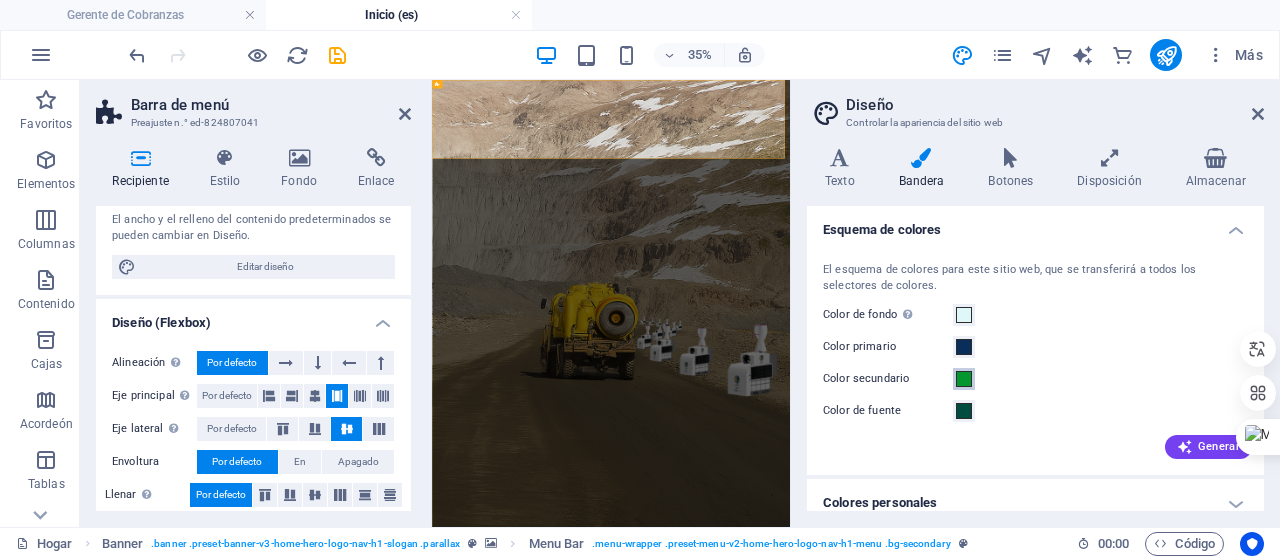 click at bounding box center (964, 379) 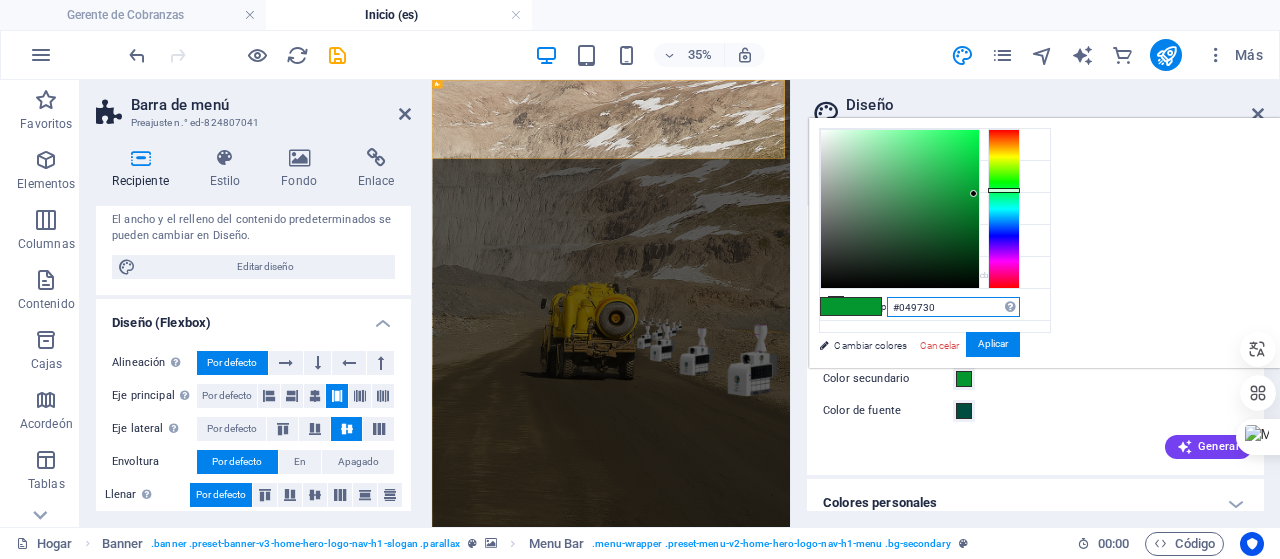 click on "#049730" at bounding box center (953, 307) 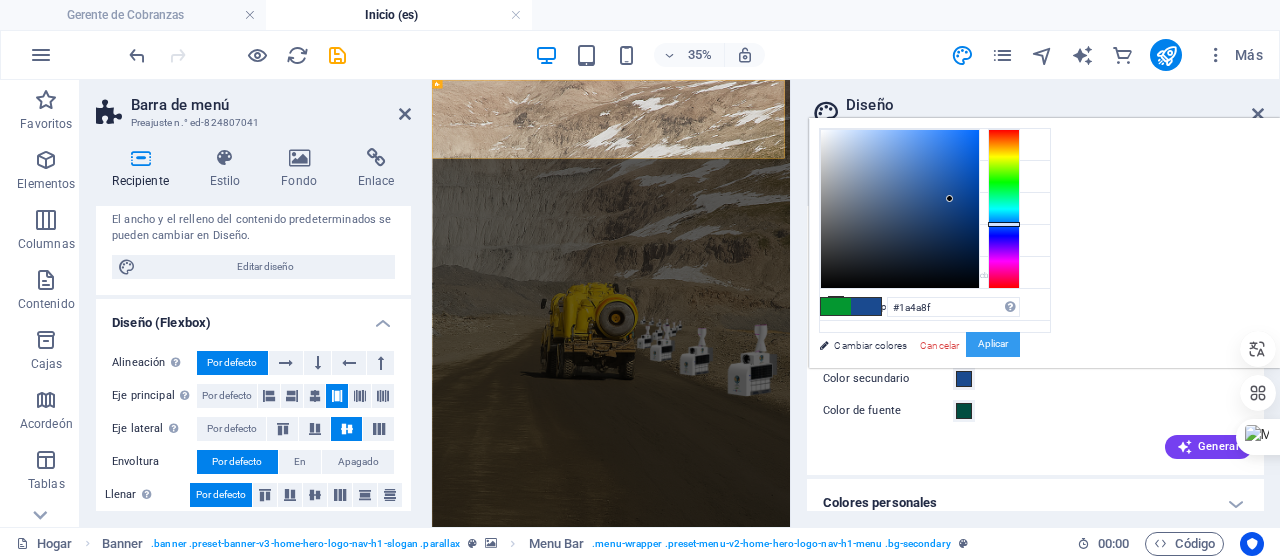 click on "Aplicar" at bounding box center [993, 344] 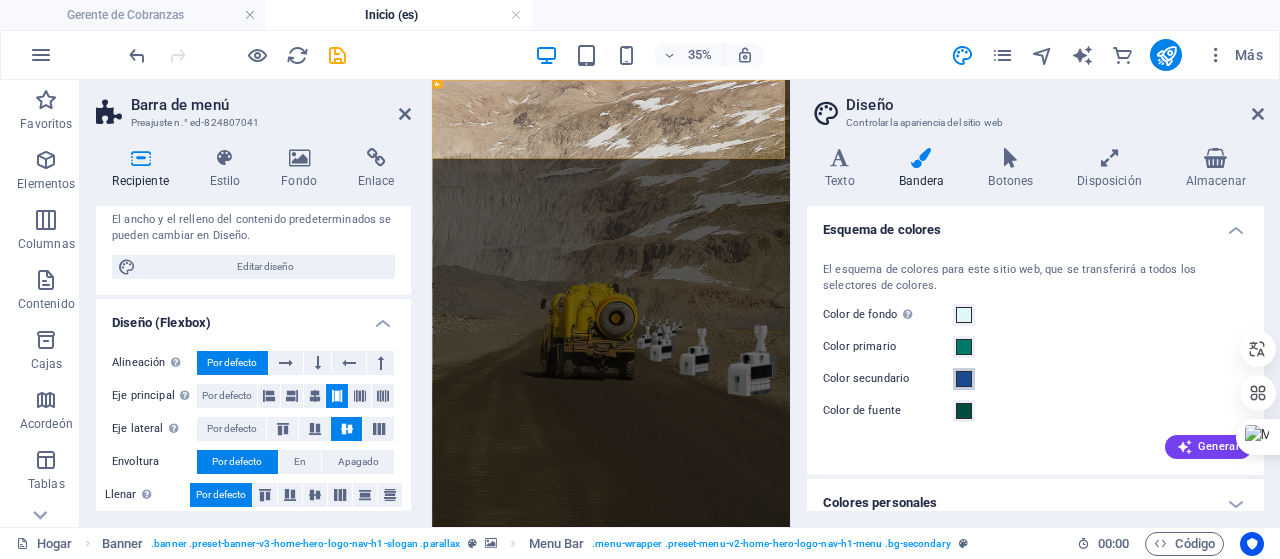 click at bounding box center [964, 379] 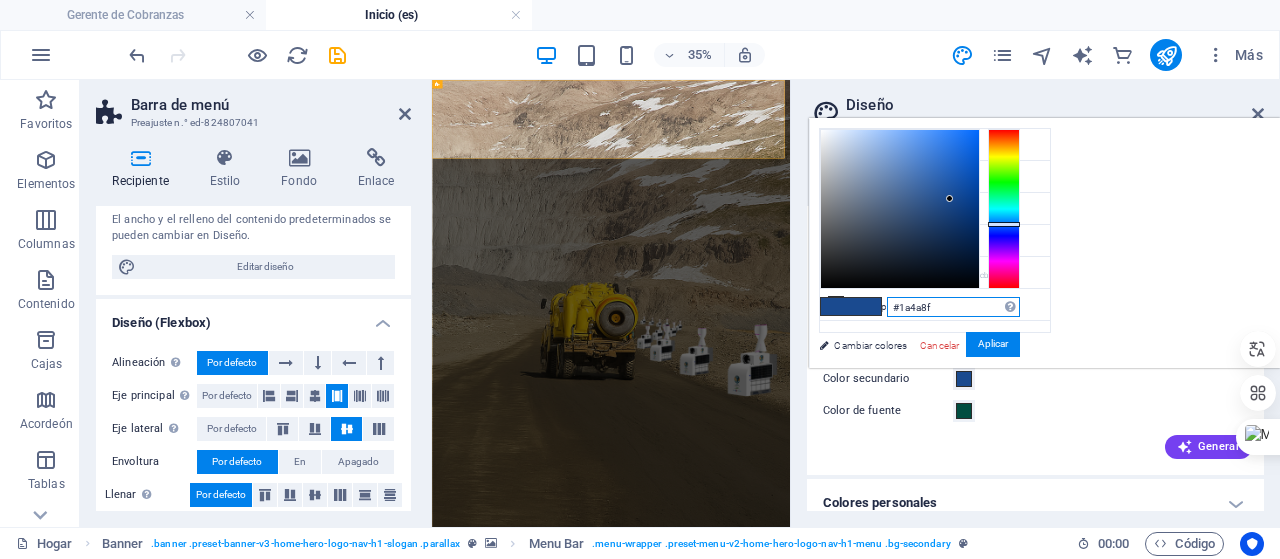 drag, startPoint x: 1183, startPoint y: 300, endPoint x: 1135, endPoint y: 303, distance: 48.09366 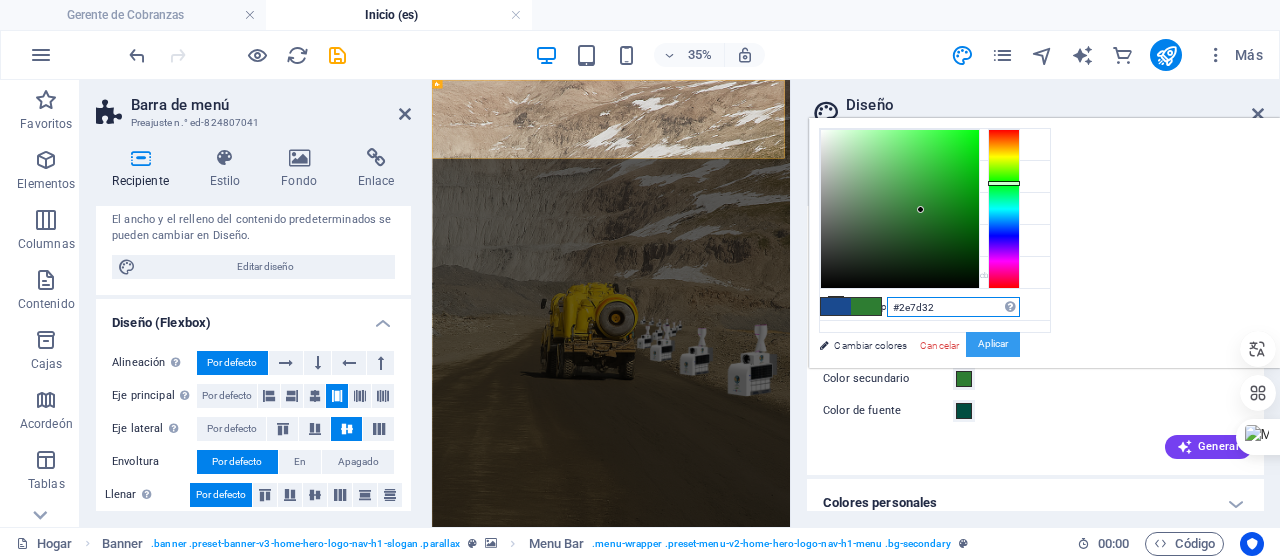 type on "#2e7d32" 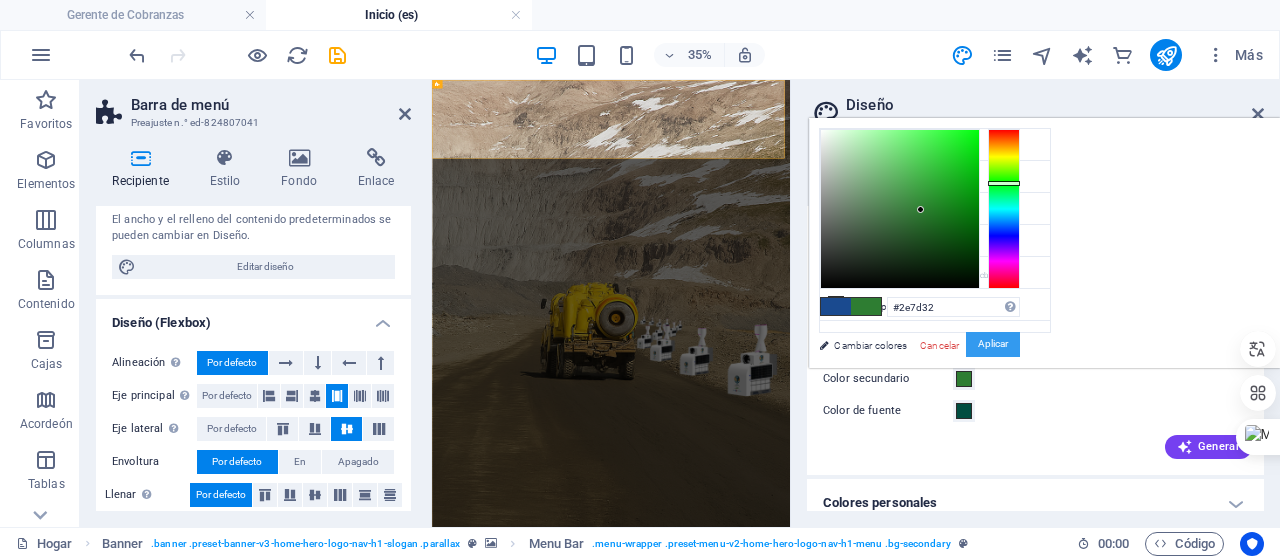 click on "Aplicar" at bounding box center (993, 344) 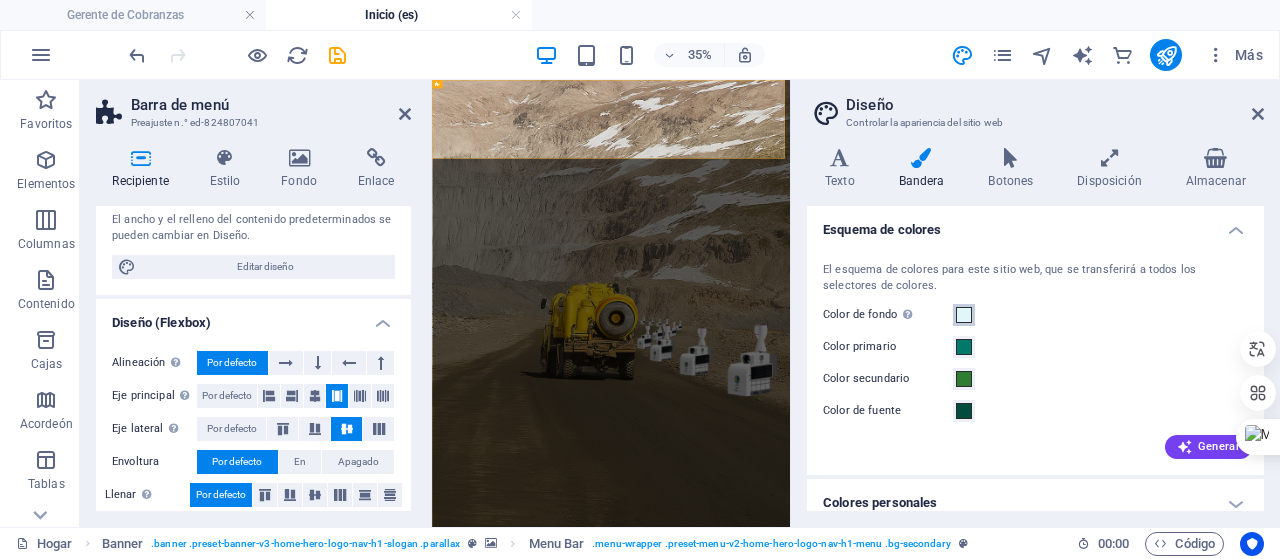 click at bounding box center [964, 315] 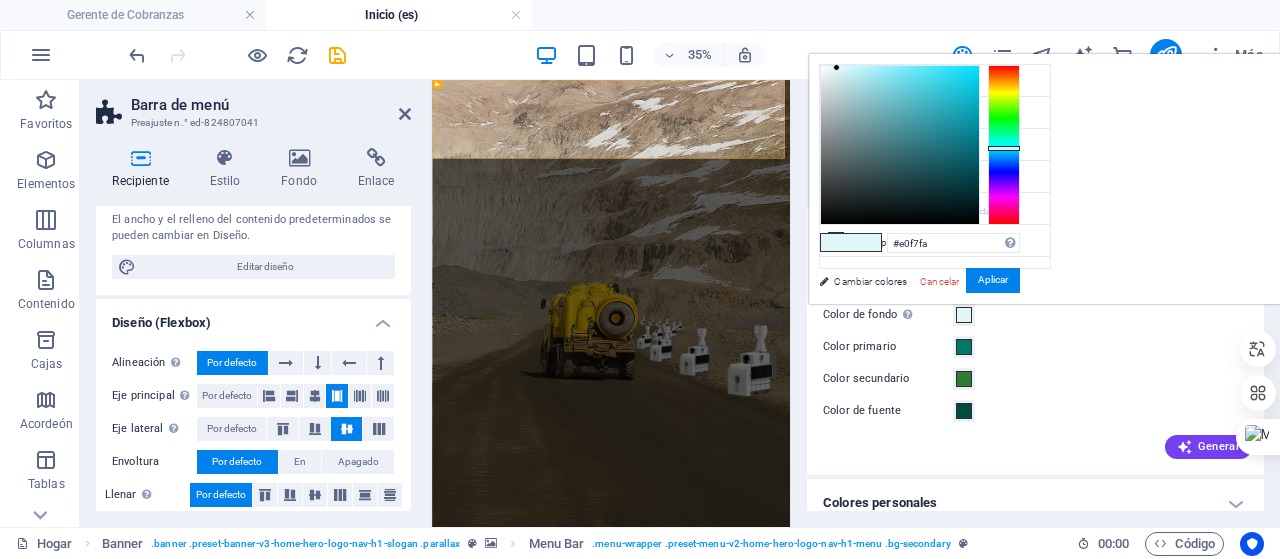 type 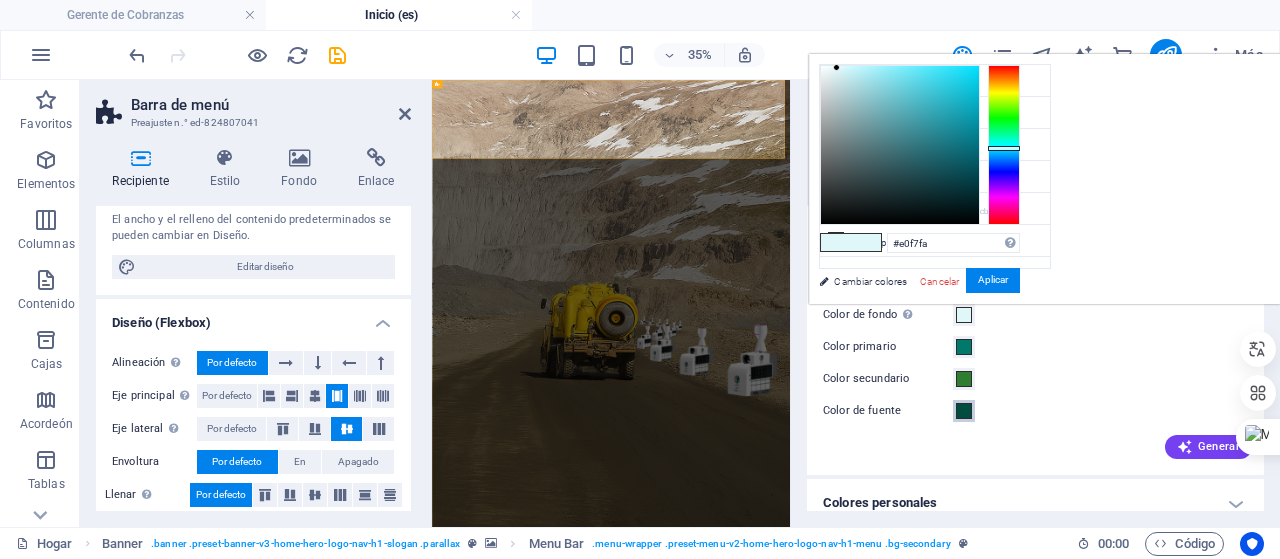 click at bounding box center [964, 411] 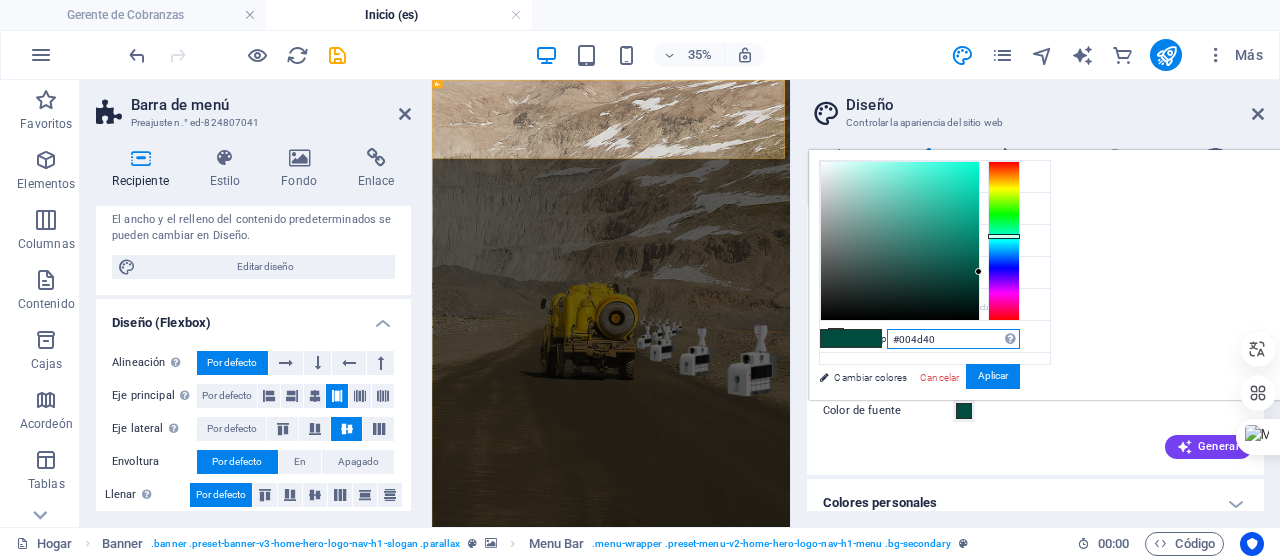 click on "#004d40" at bounding box center (953, 339) 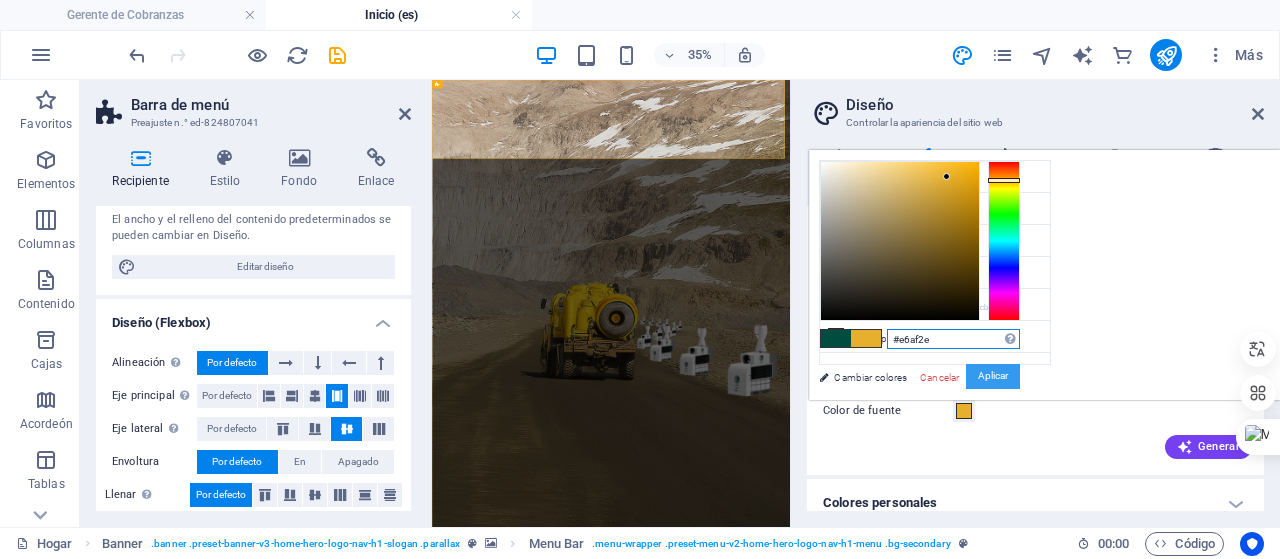 type on "#e6af2e" 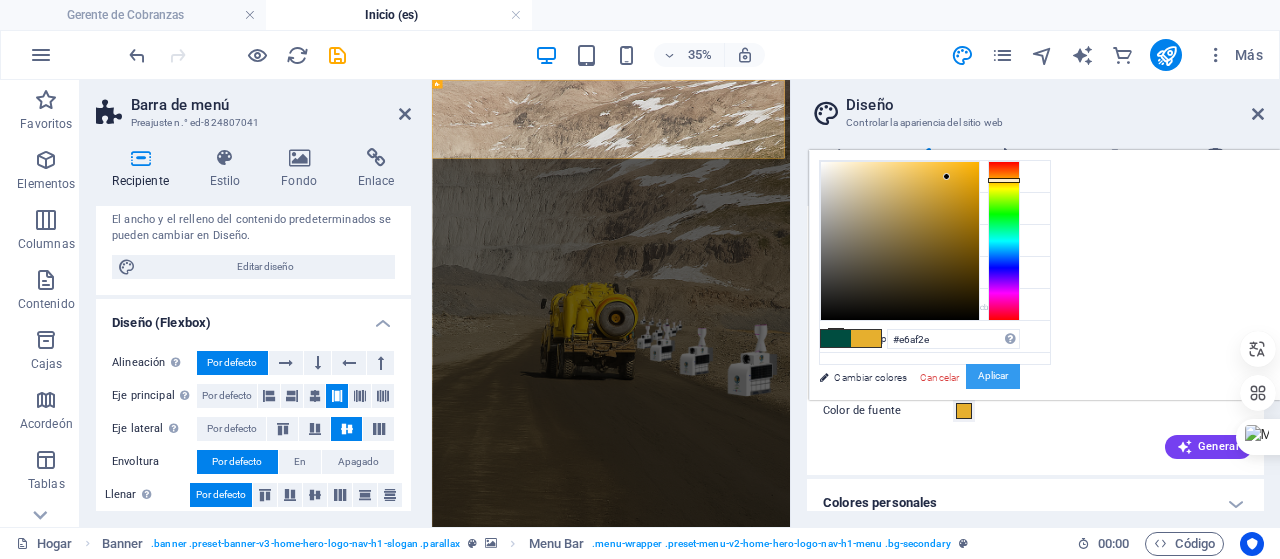 click on "Aplicar" at bounding box center (993, 376) 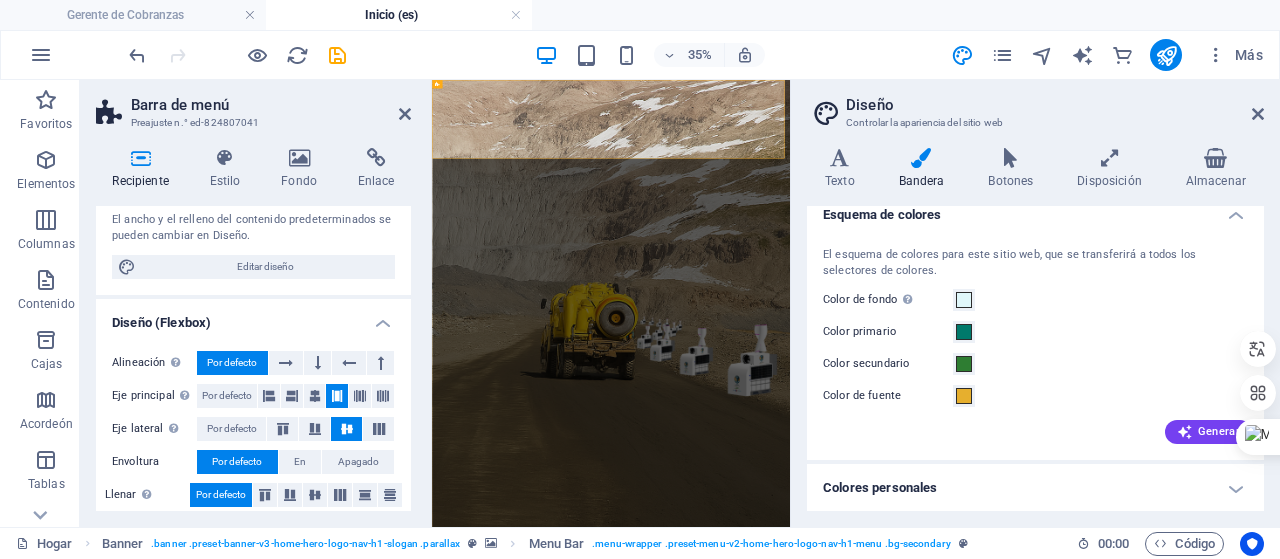 scroll, scrollTop: 0, scrollLeft: 0, axis: both 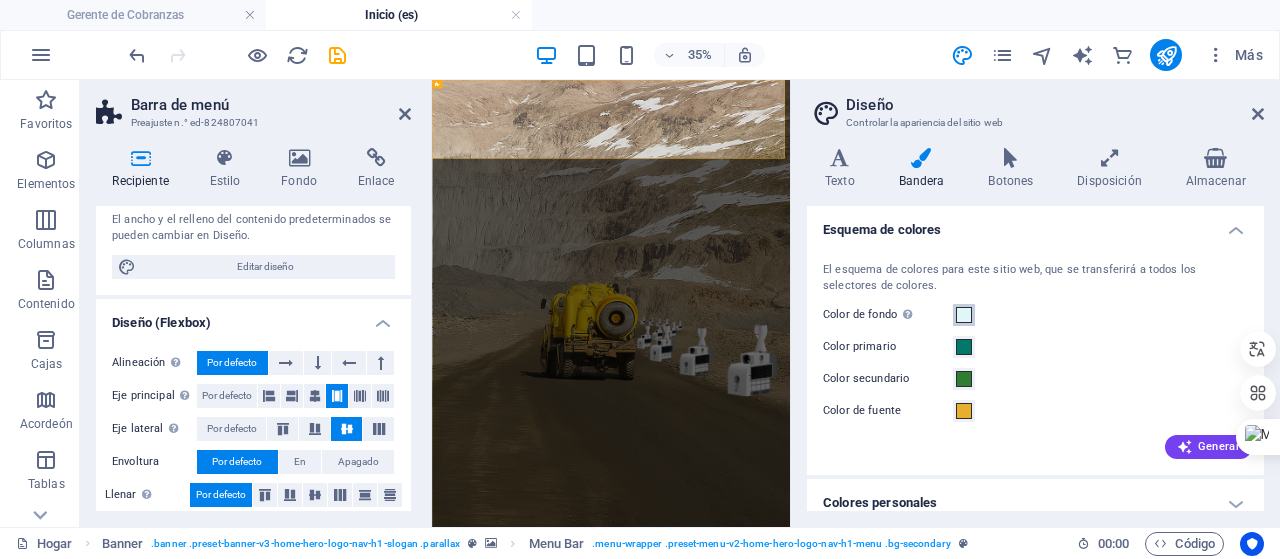 click at bounding box center (964, 315) 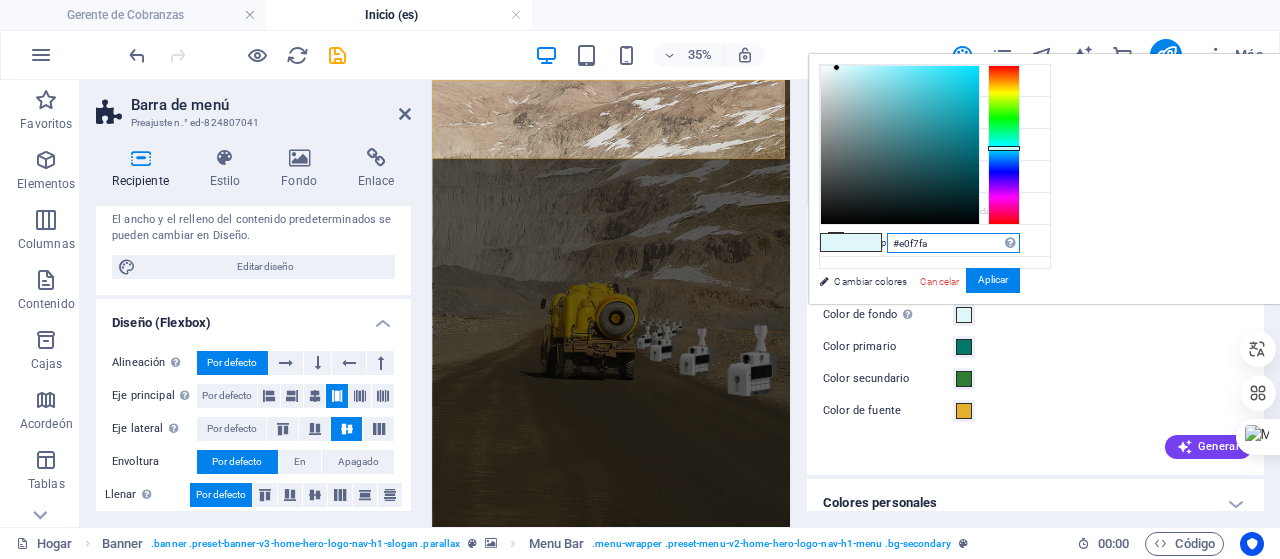 click on "#e0f7fa" at bounding box center (953, 243) 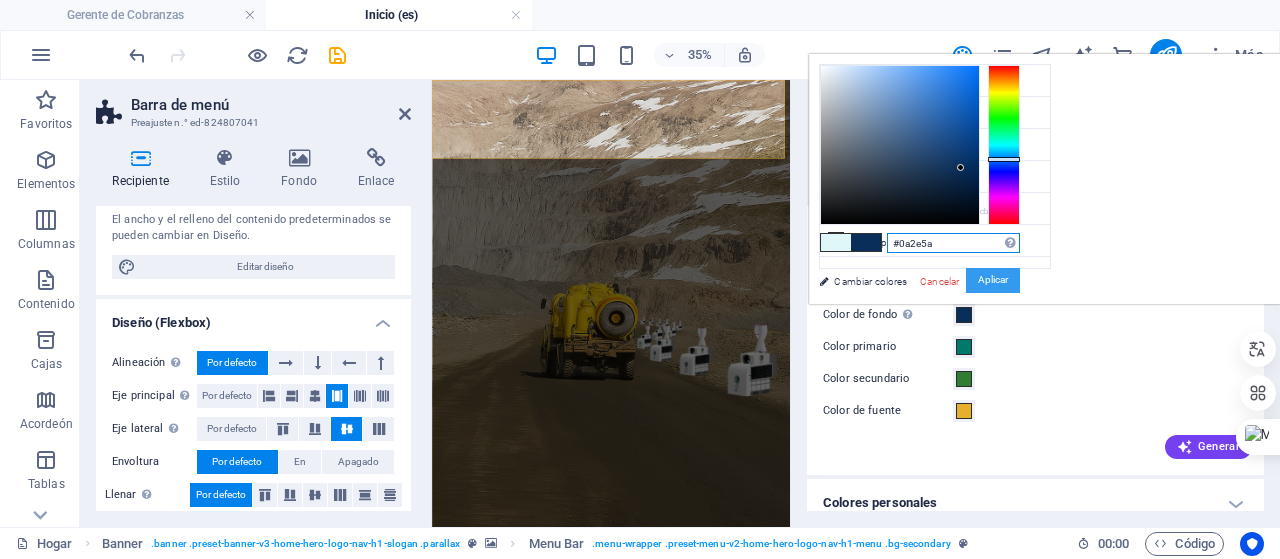 type on "#0a2e5a" 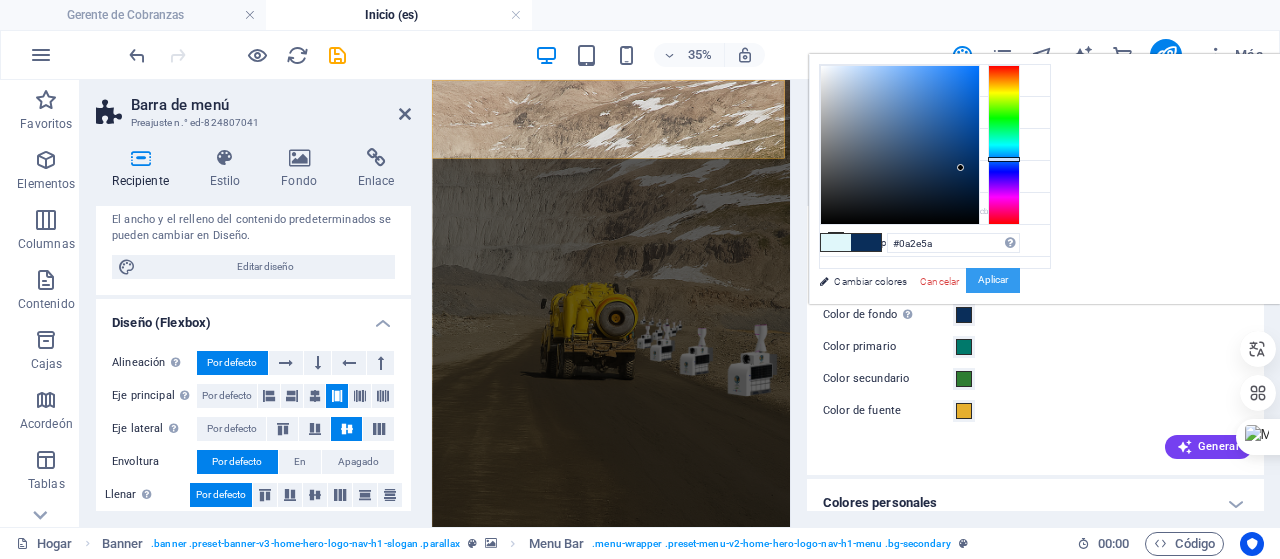 click on "Aplicar" at bounding box center [993, 280] 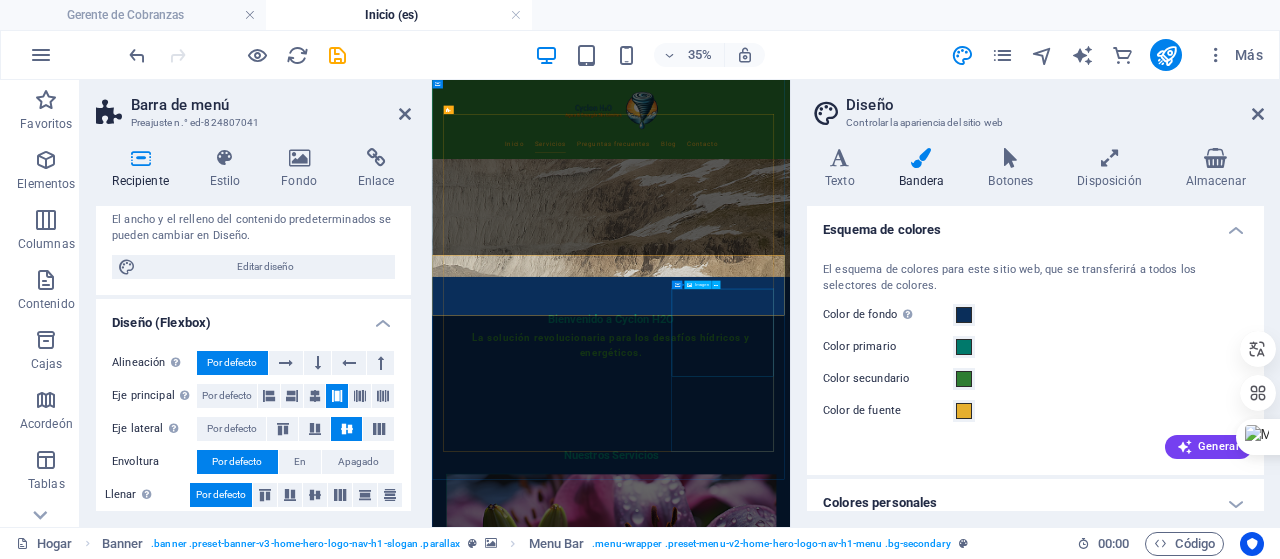 scroll, scrollTop: 700, scrollLeft: 0, axis: vertical 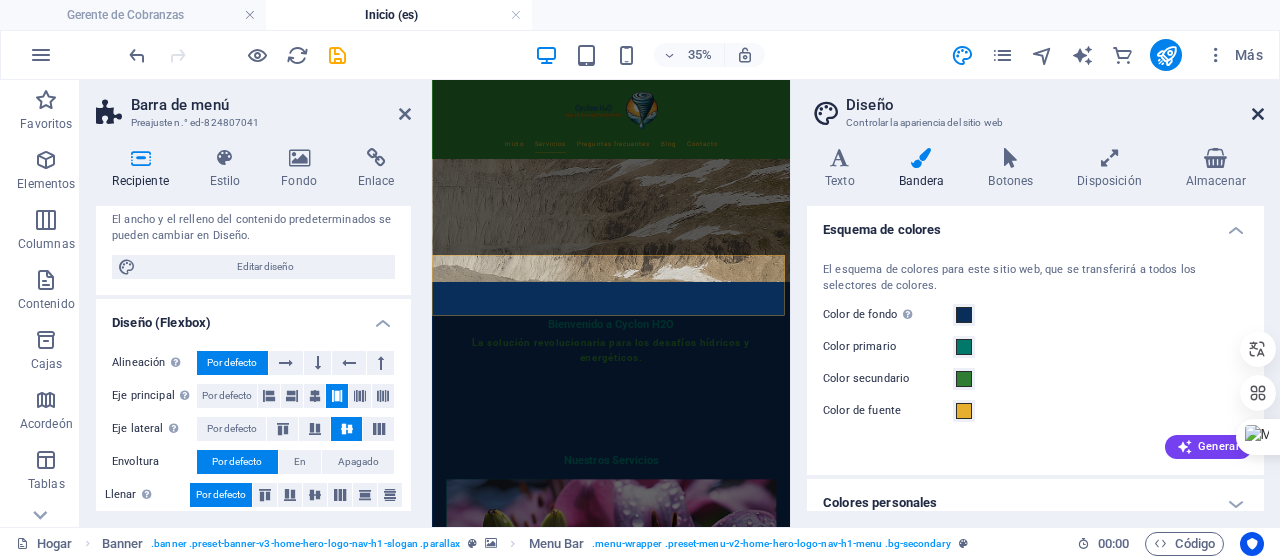 click at bounding box center (1258, 114) 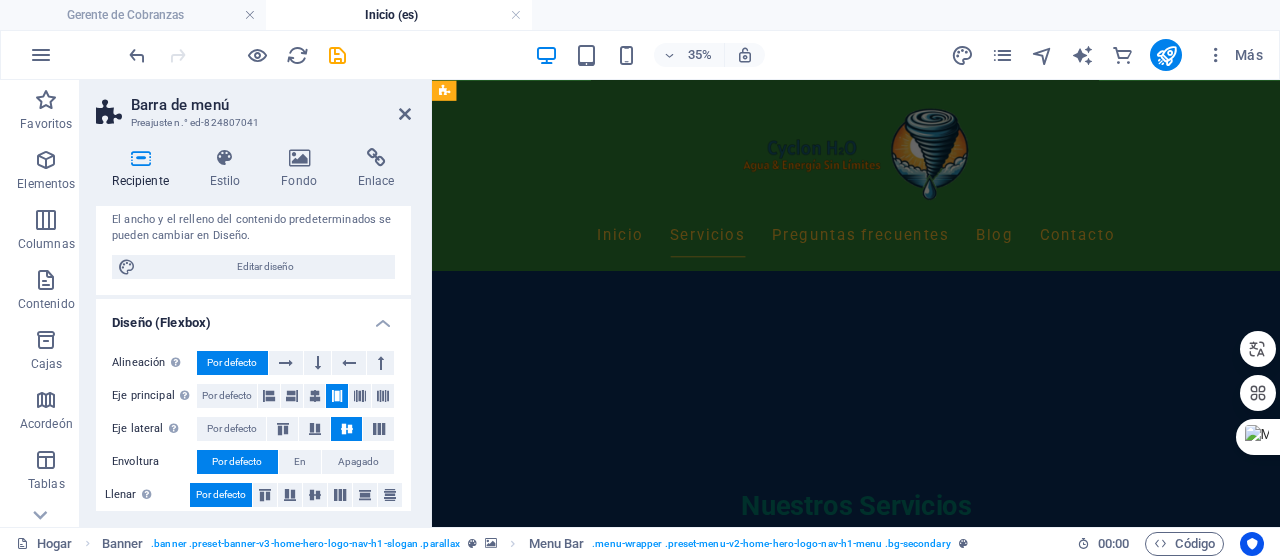 scroll, scrollTop: 622, scrollLeft: 0, axis: vertical 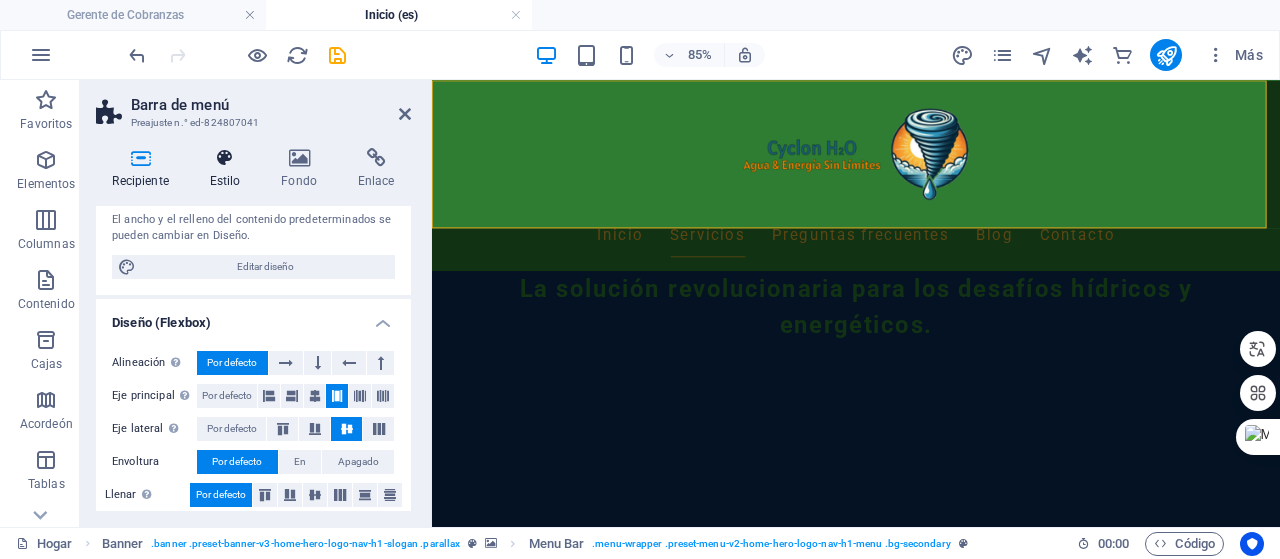 click on "Estilo" at bounding box center [229, 169] 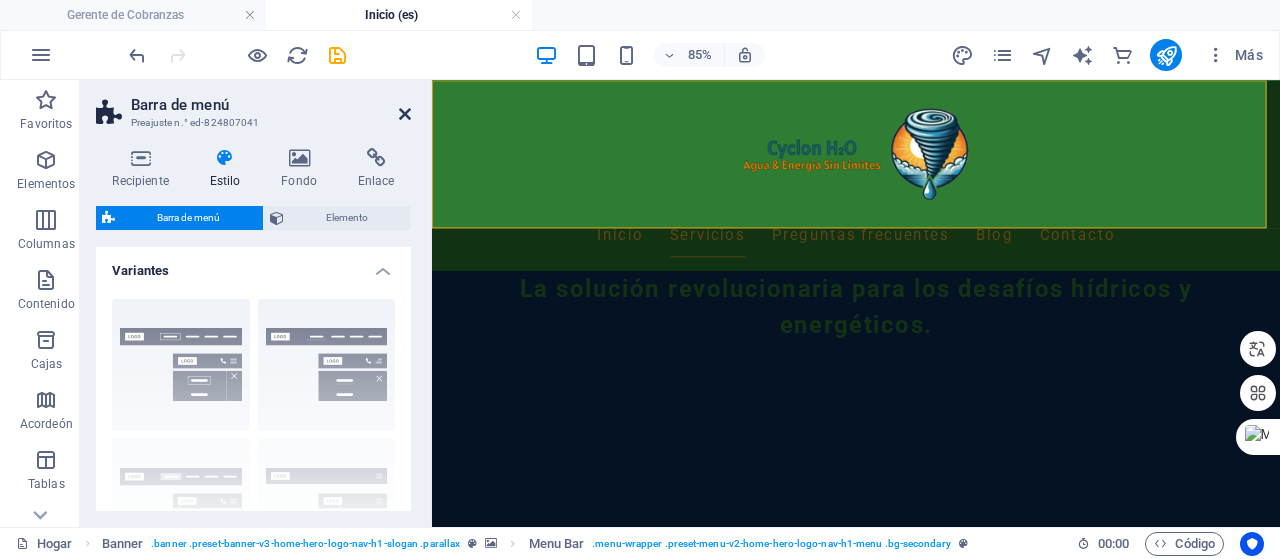 click at bounding box center [405, 114] 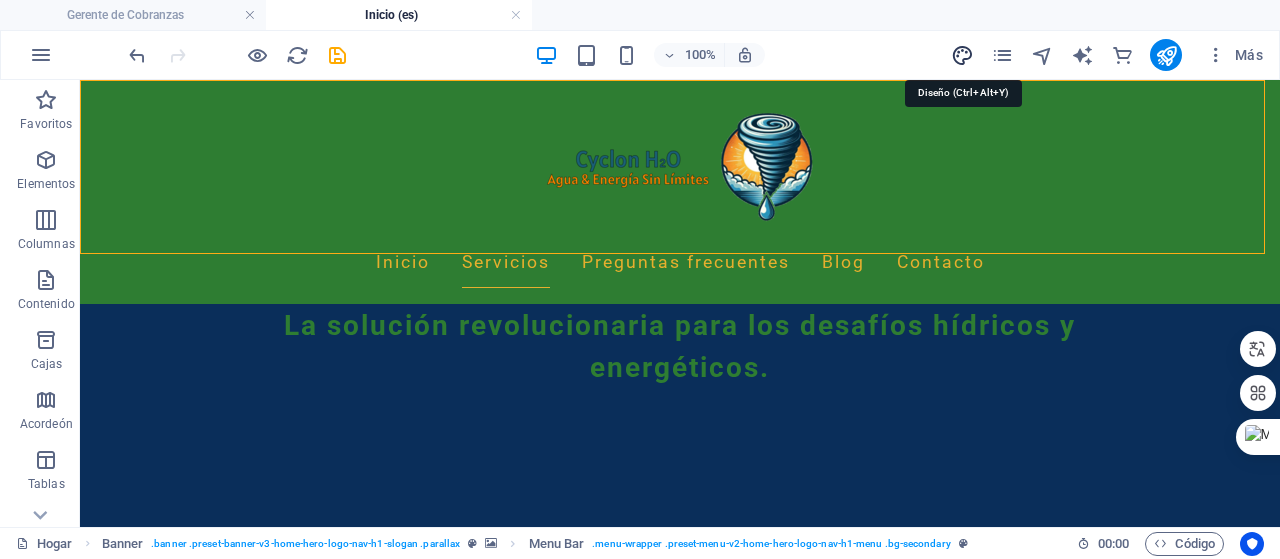 click at bounding box center (962, 55) 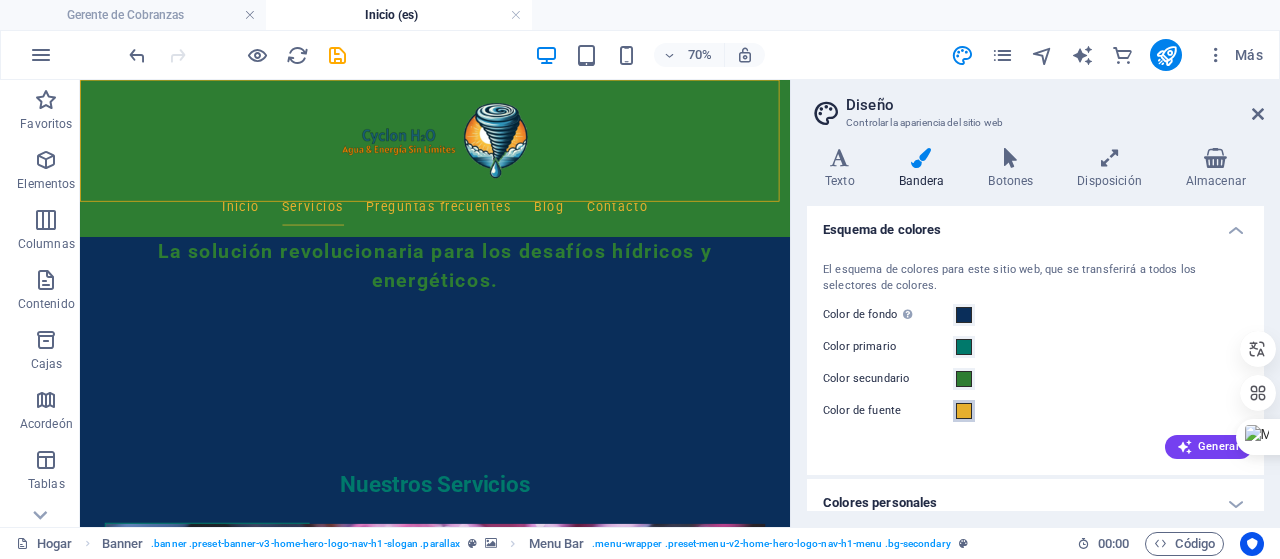 click at bounding box center (964, 411) 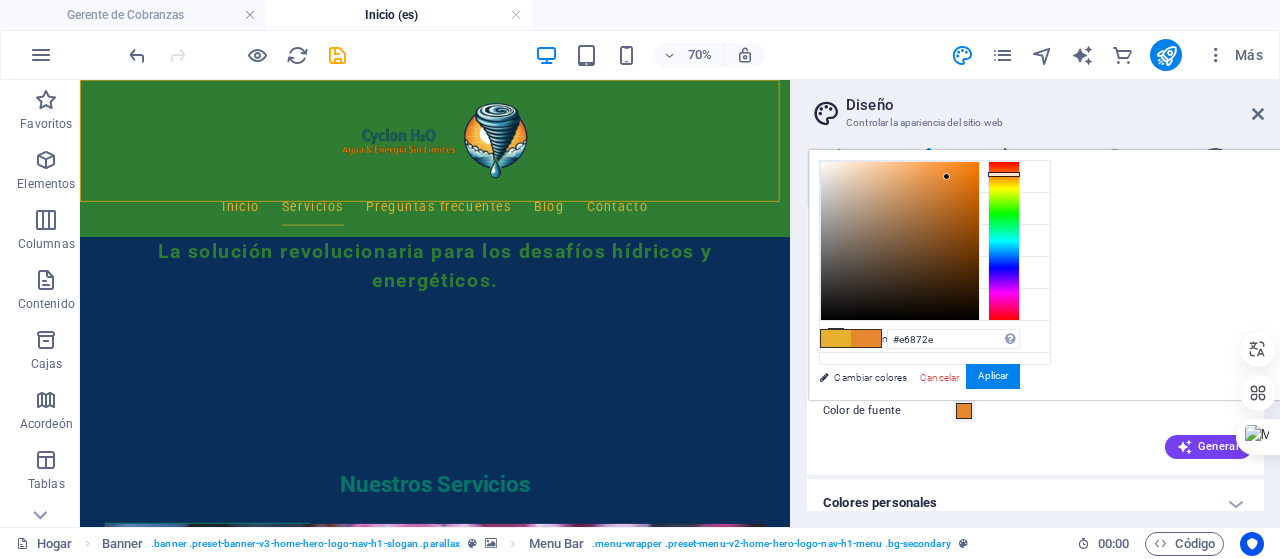 click at bounding box center (1004, 174) 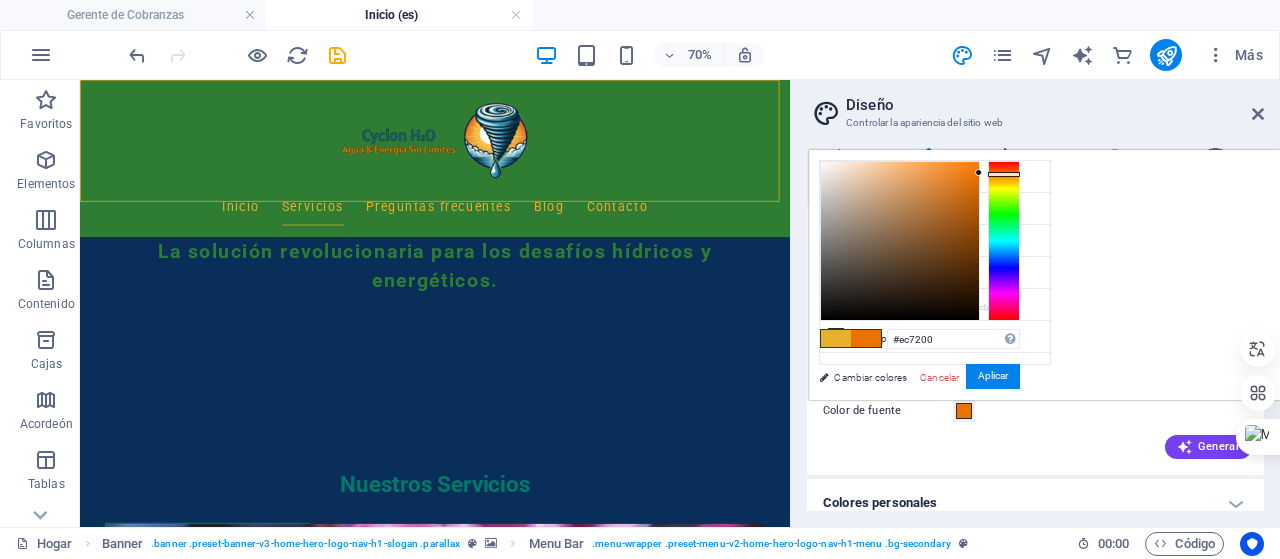 drag, startPoint x: 1192, startPoint y: 172, endPoint x: 1239, endPoint y: 175, distance: 47.095646 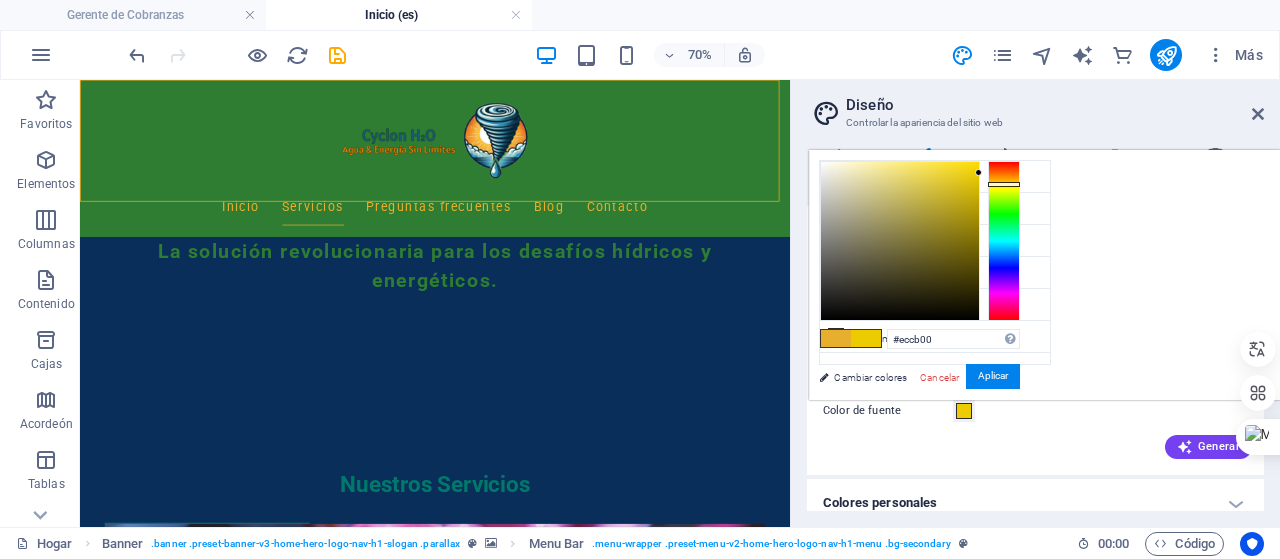 type on "#ec9600" 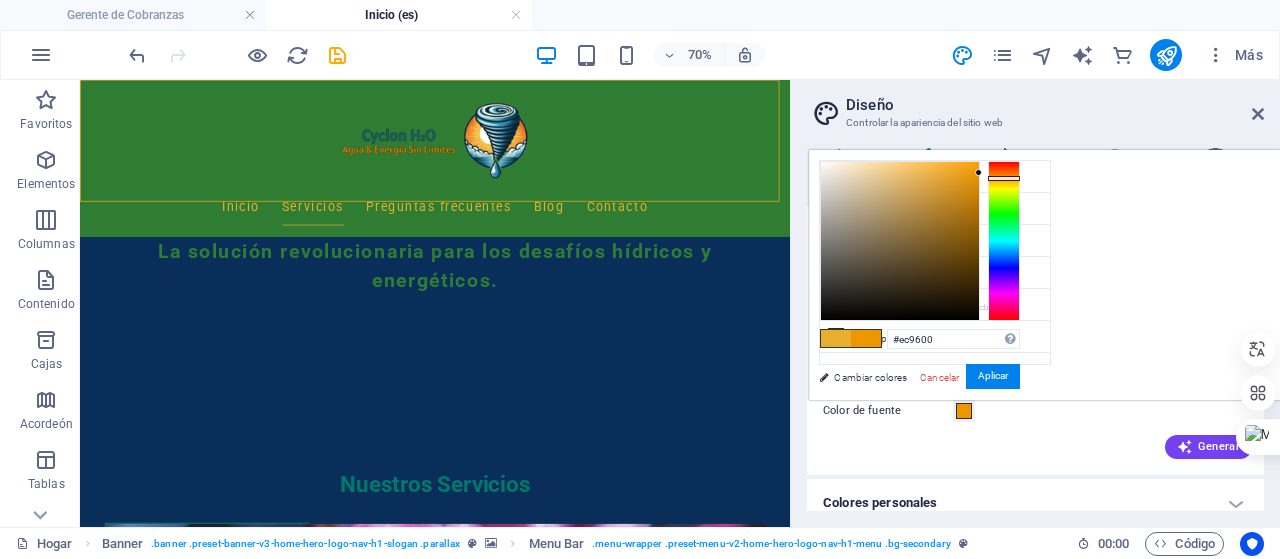 click at bounding box center (1004, 178) 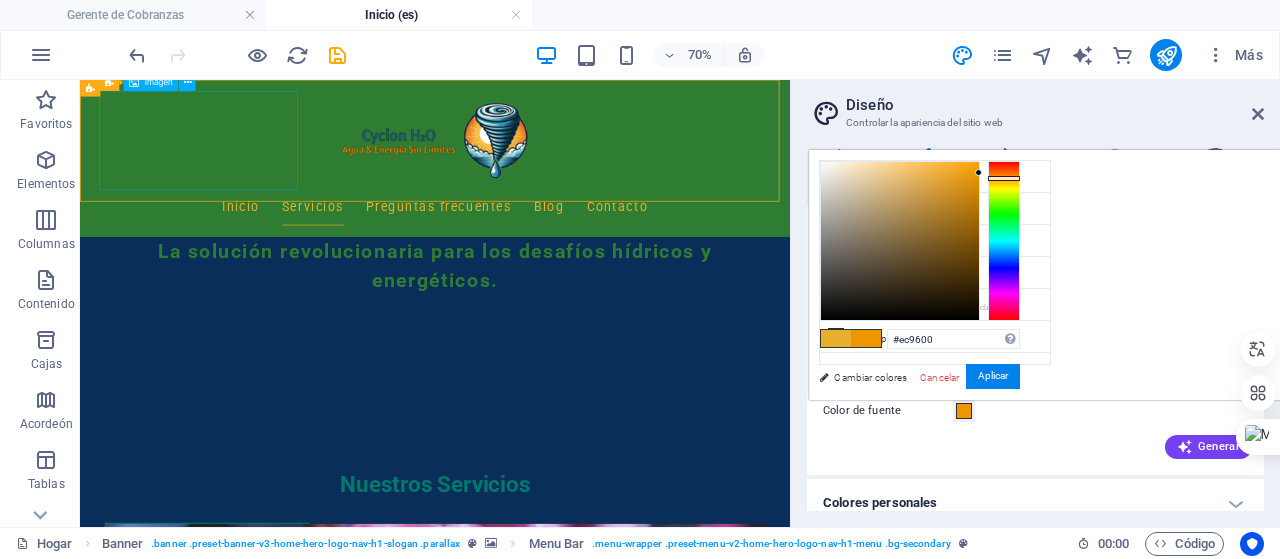 click at bounding box center [587, 167] 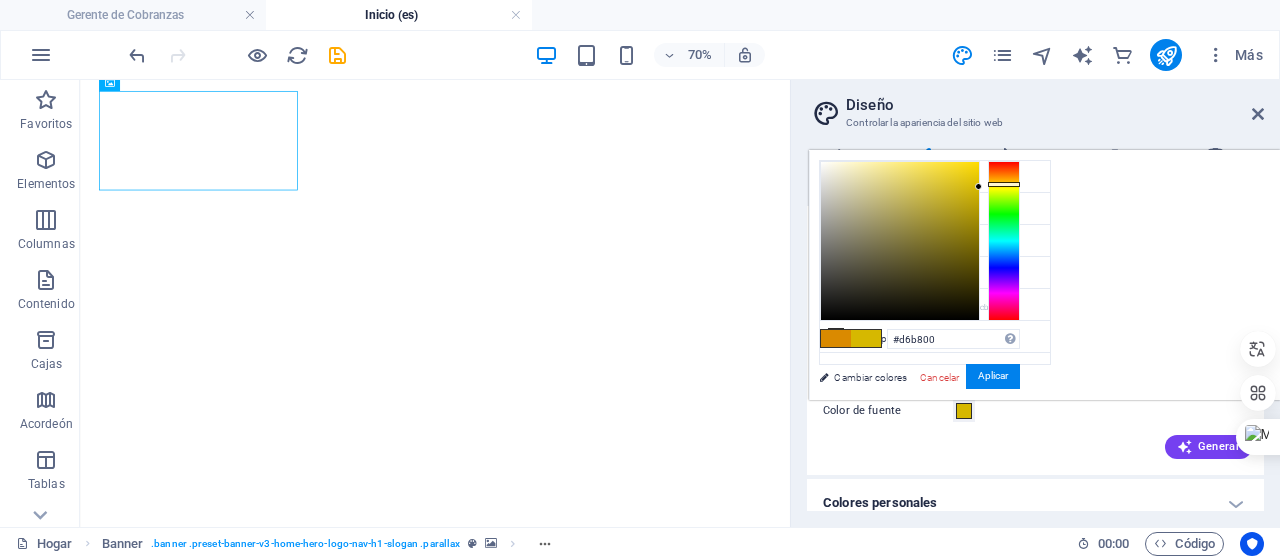 scroll, scrollTop: 0, scrollLeft: 0, axis: both 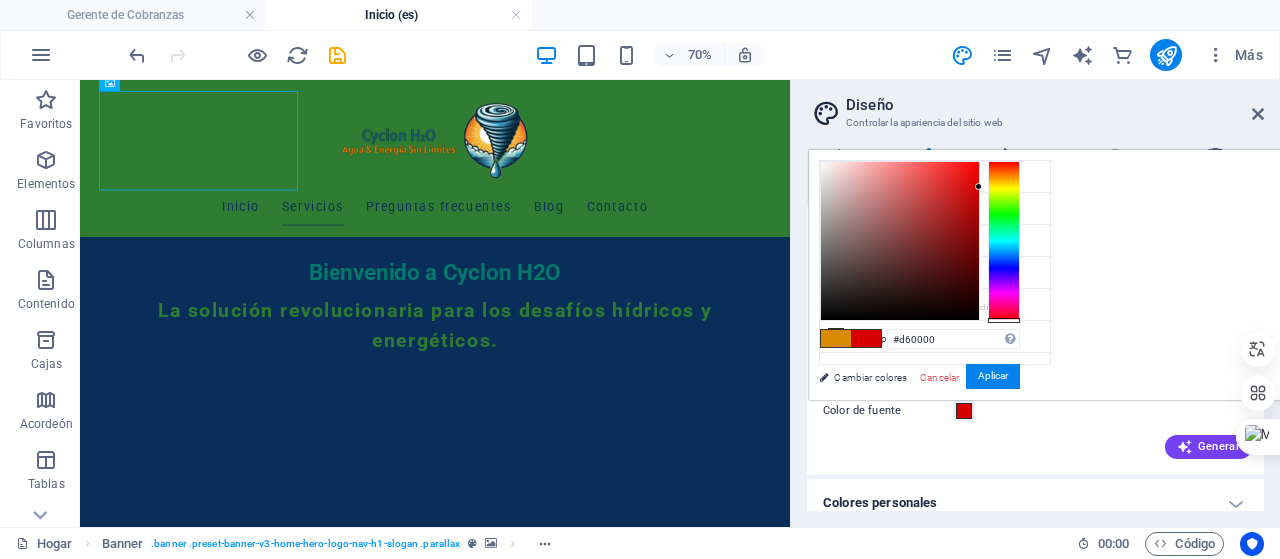 click on "#[HEX] rgb([NUM],[NUM],[NUM]) rgba([NUM],[NUM],[NUM],[NUM]%)  hsv([NUM],[NUM]%,[NUM]%)  hsl([NUM],[NUM]%,[NUM]%) Cancelar Aplicar" at bounding box center (919, 420) 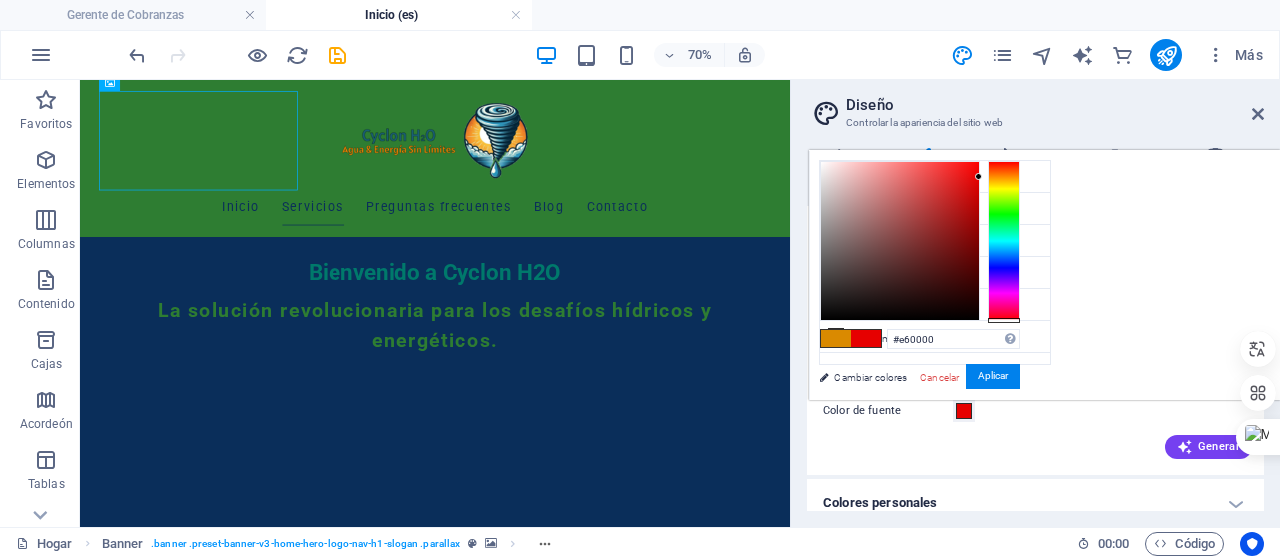 drag, startPoint x: 1227, startPoint y: 183, endPoint x: 1254, endPoint y: 186, distance: 27.166155 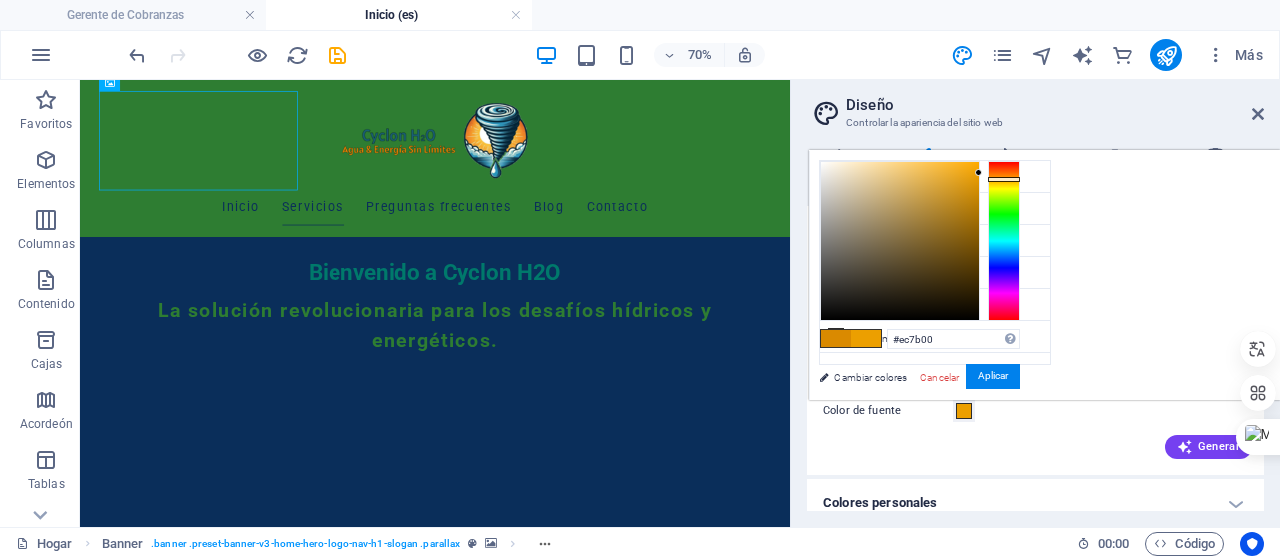 type on "#ec9f00" 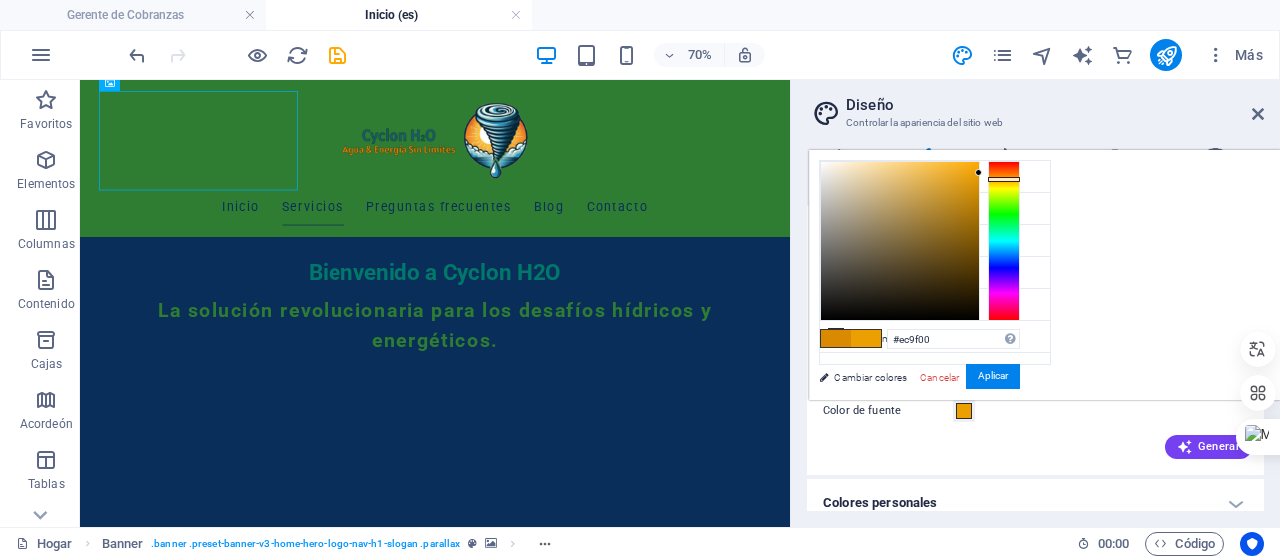drag, startPoint x: 1262, startPoint y: 320, endPoint x: 1261, endPoint y: 178, distance: 142.00352 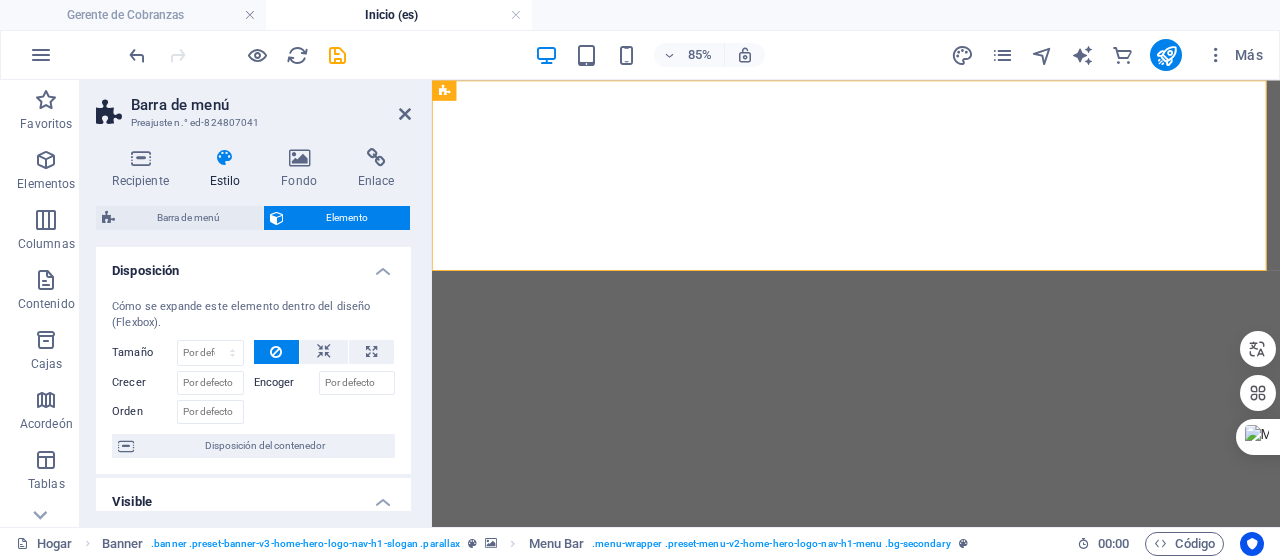 scroll, scrollTop: 0, scrollLeft: 0, axis: both 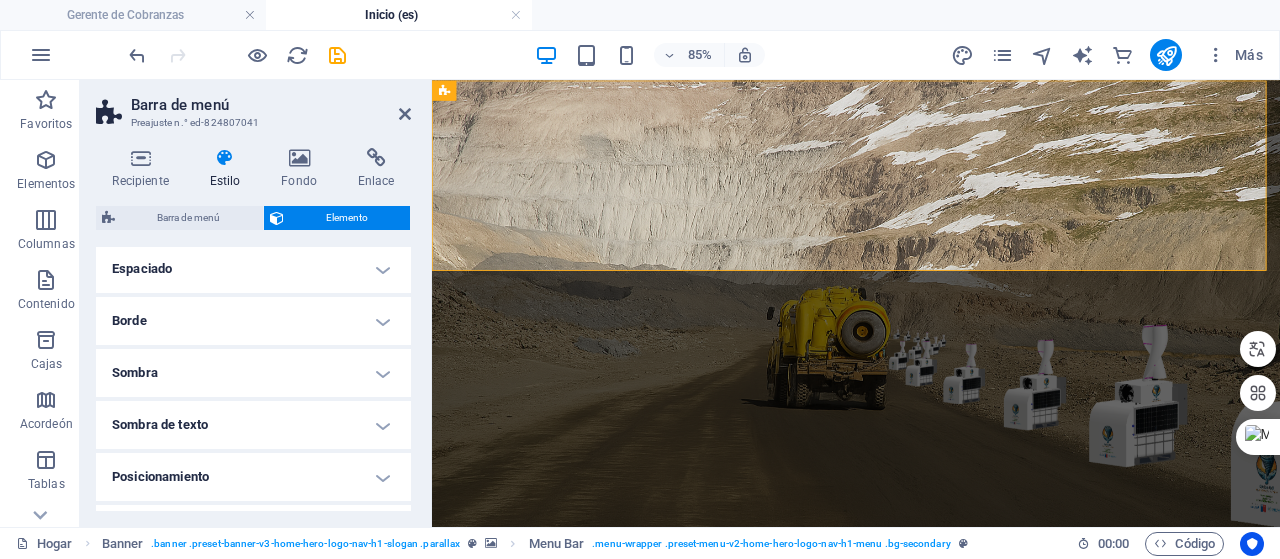 click on "Espaciado" at bounding box center [253, 269] 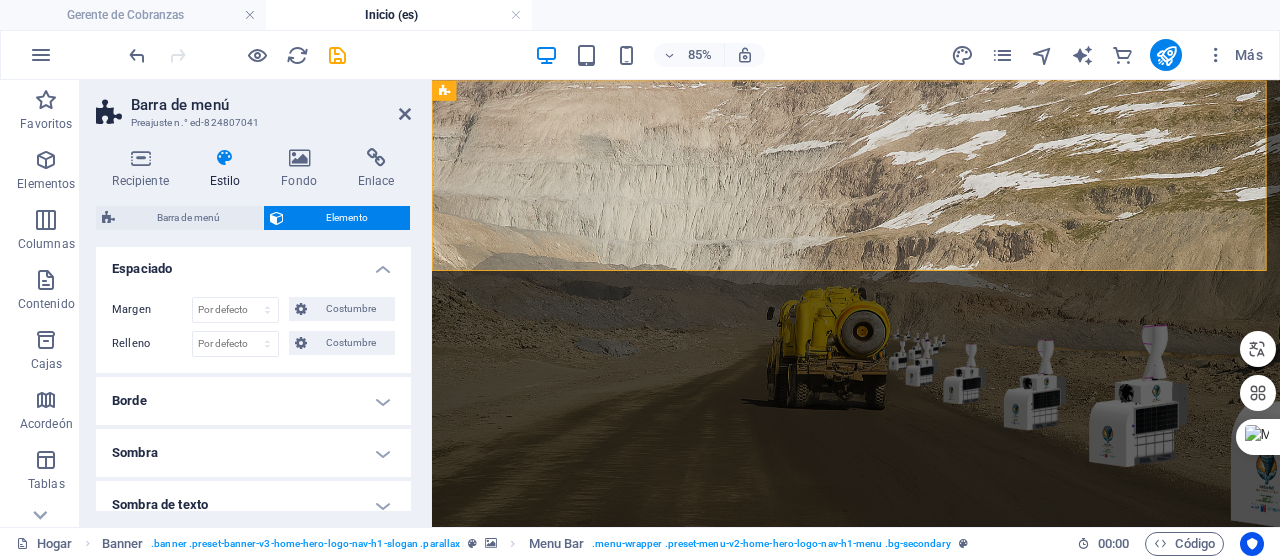 click on "Borde" at bounding box center (253, 401) 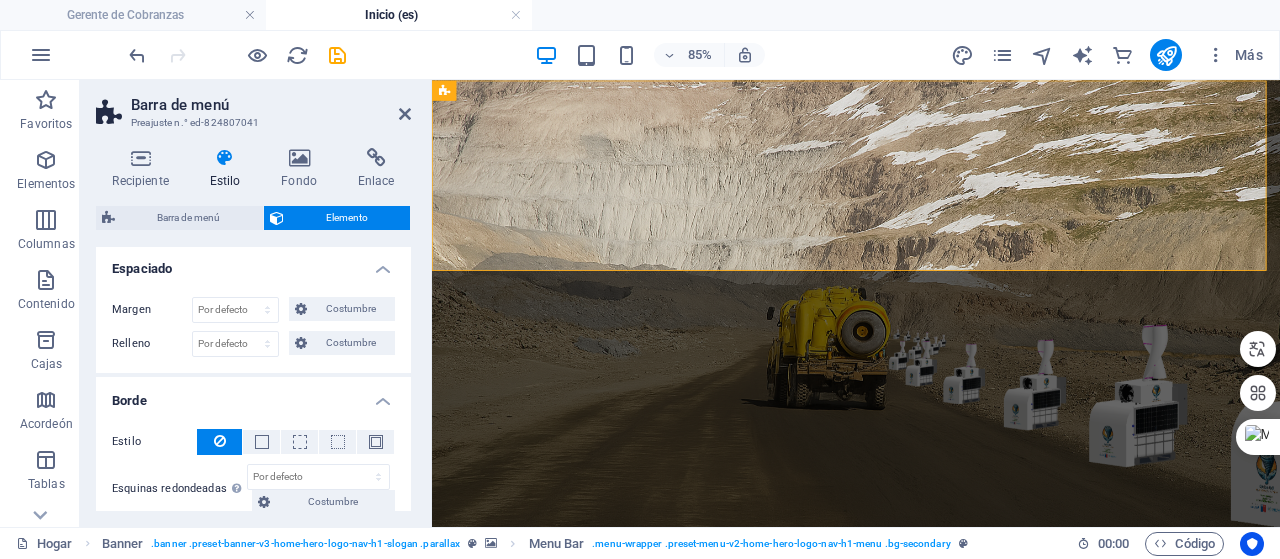 scroll, scrollTop: 500, scrollLeft: 0, axis: vertical 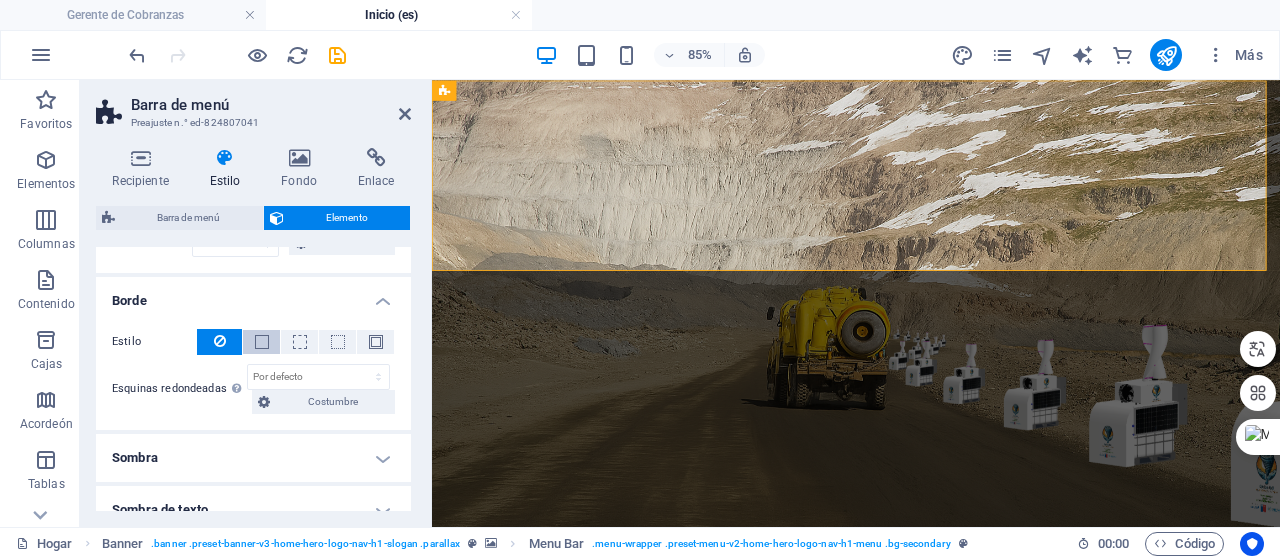 click at bounding box center (262, 342) 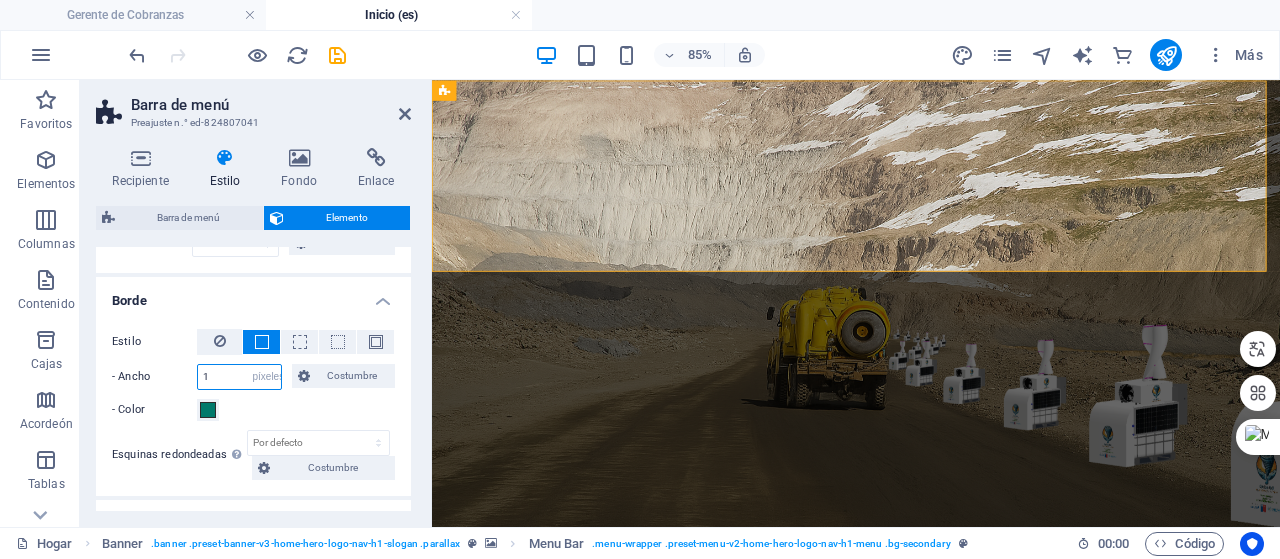 click on "1" at bounding box center [239, 377] 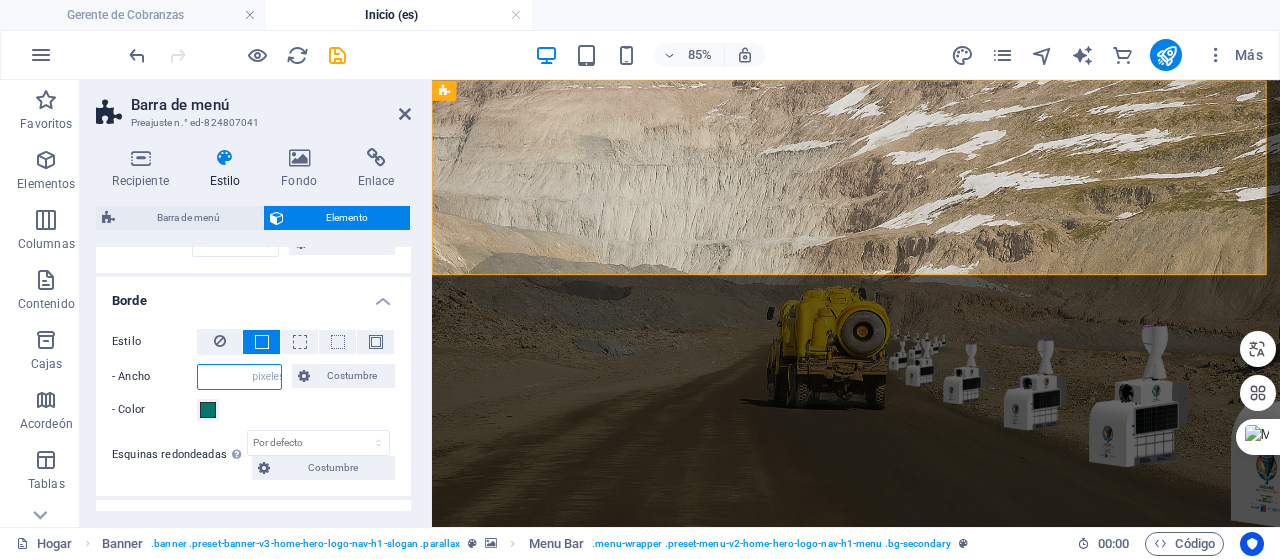 type on "5" 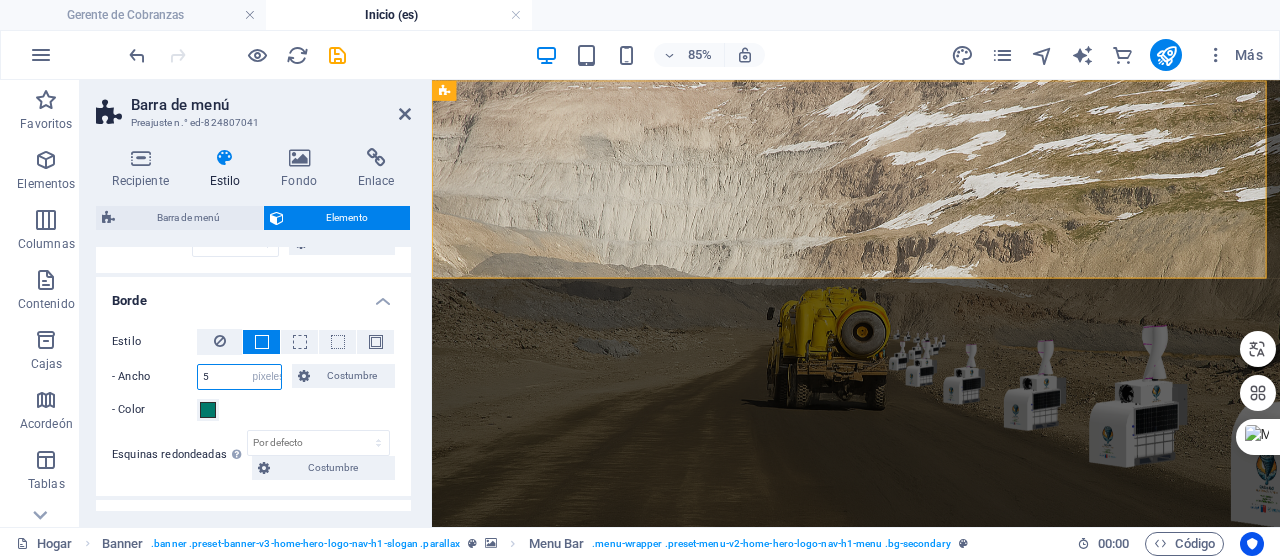 type 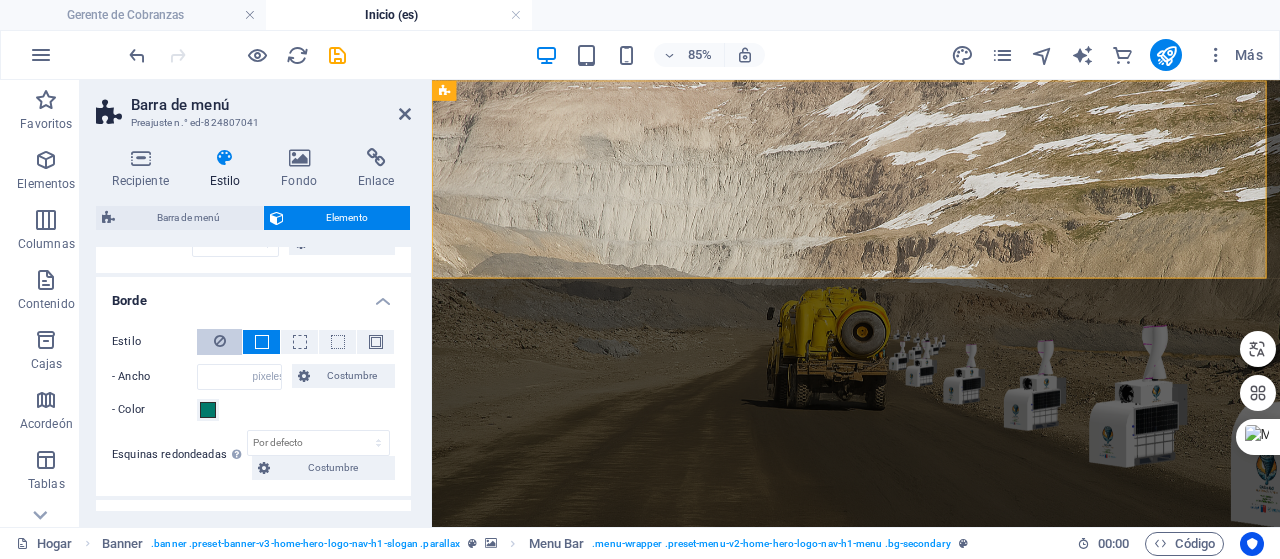click at bounding box center [220, 341] 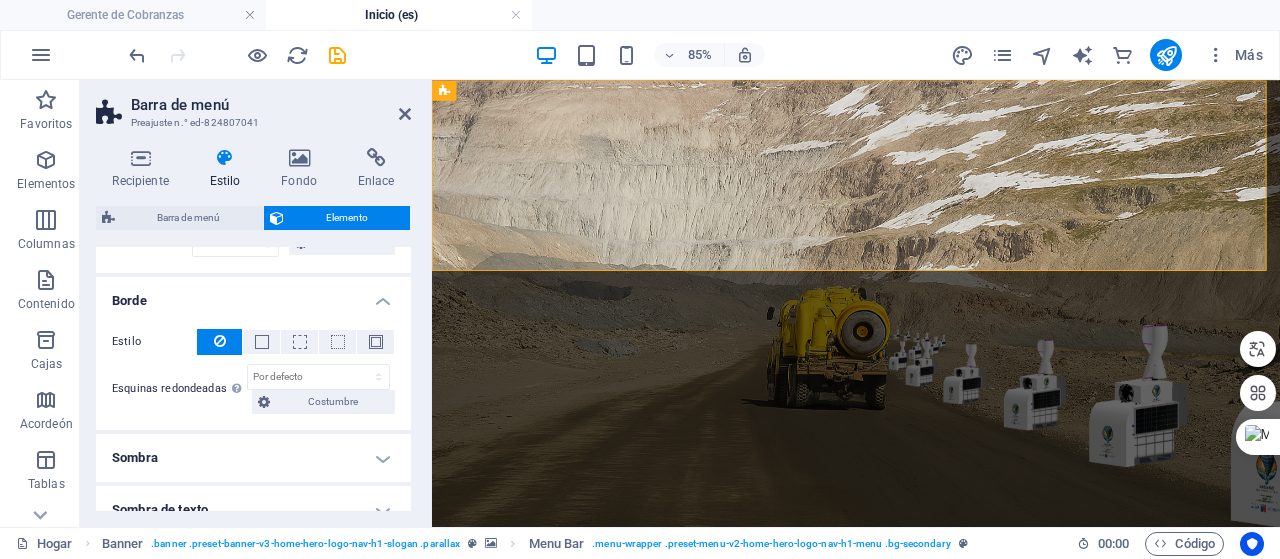 scroll, scrollTop: 600, scrollLeft: 0, axis: vertical 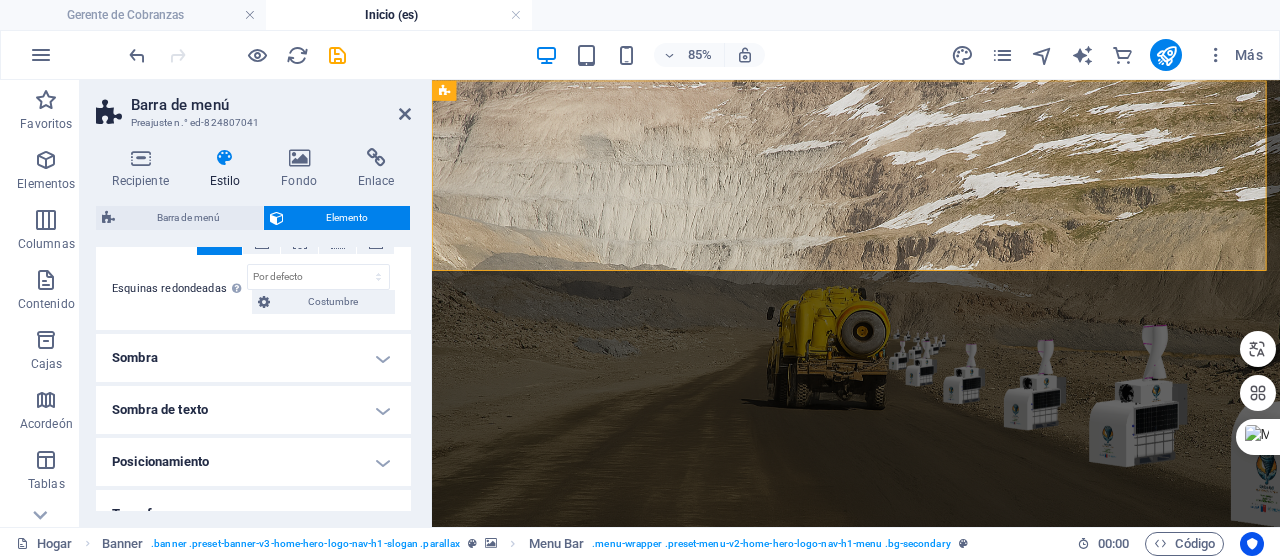 click on "Sombra de texto" at bounding box center [253, 410] 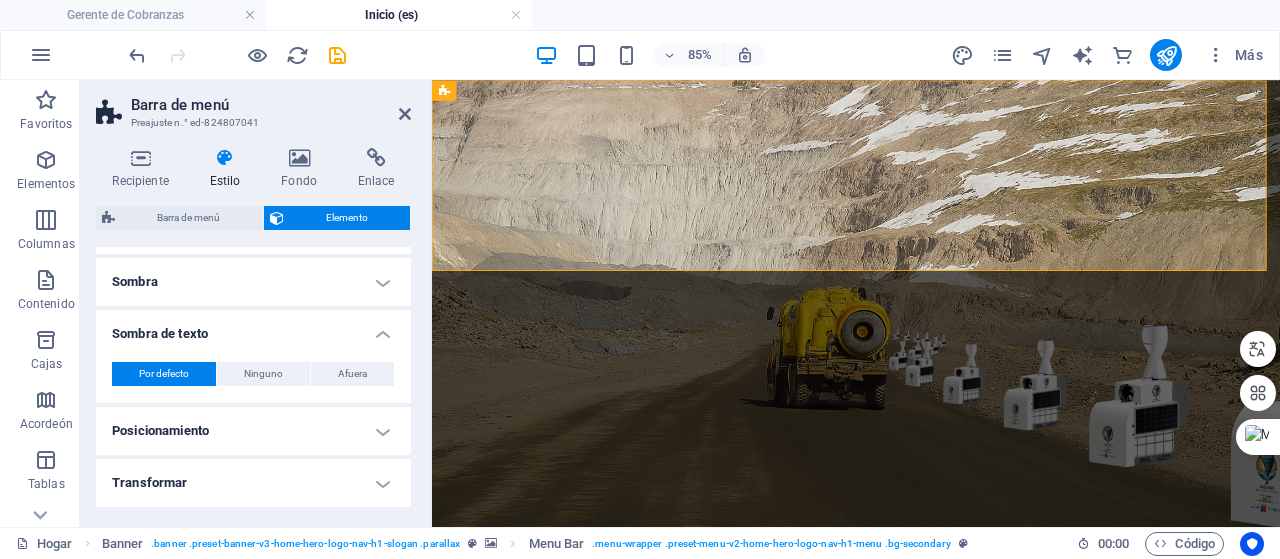 scroll, scrollTop: 700, scrollLeft: 0, axis: vertical 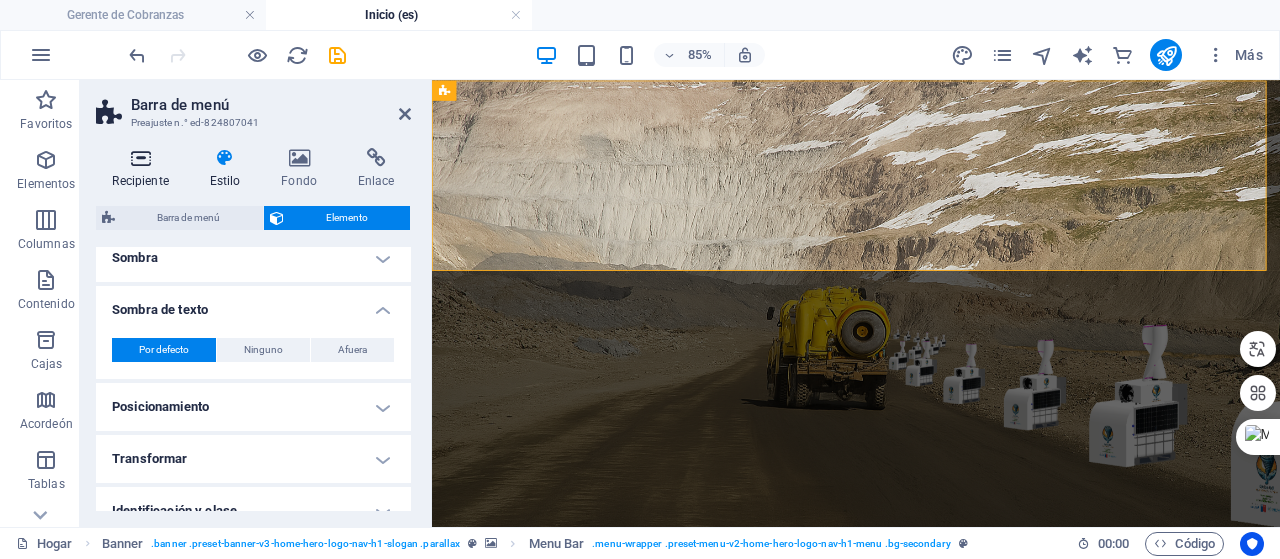 click on "Recipiente" at bounding box center (144, 169) 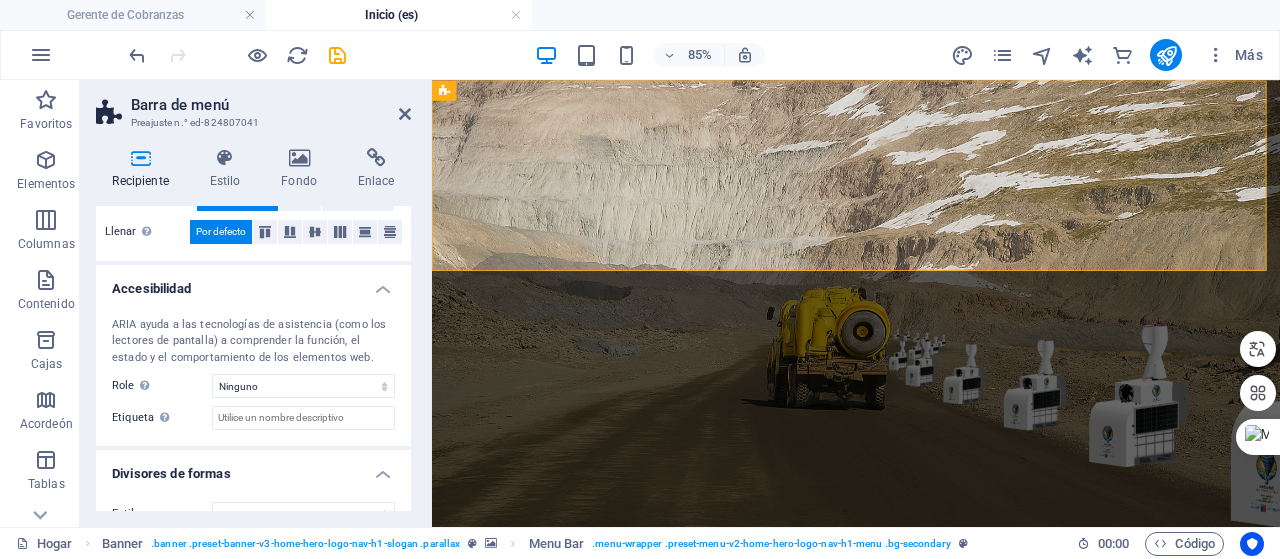 scroll, scrollTop: 492, scrollLeft: 0, axis: vertical 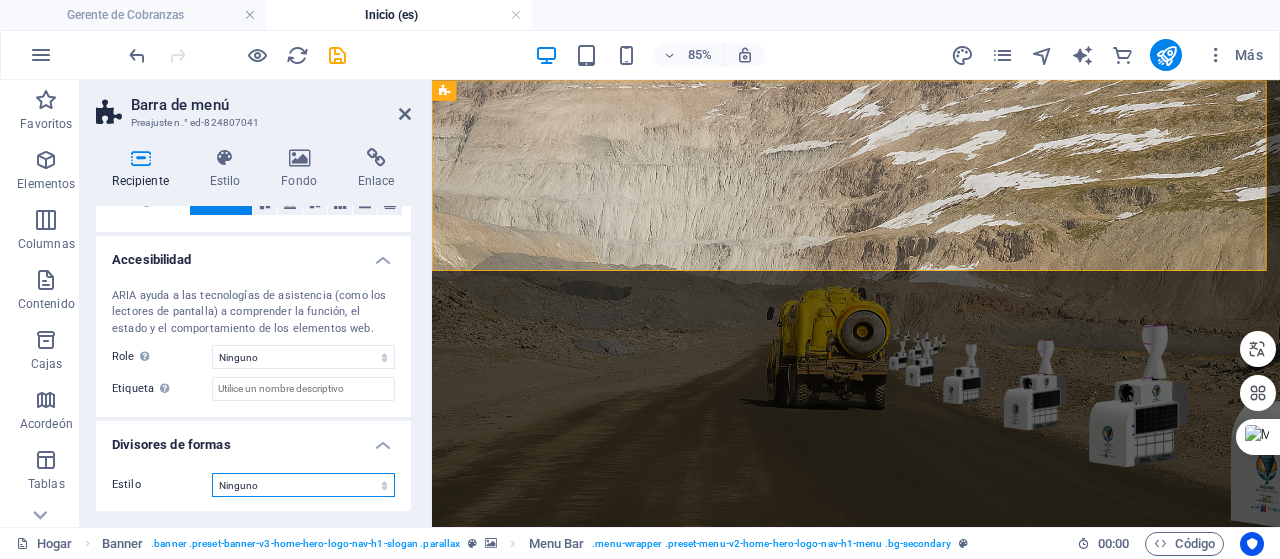 click on "Ninguno Triángulo Cuadrado Diagonal Polígono 1 Polígono 2 Zigzag Múltiples zigzags Ondas Ondas múltiples Medio círculo Círculo Sombra circular Bloques Hexágonos Nubes Nubes múltiples Admirador Pirámides Libro Goteo de pintura Fuego Papel triturado Flecha" at bounding box center [303, 485] 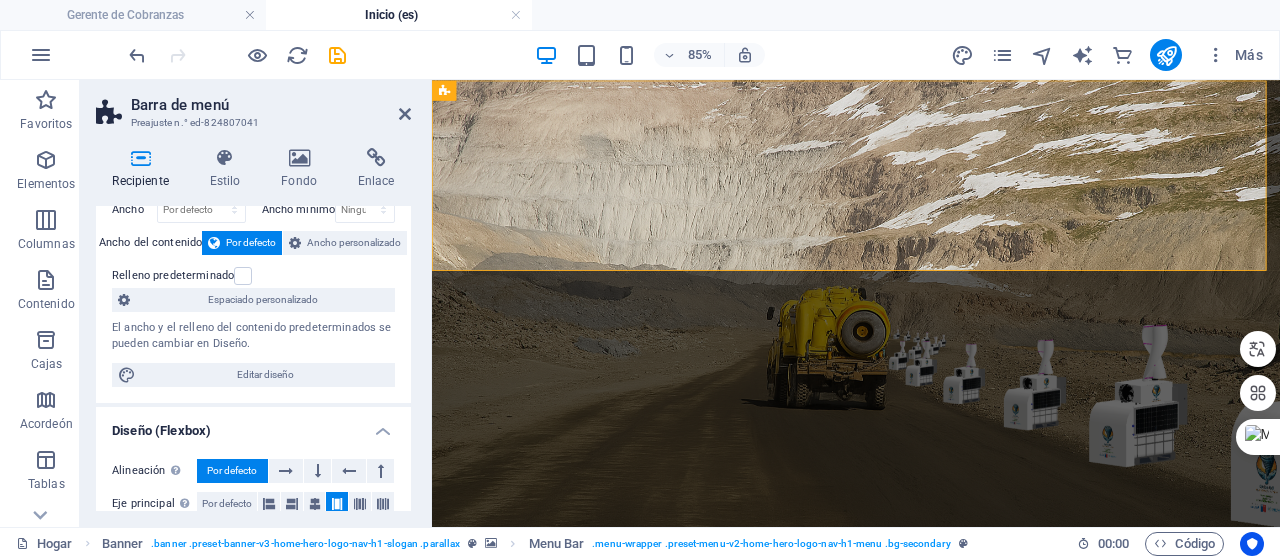 scroll, scrollTop: 0, scrollLeft: 0, axis: both 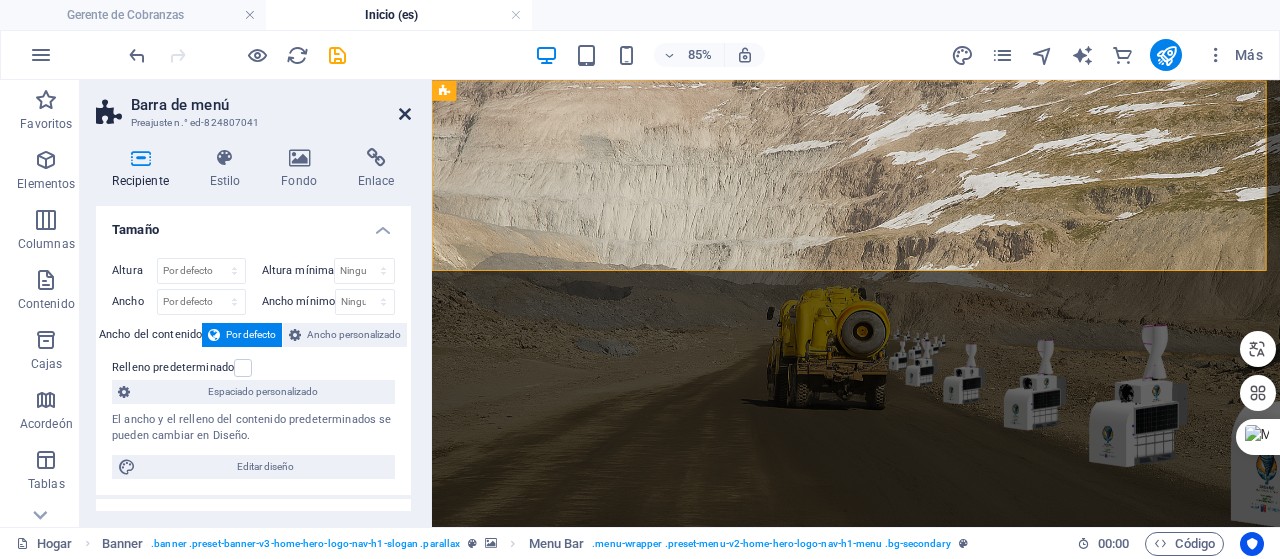 click at bounding box center (405, 114) 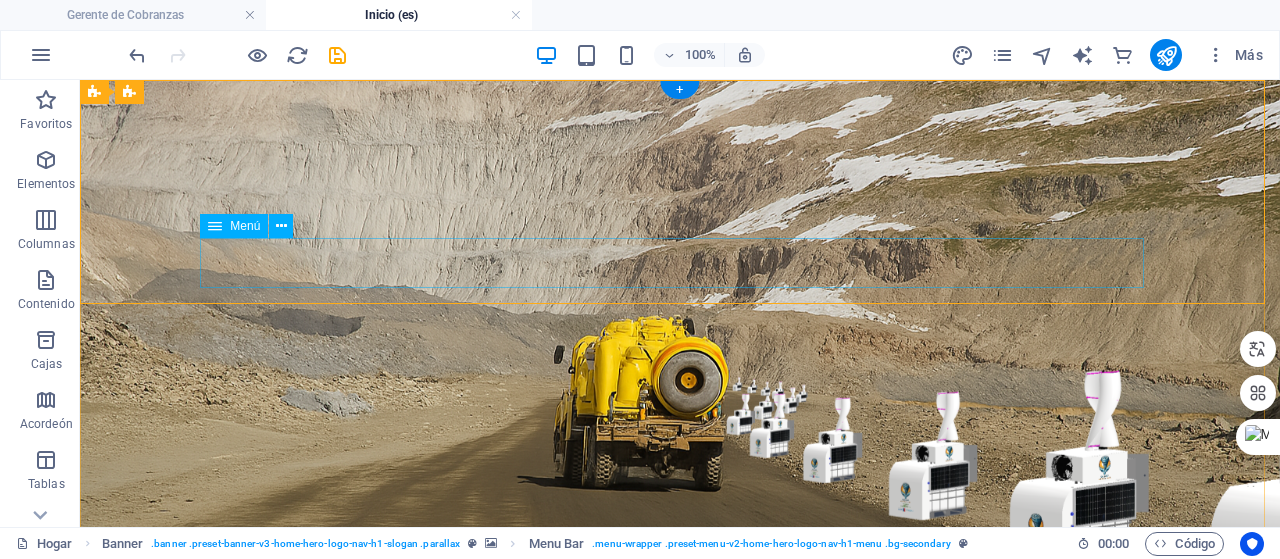 click on "Inicio Servicios Preguntas frecuentes Blog Contacto" at bounding box center (680, 811) 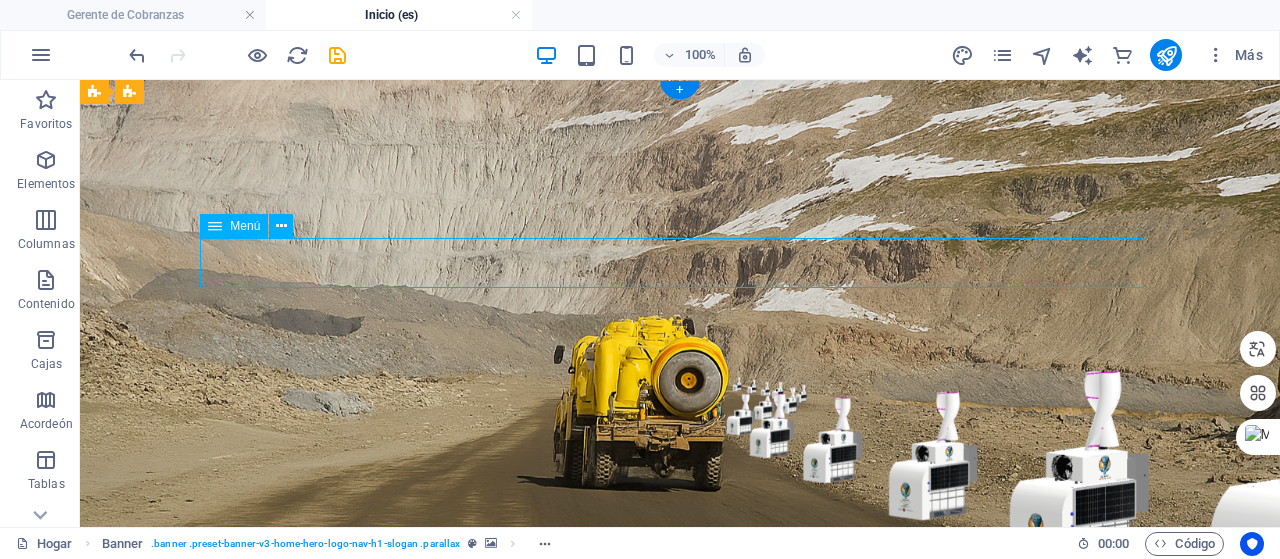click on "Inicio Servicios Preguntas frecuentes Blog Contacto" at bounding box center [680, 811] 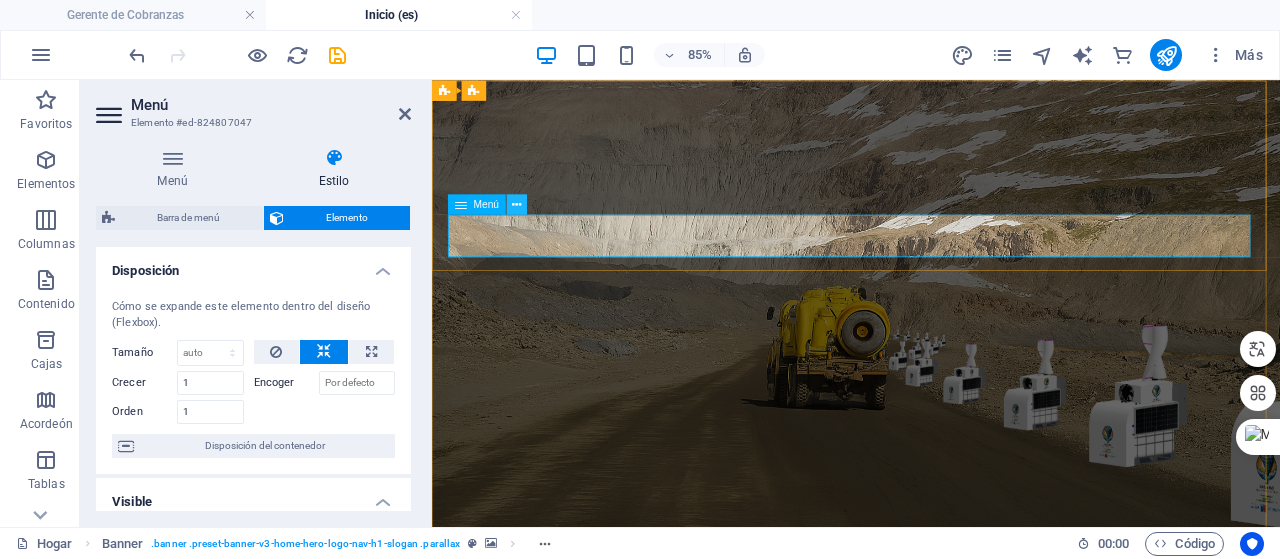 click at bounding box center [516, 204] 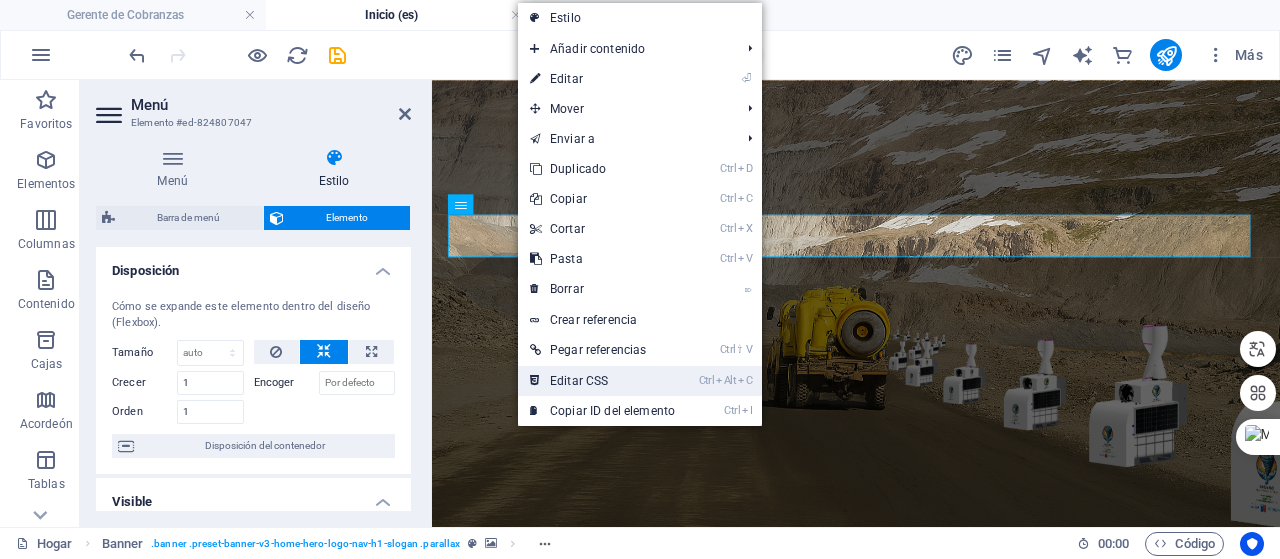 click on "Editar CSS" at bounding box center (579, 381) 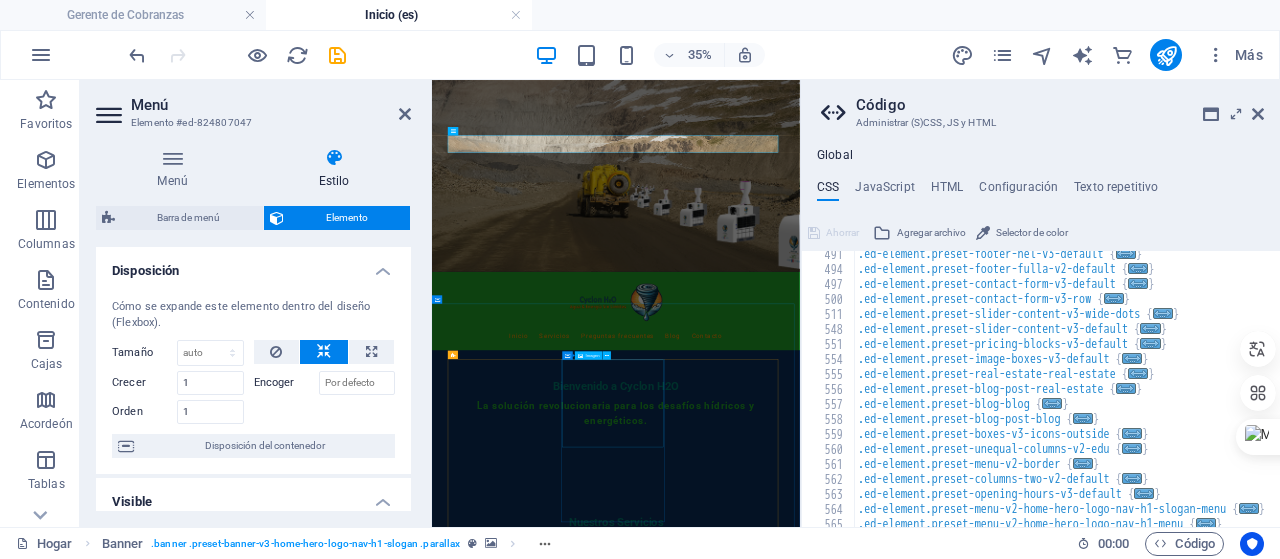 scroll, scrollTop: 664, scrollLeft: 0, axis: vertical 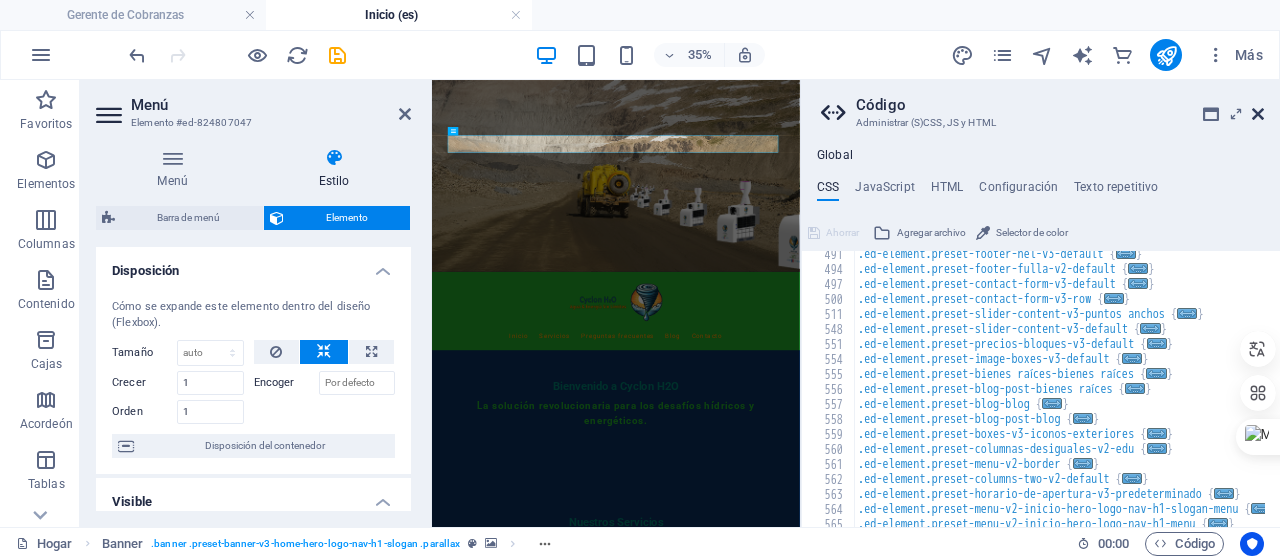 click at bounding box center (1258, 114) 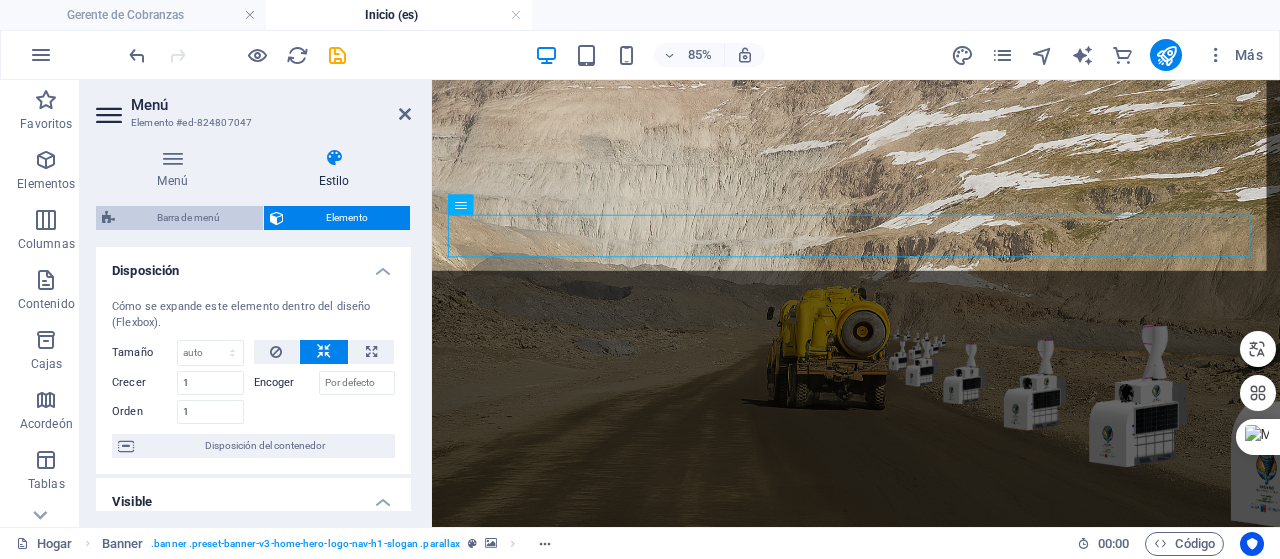 click on "Barra de menú" at bounding box center (188, 217) 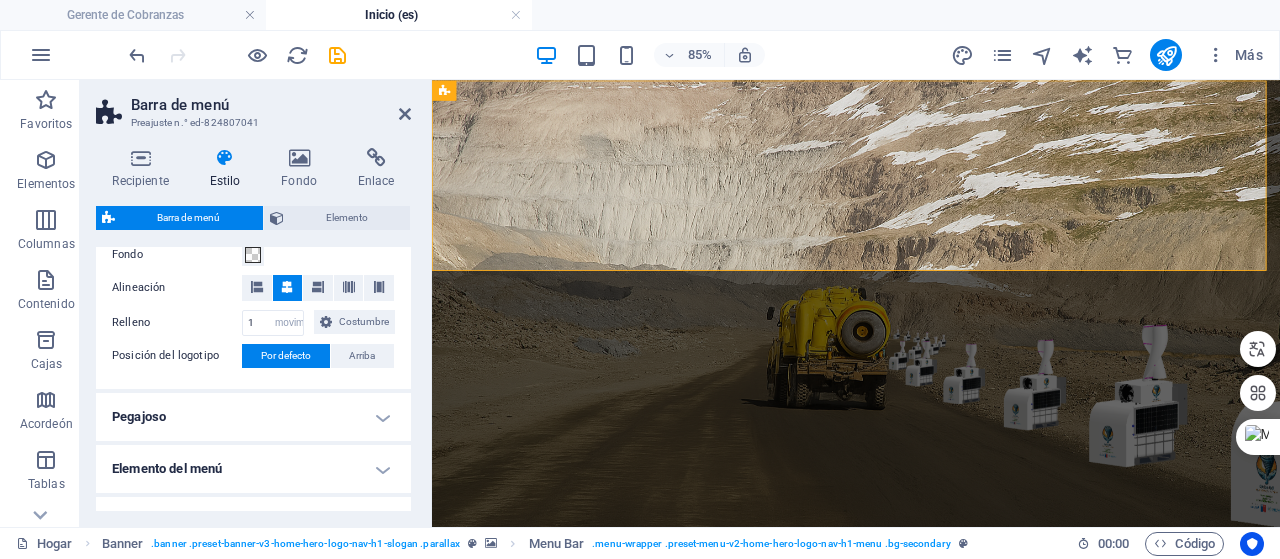 scroll, scrollTop: 500, scrollLeft: 0, axis: vertical 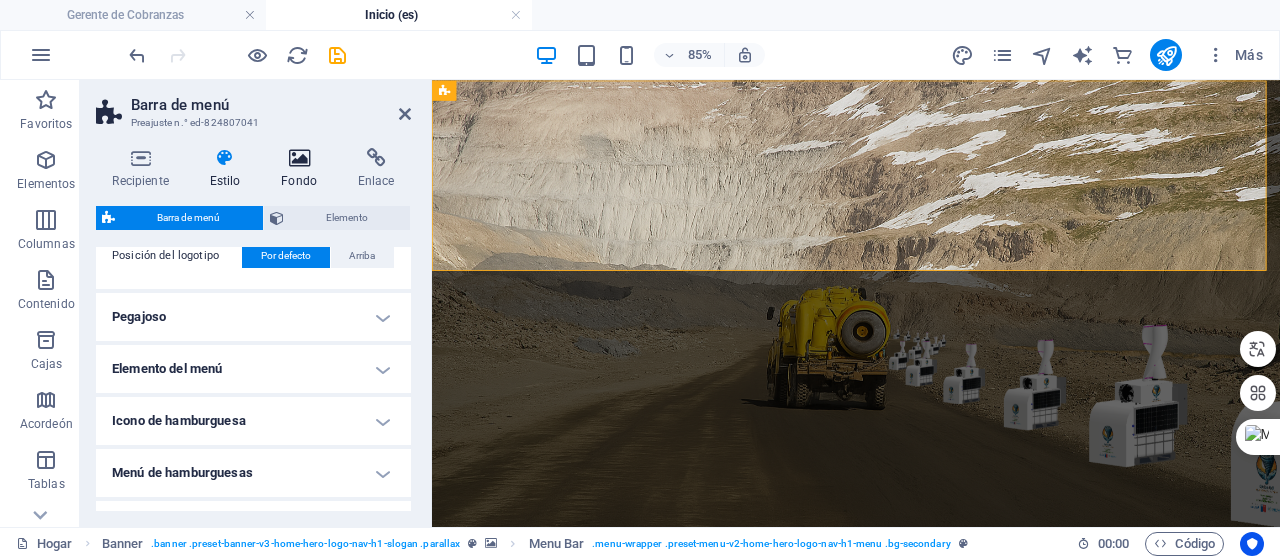 click at bounding box center [299, 158] 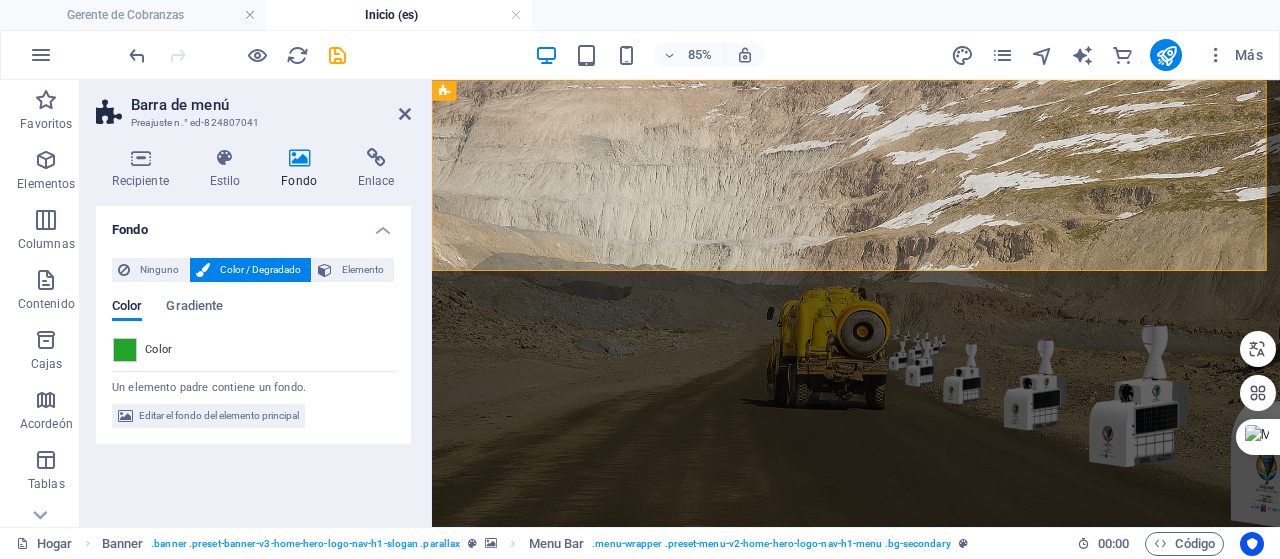 click on "Barra de menú Preajuste n.° ed-824807041
Recipiente Estilo Fondo Enlace Tamaño Altura Por defecto píxeles movimiento rápido del ojo % vh Volkswagen Altura mínima Ninguno píxeles movimiento rápido del ojo % vh Volkswagen Ancho Por defecto píxeles movimiento rápido del ojo % ellos vh Volkswagen Ancho mínimo Ninguno píxeles movimiento rápido del ojo % vh Volkswagen Ancho del contenido Por defecto Ancho personalizado Ancho Por defecto píxeles movimiento rápido del ojo % ellos vh Volkswagen Ancho mínimo Ninguno píxeles movimiento rápido del ojo % vh Volkswagen Relleno predeterminado Espaciado personalizado El ancho y el relleno del contenido predeterminados se pueden cambiar en Diseño. Editar diseño Diseño (Flexbox) Alineación Determina la dirección de flexión. Por defecto Eje principal Determinar cómo deben comportarse los elementos a lo largo del eje principal dentro de este contenedor (justificar el contenido). Por defecto Eje lateral Por defecto Envoltura Por defecto %" at bounding box center (256, 303) 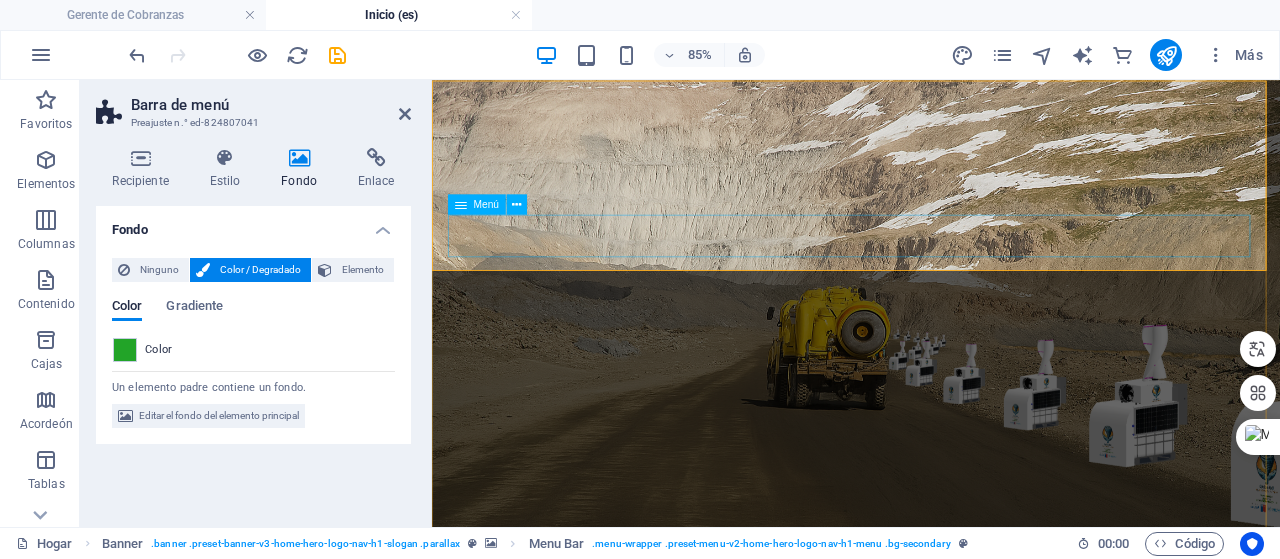 click on "Inicio Servicios Preguntas frecuentes Blog Contacto" at bounding box center [931, 811] 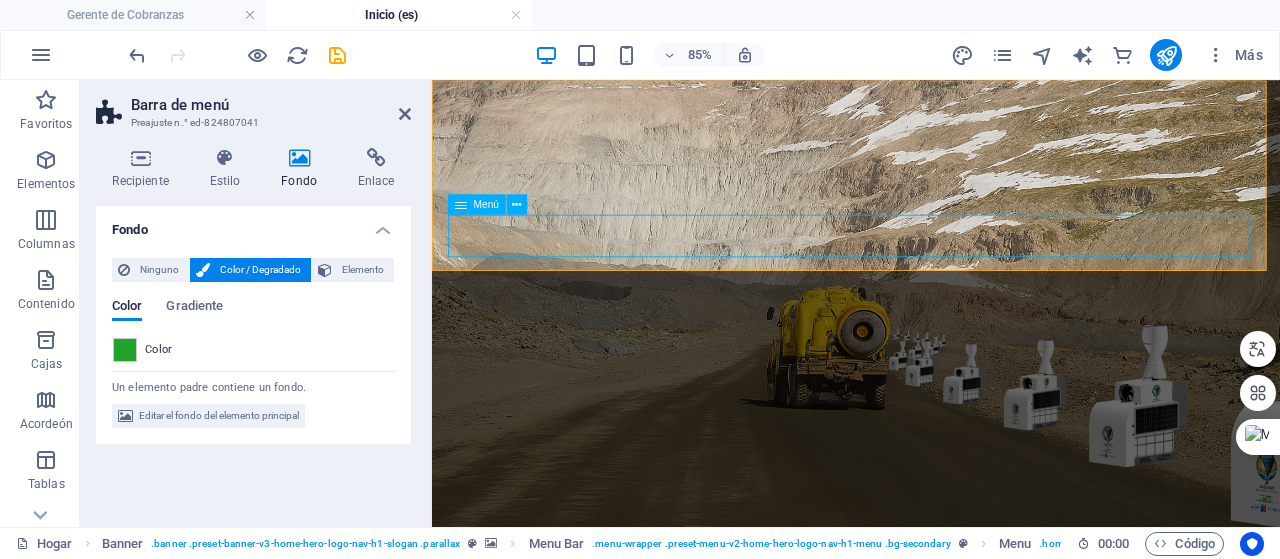 click on "Inicio Servicios Preguntas frecuentes Blog Contacto" at bounding box center [931, 811] 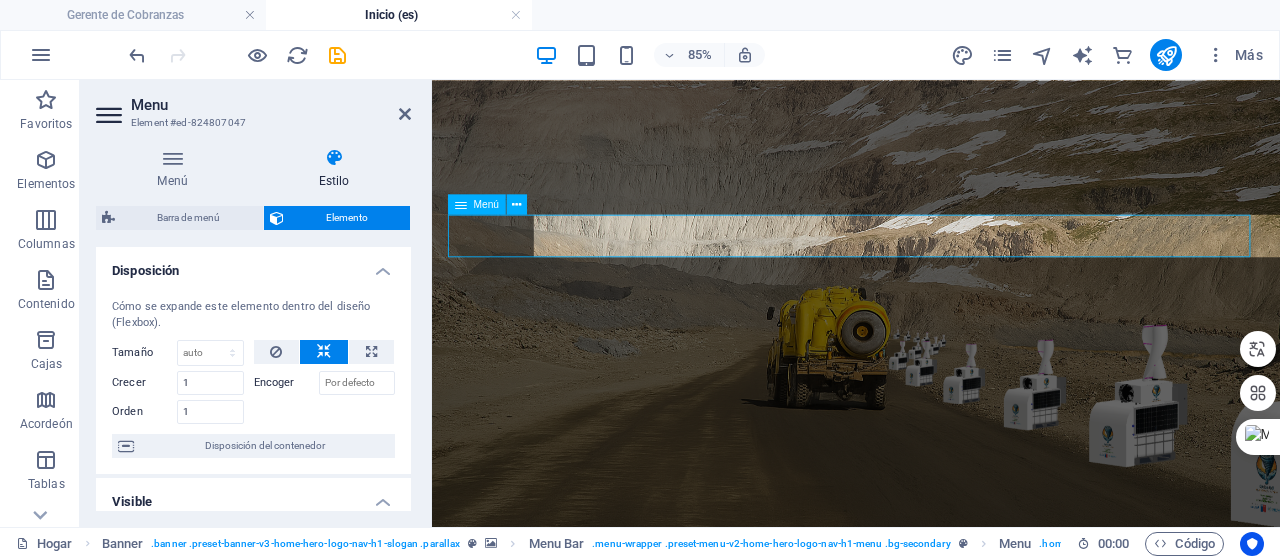 click on "Inicio Servicios Preguntas frecuentes Blog Contacto" at bounding box center (931, 811) 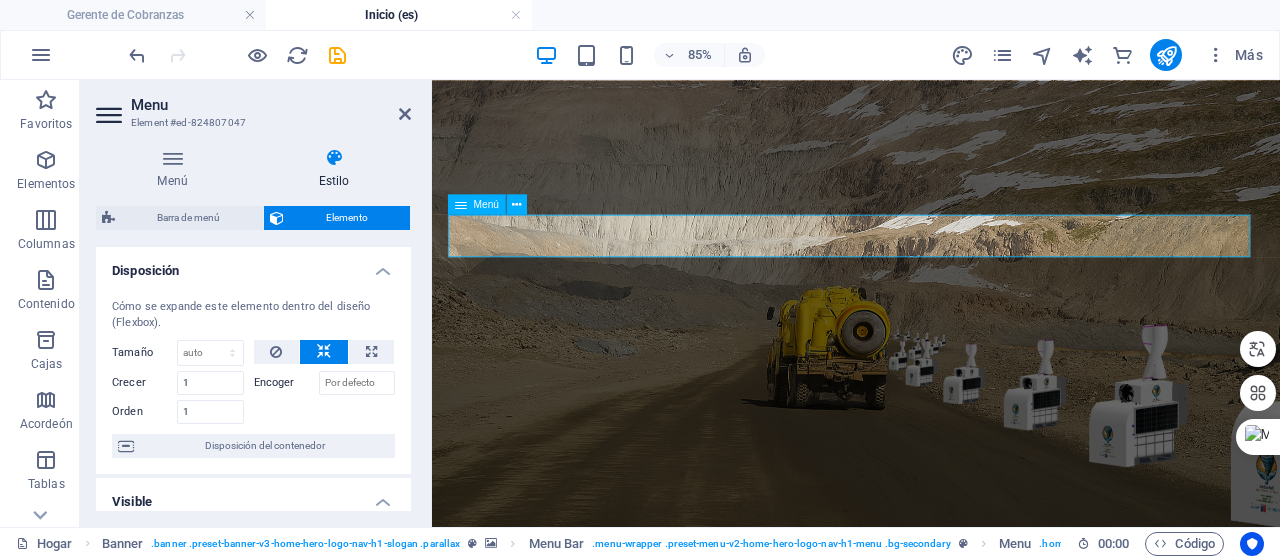 click on "Inicio Servicios Preguntas frecuentes Blog Contacto" at bounding box center (931, 811) 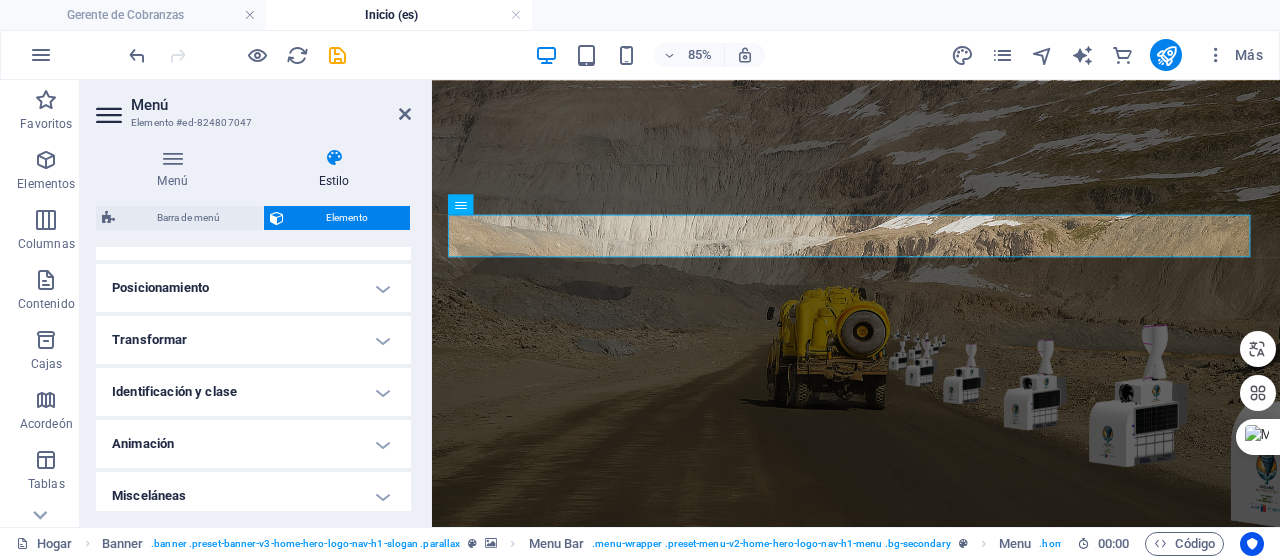 scroll, scrollTop: 721, scrollLeft: 0, axis: vertical 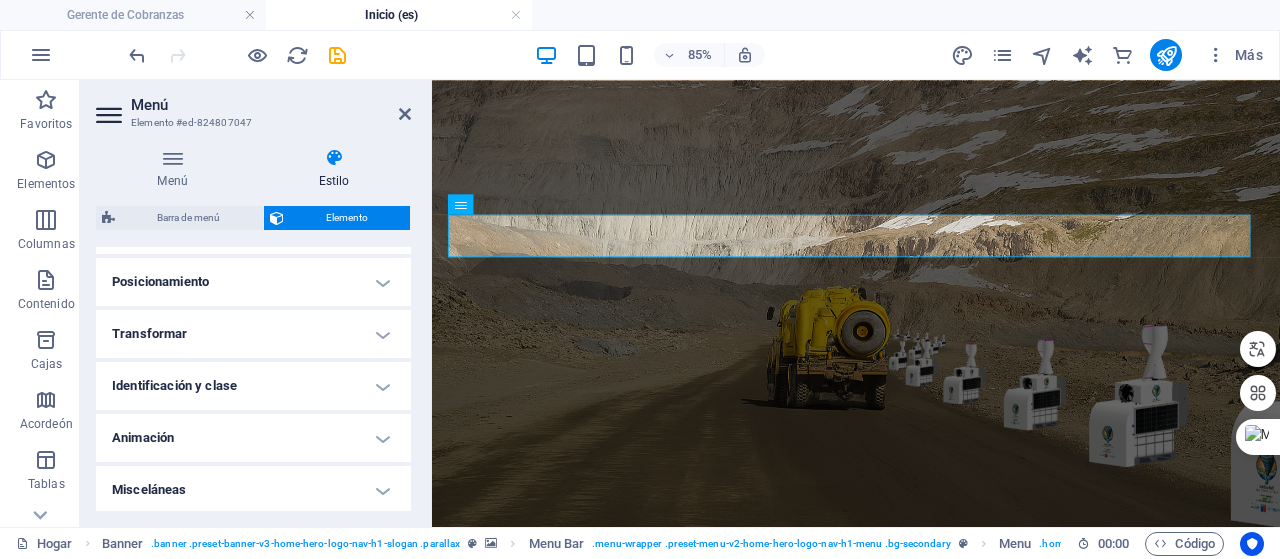 click on "Misceláneas" at bounding box center [253, 490] 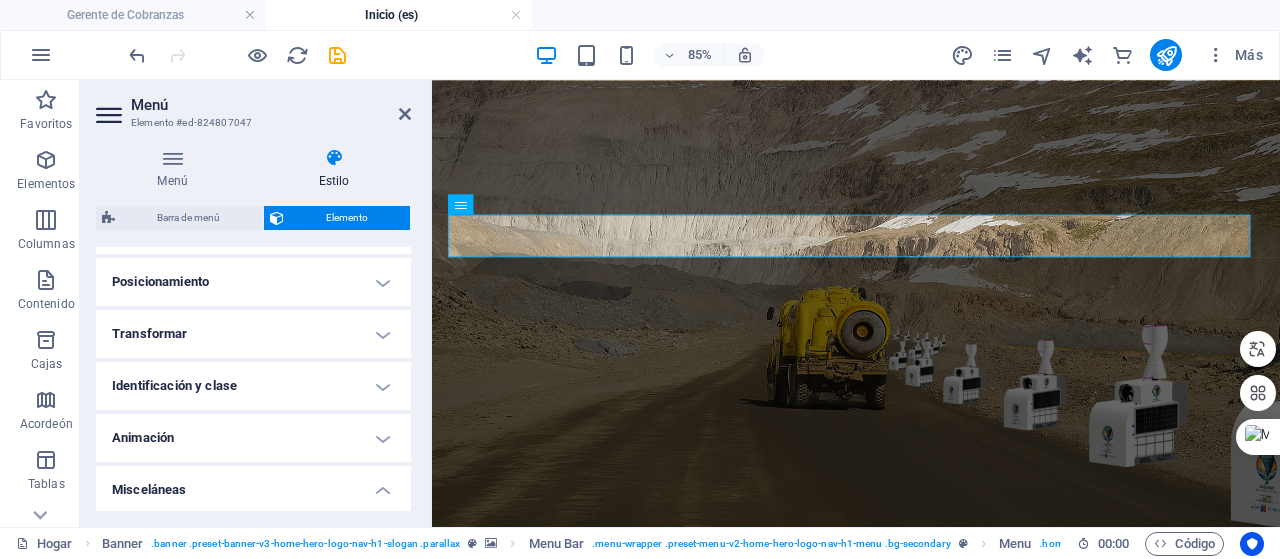 scroll, scrollTop: 844, scrollLeft: 0, axis: vertical 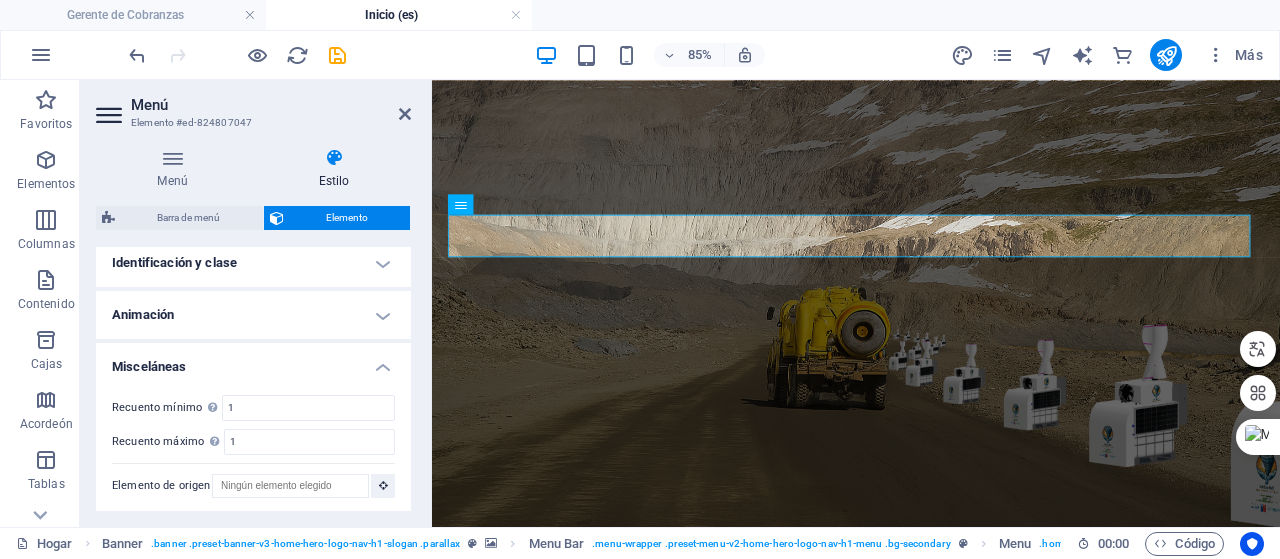 click on "Animación" at bounding box center (253, 315) 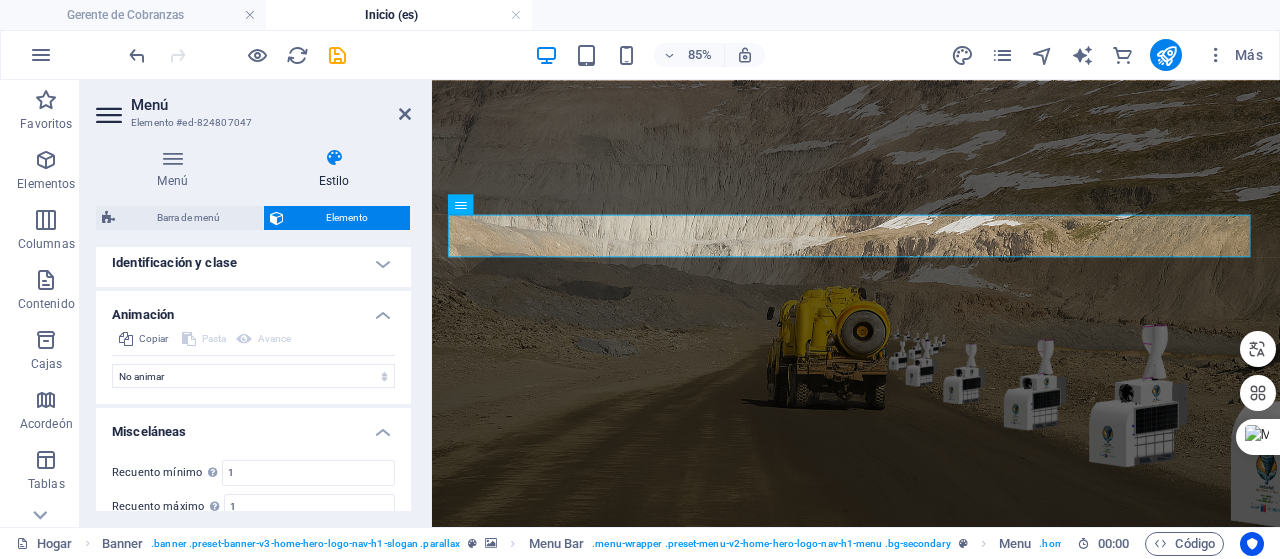 click on "Identificación y clase" at bounding box center (253, 263) 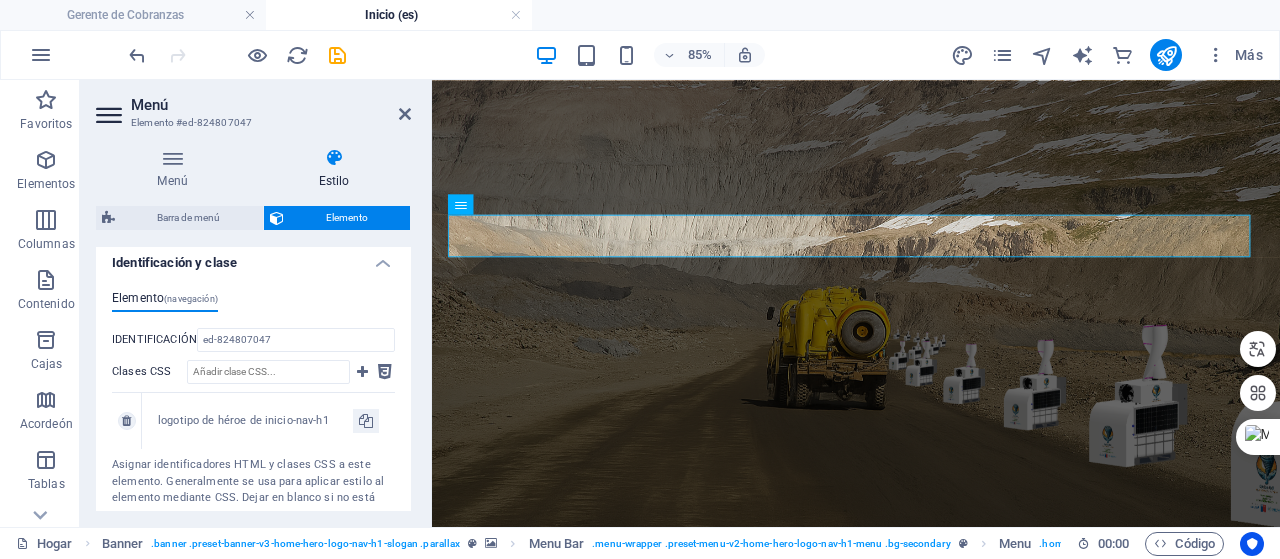 scroll, scrollTop: 744, scrollLeft: 0, axis: vertical 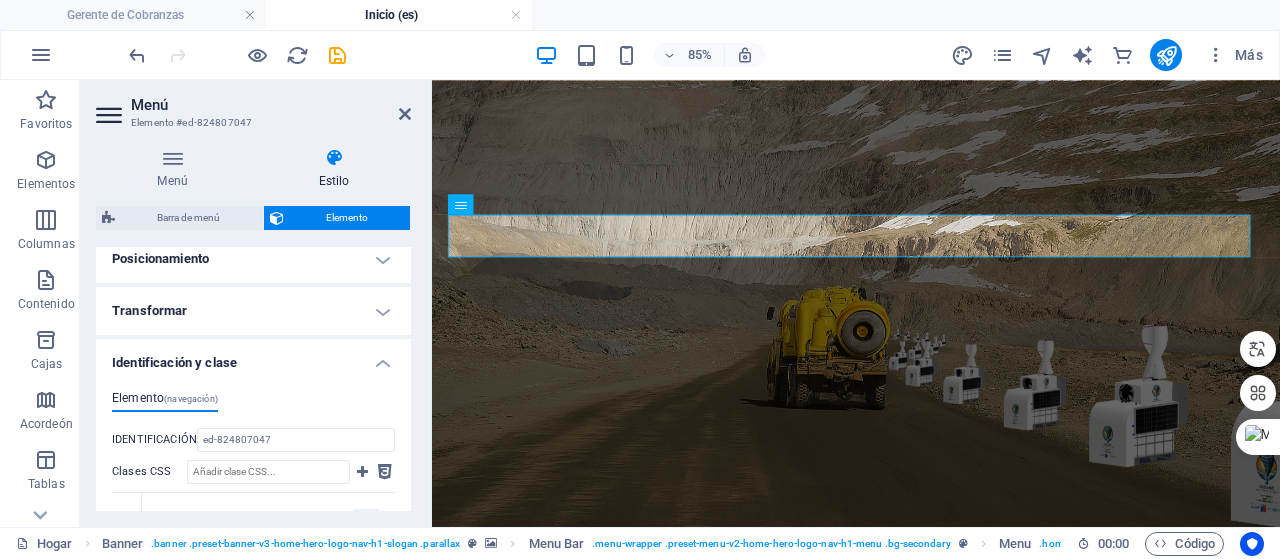click on "Transformar" at bounding box center [253, 311] 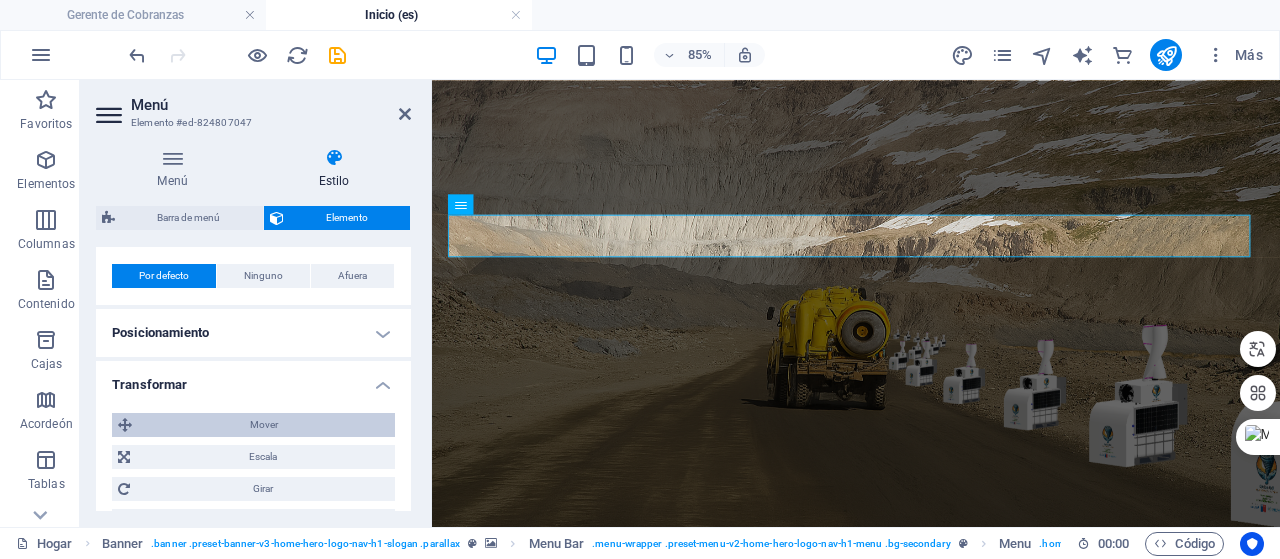 scroll, scrollTop: 644, scrollLeft: 0, axis: vertical 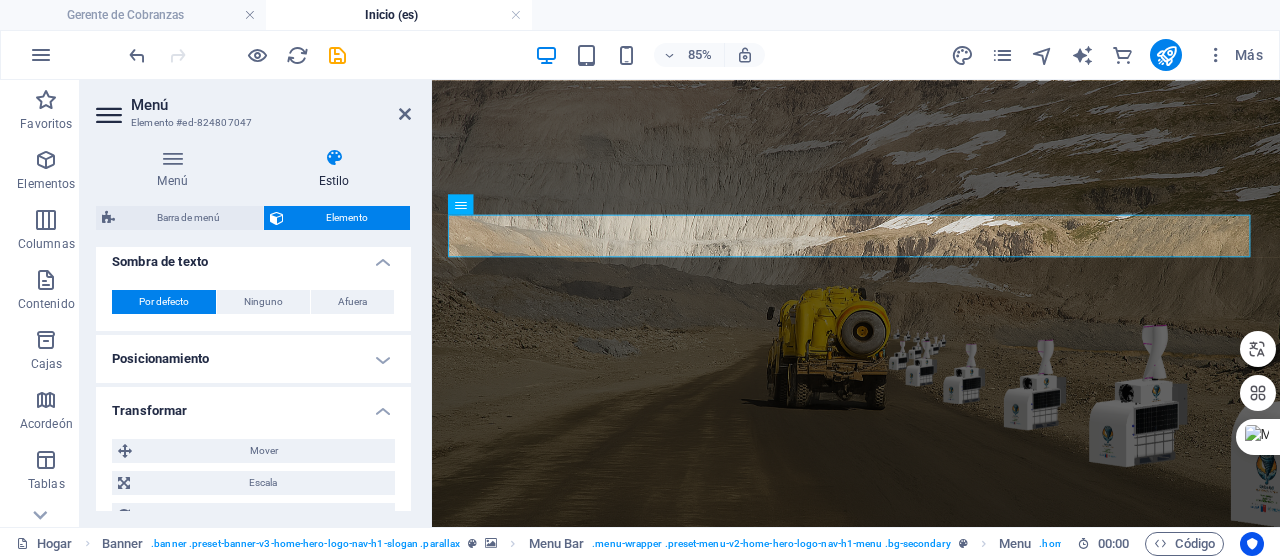 click on "Posicionamiento" at bounding box center (253, 359) 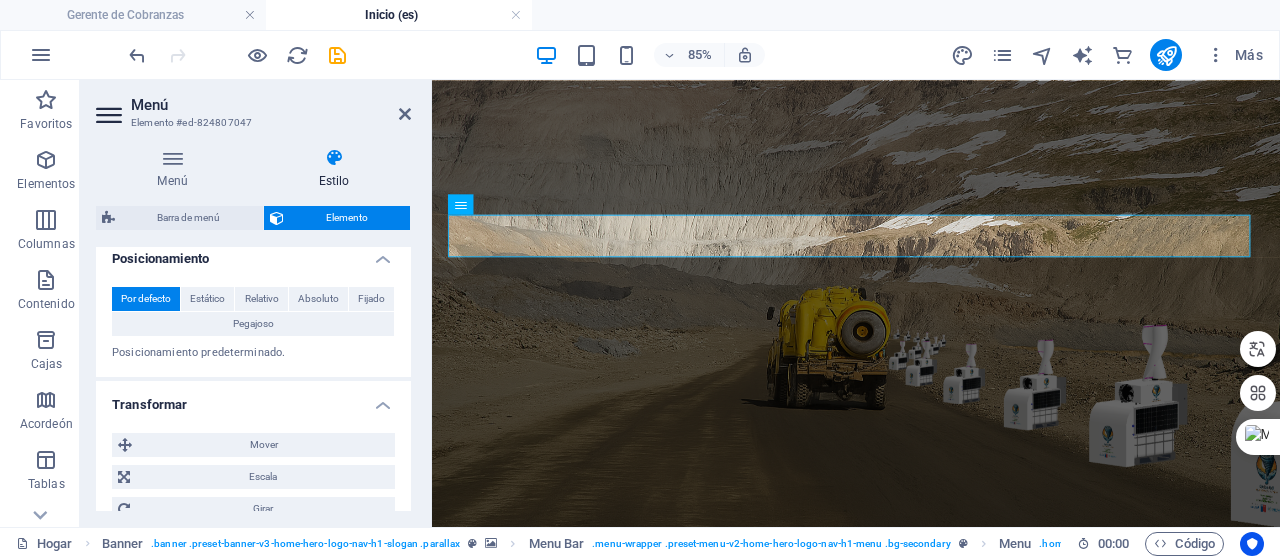 scroll, scrollTop: 544, scrollLeft: 0, axis: vertical 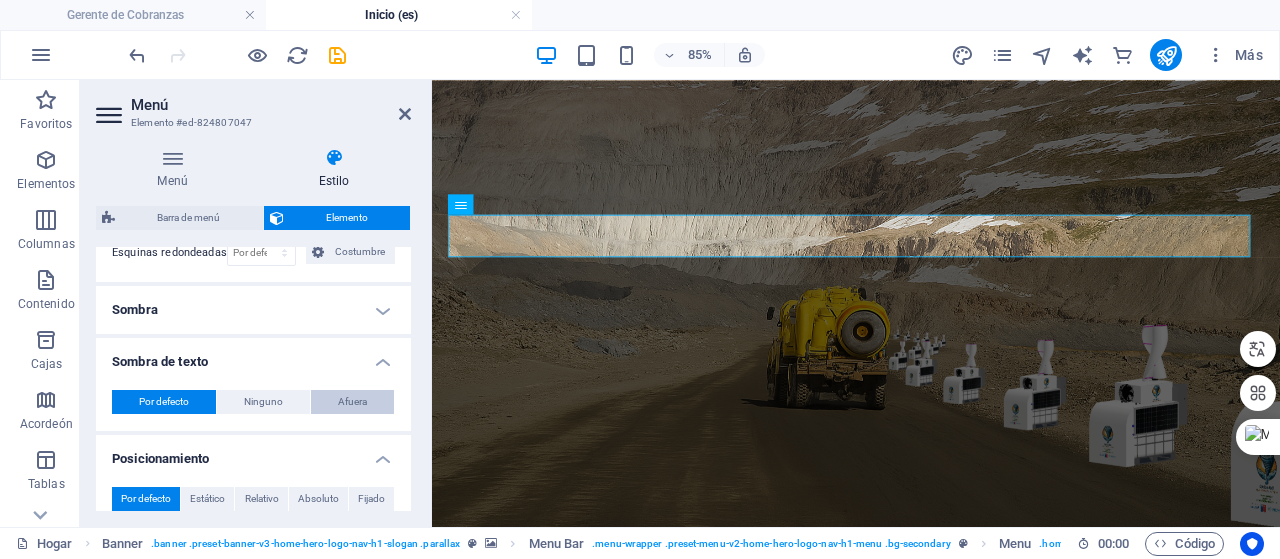 click on "Afuera" at bounding box center [352, 401] 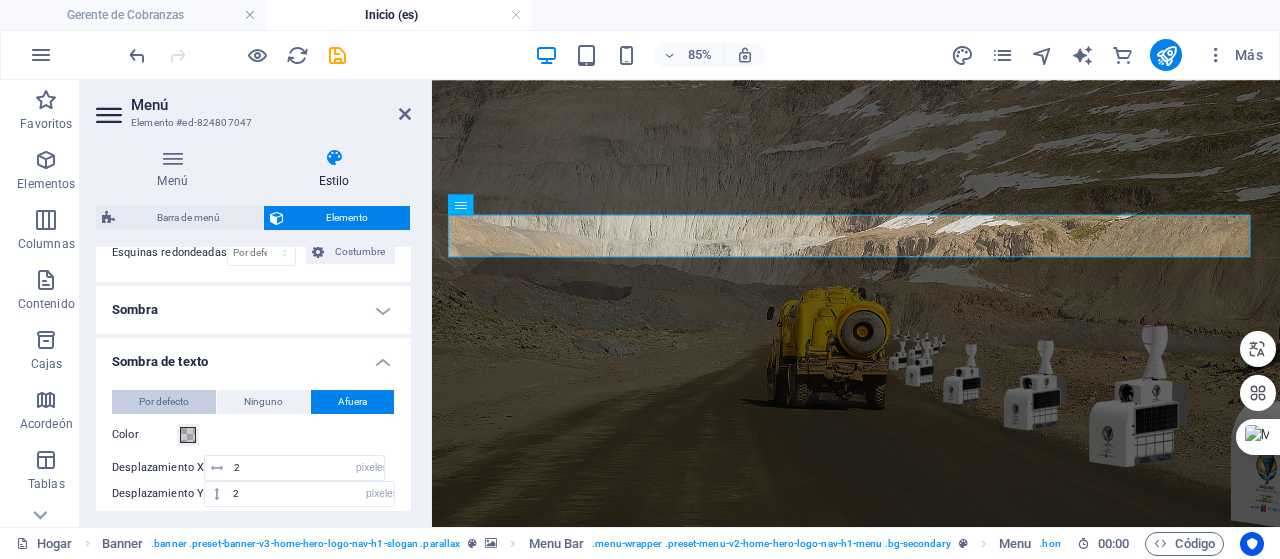 click on "Por defecto" at bounding box center (164, 401) 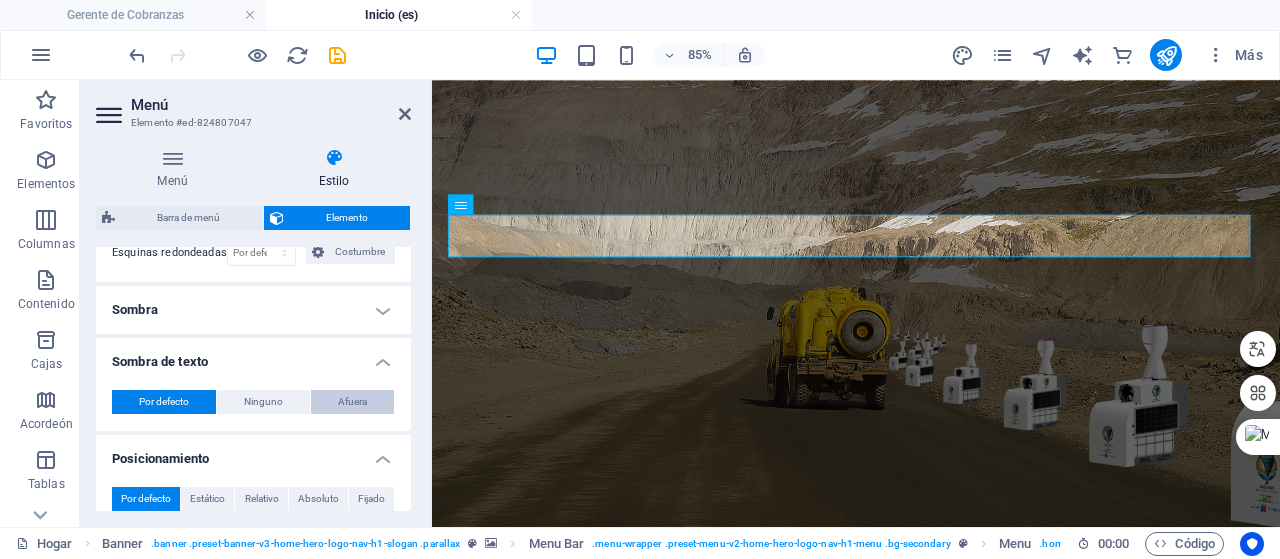 click on "Afuera" at bounding box center (352, 402) 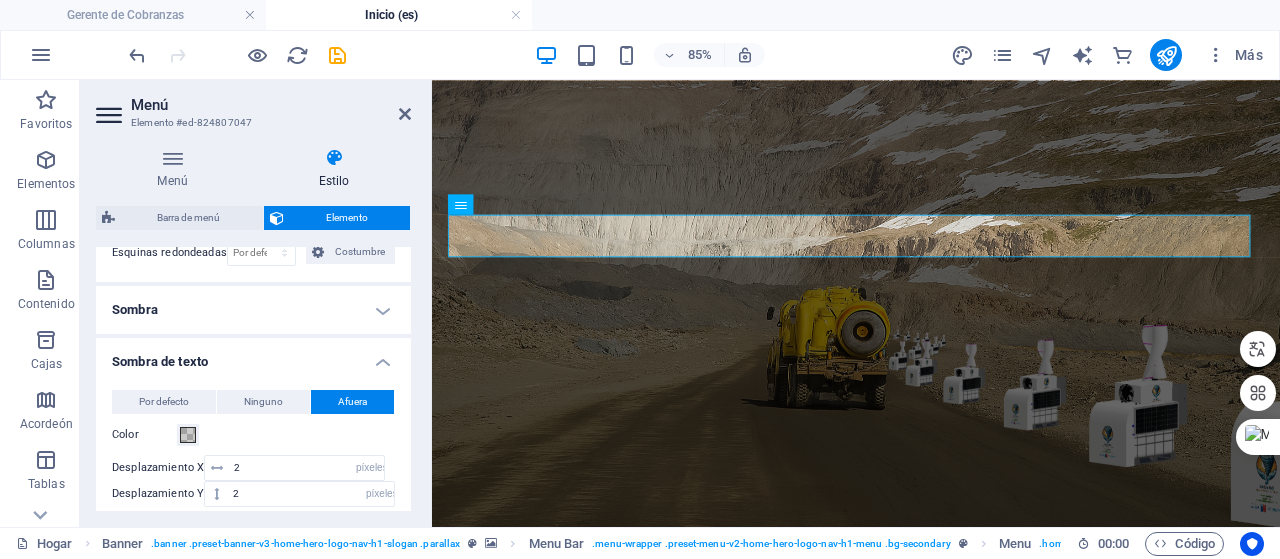 click on "Sombra" at bounding box center [253, 310] 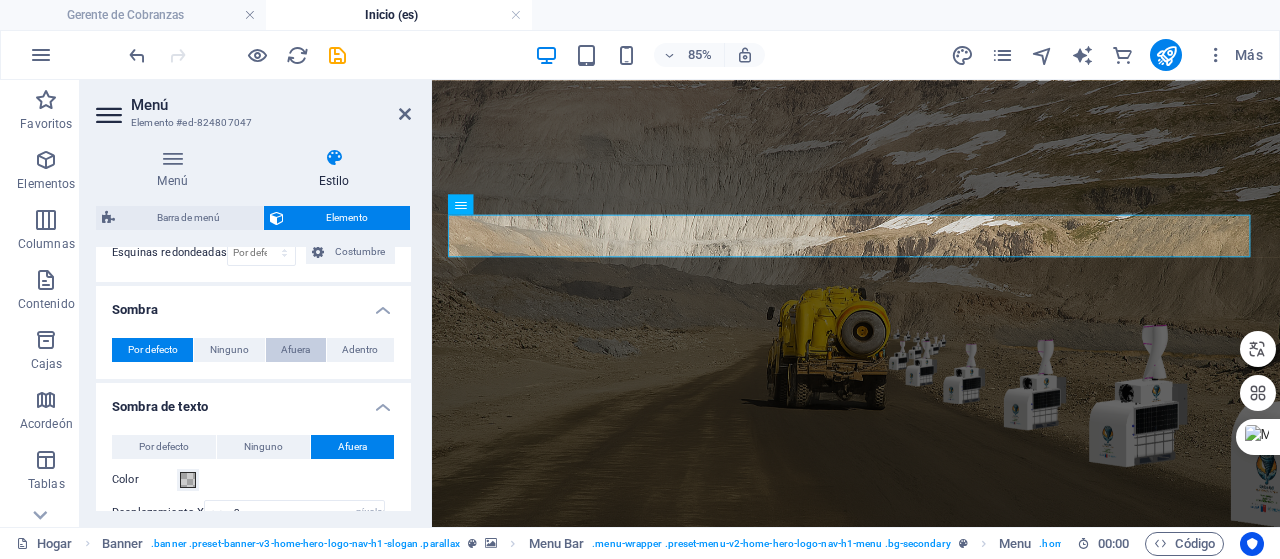 click on "Afuera" at bounding box center (295, 349) 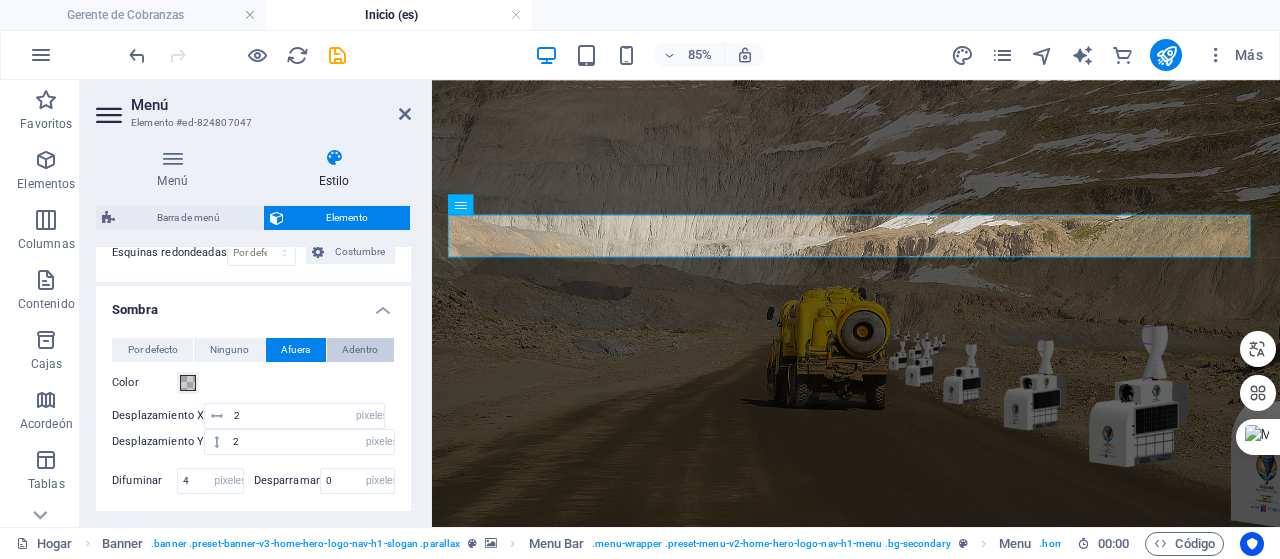 click on "Adentro" at bounding box center (360, 349) 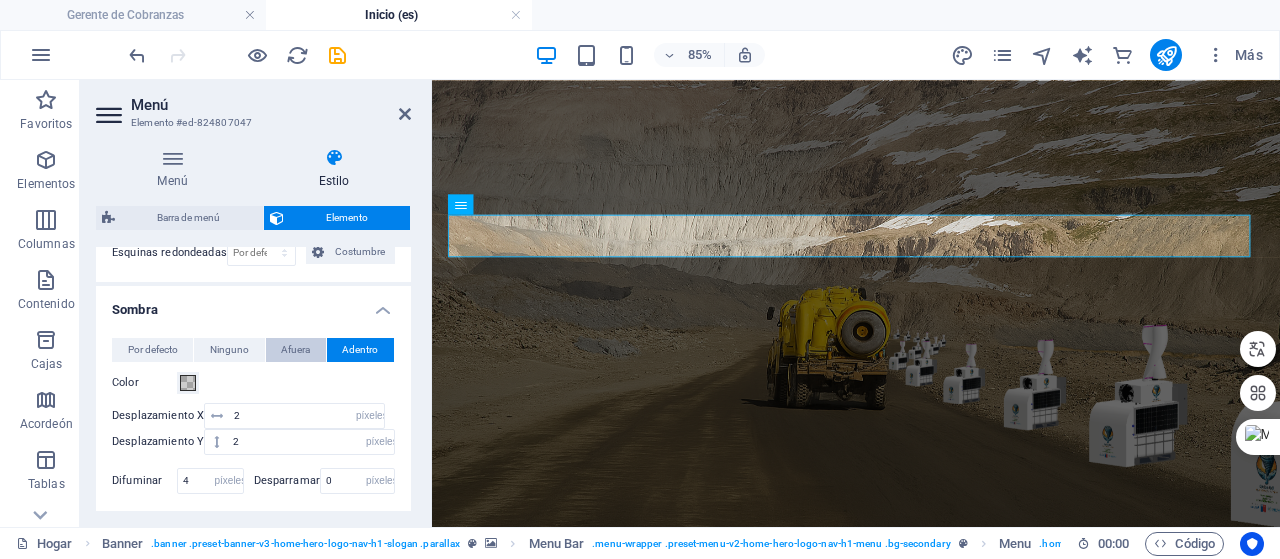 click on "Afuera" at bounding box center (296, 350) 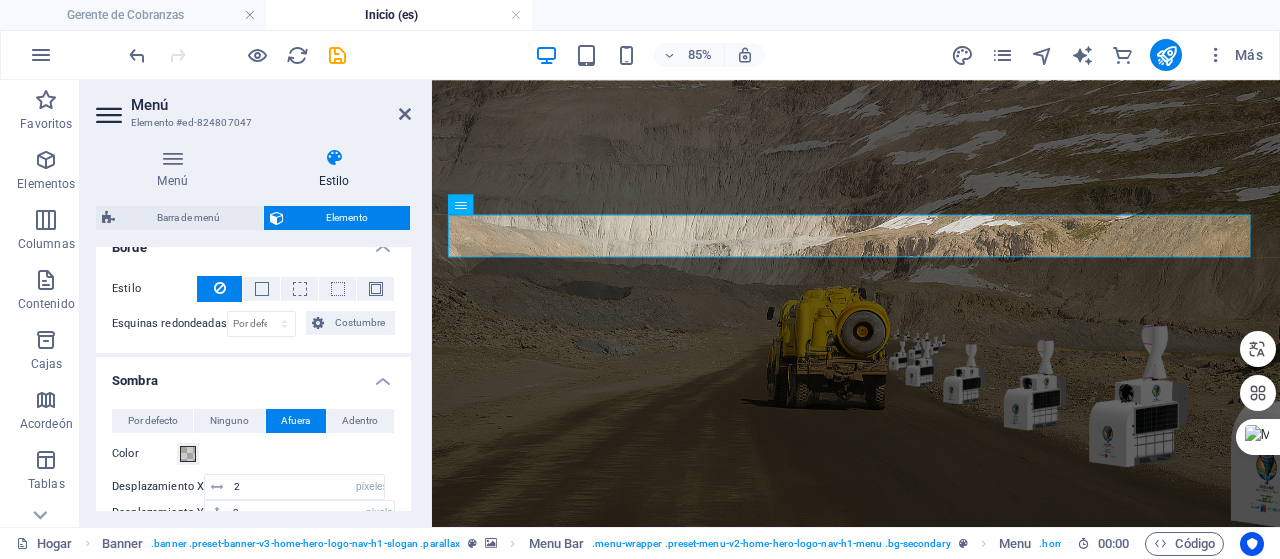 scroll, scrollTop: 444, scrollLeft: 0, axis: vertical 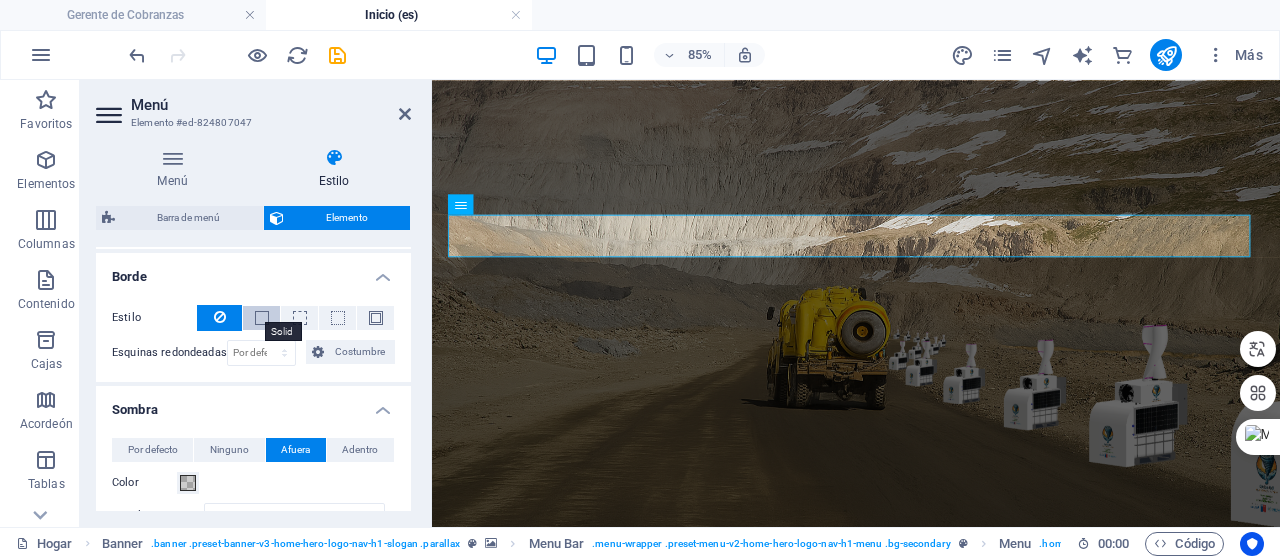 click at bounding box center (262, 318) 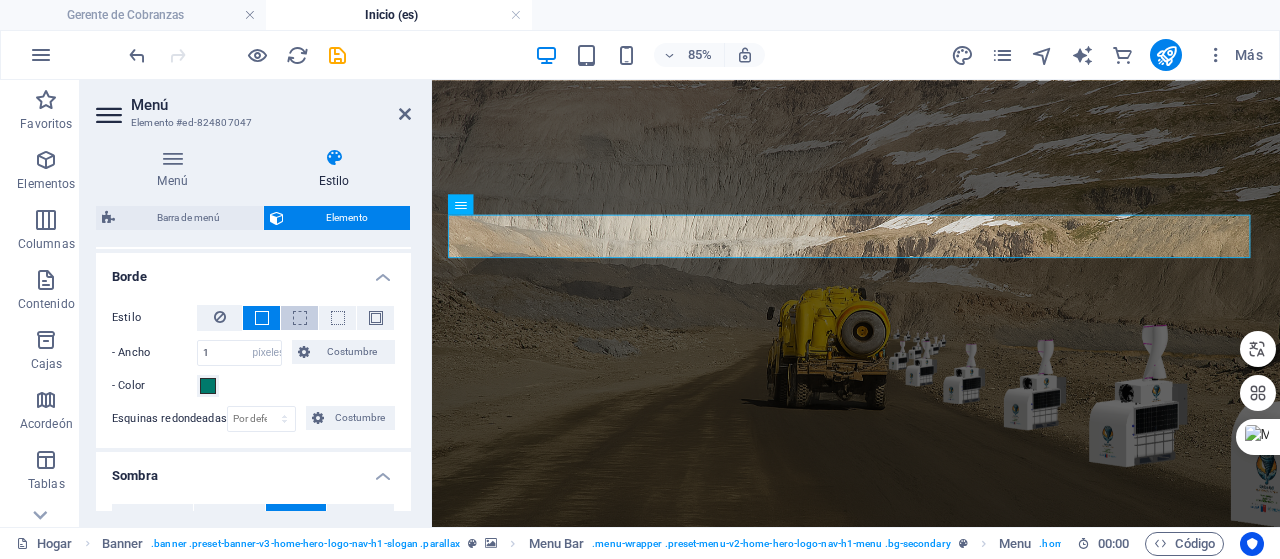 click at bounding box center (300, 318) 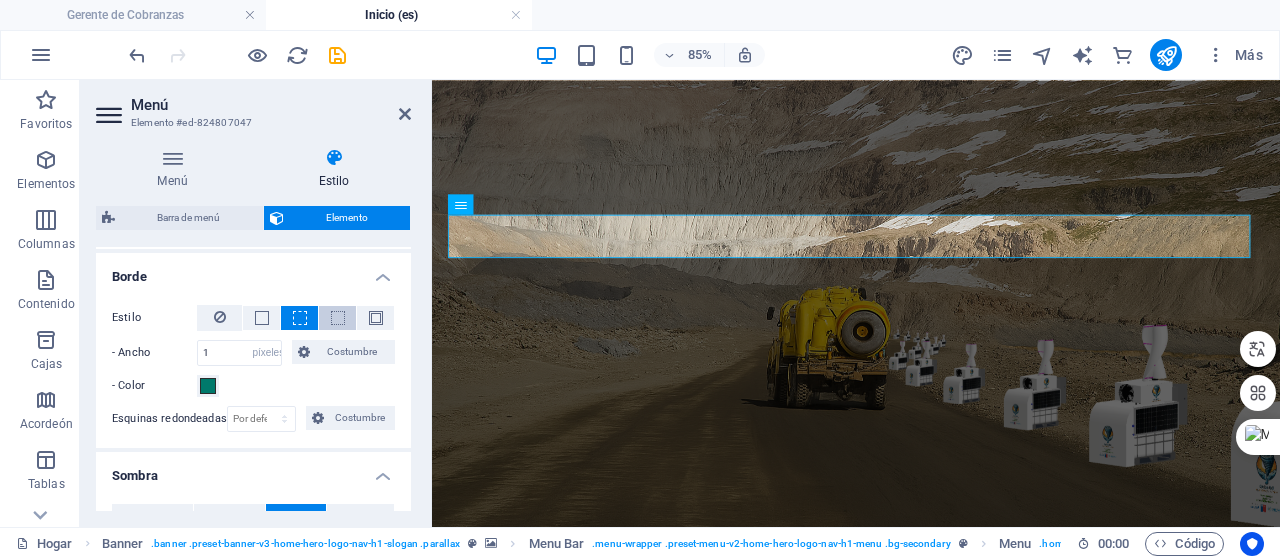 click at bounding box center [337, 318] 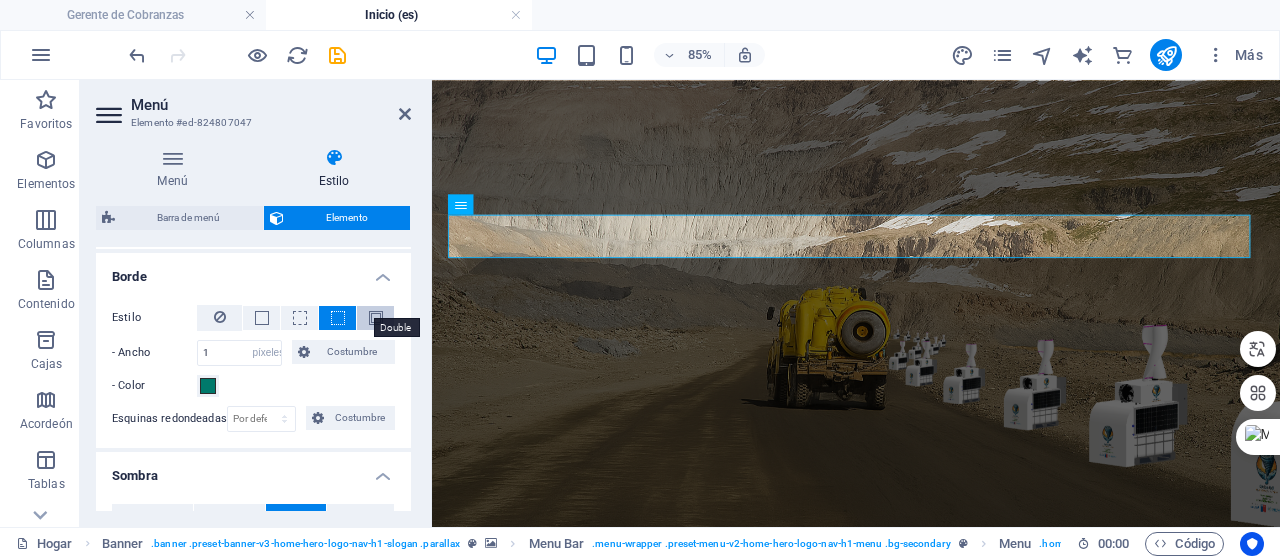 click at bounding box center (376, 318) 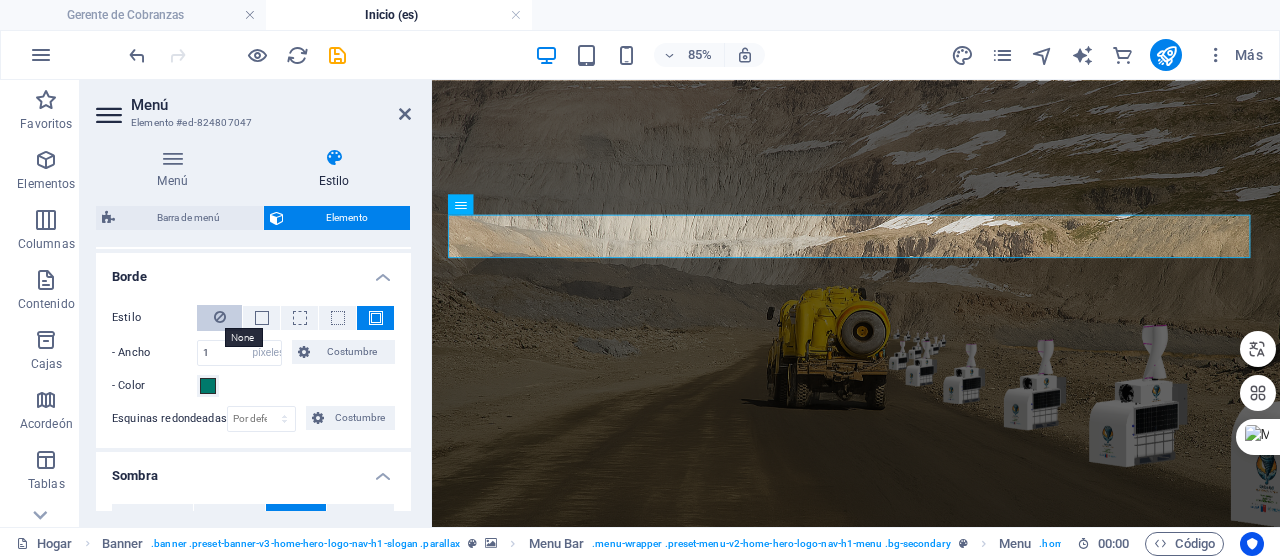 click at bounding box center [220, 317] 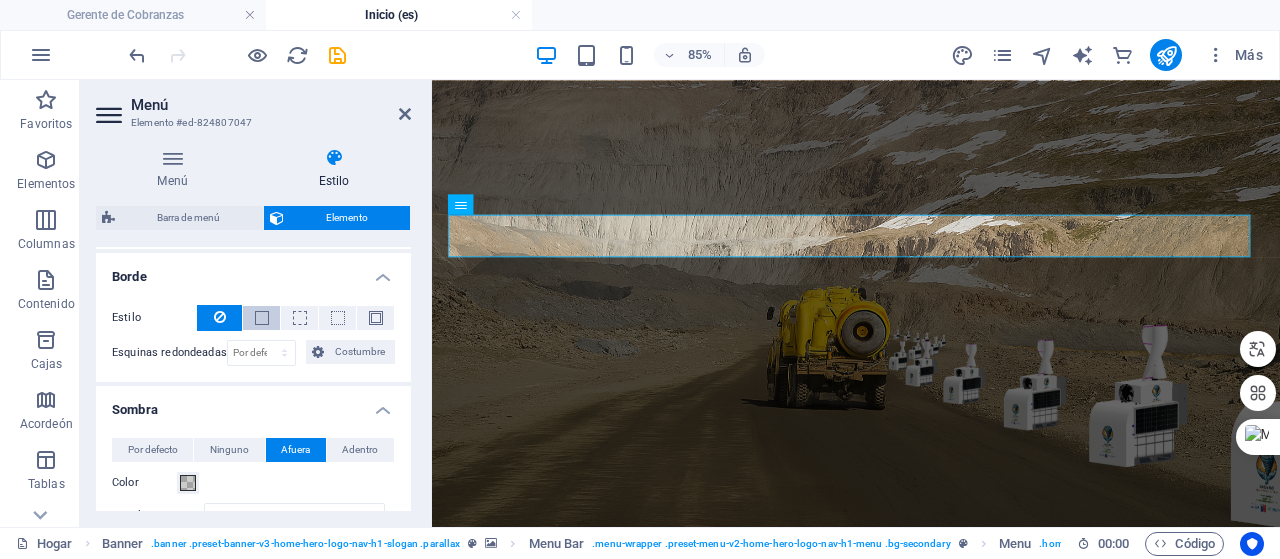 click at bounding box center [261, 318] 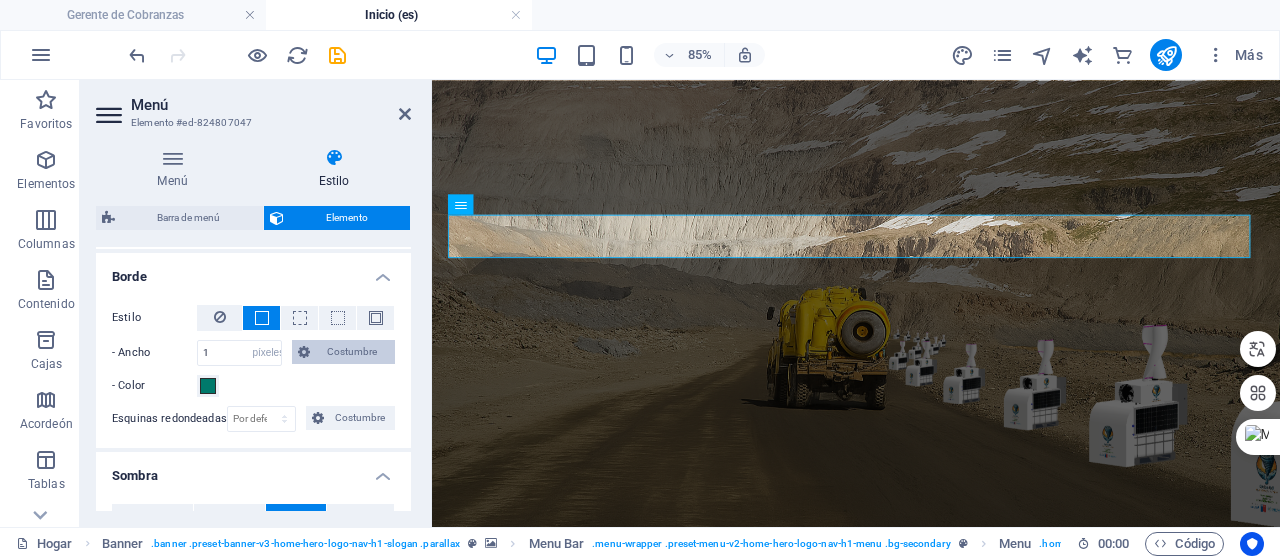 click on "Costumbre" at bounding box center [352, 351] 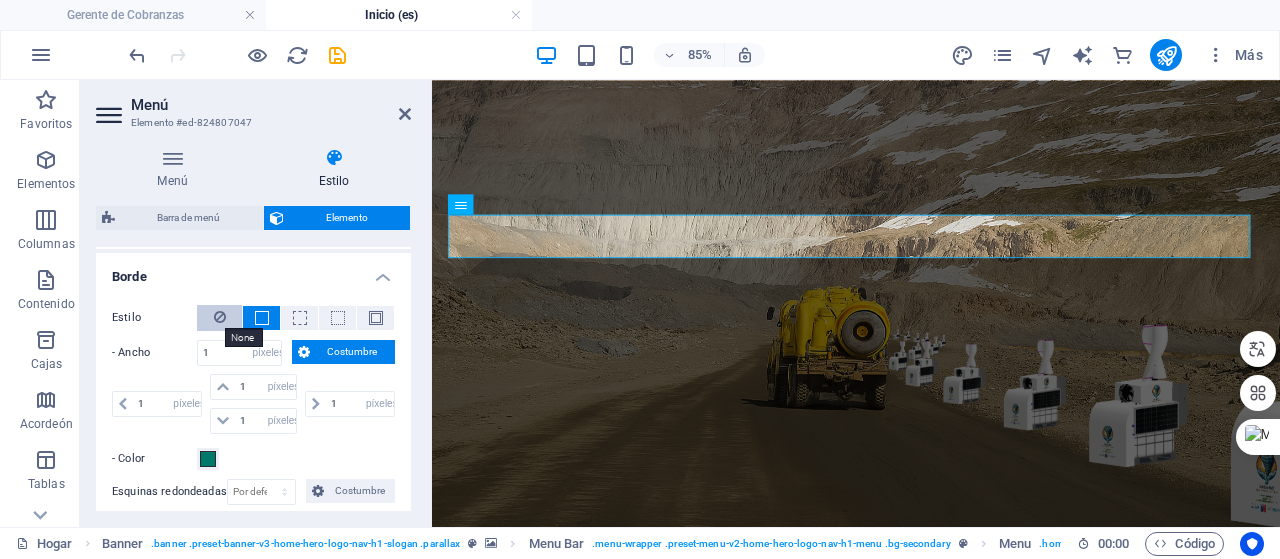 click at bounding box center (220, 317) 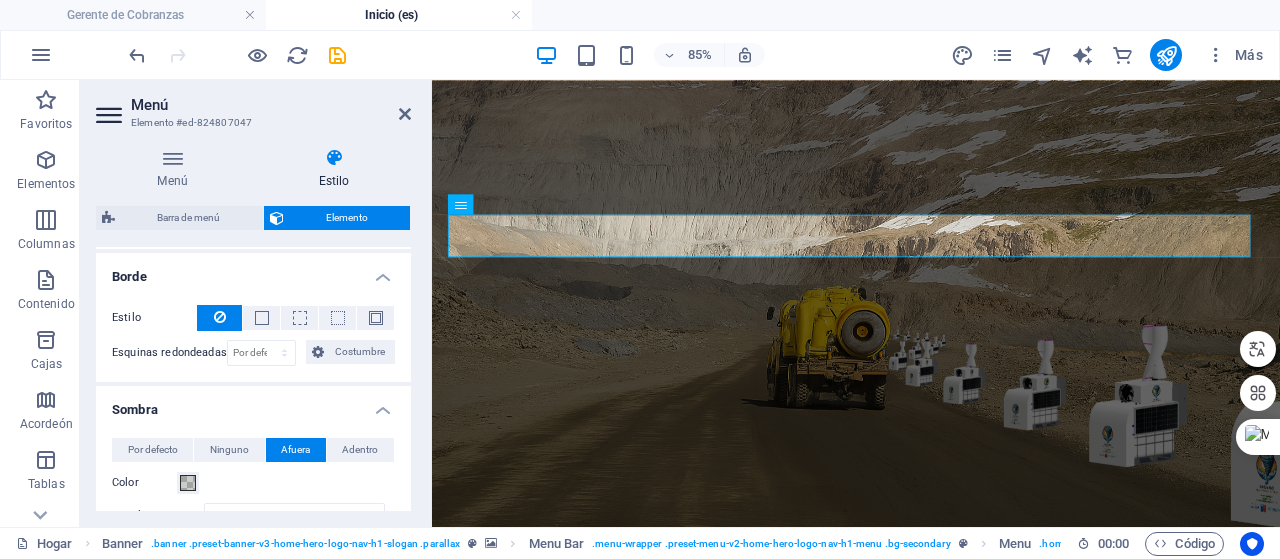 scroll, scrollTop: 244, scrollLeft: 0, axis: vertical 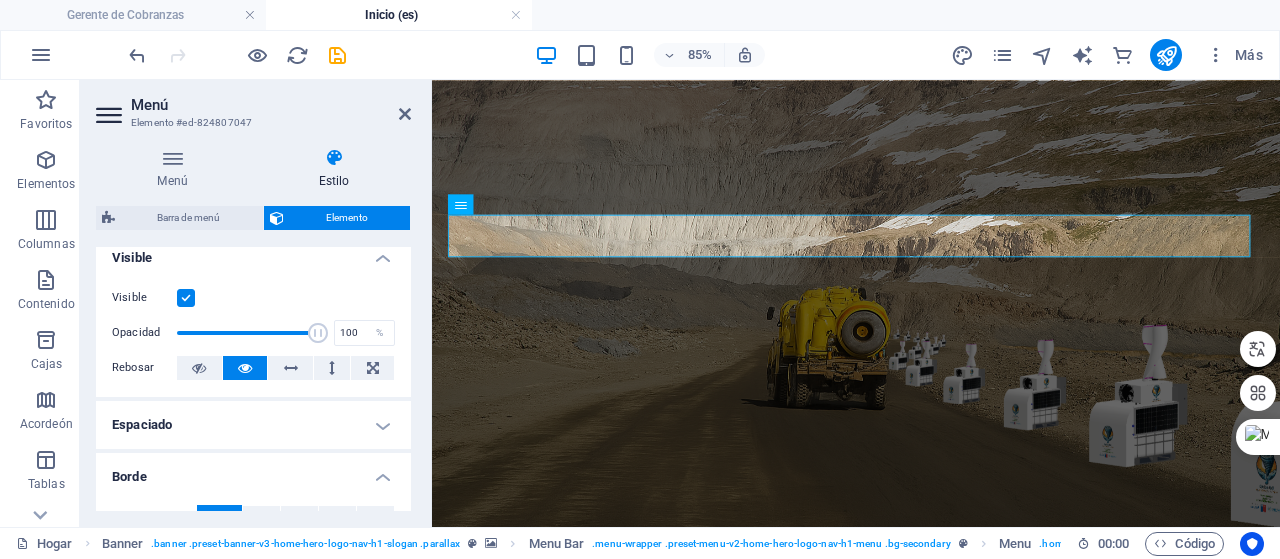 click on "Espaciado" at bounding box center [253, 425] 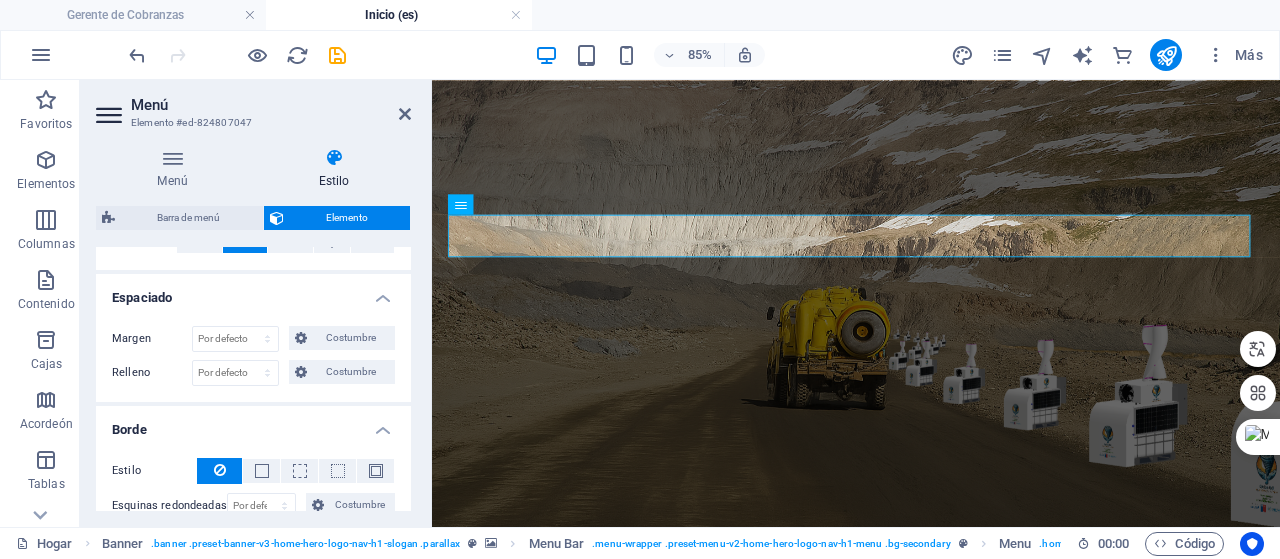 scroll, scrollTop: 344, scrollLeft: 0, axis: vertical 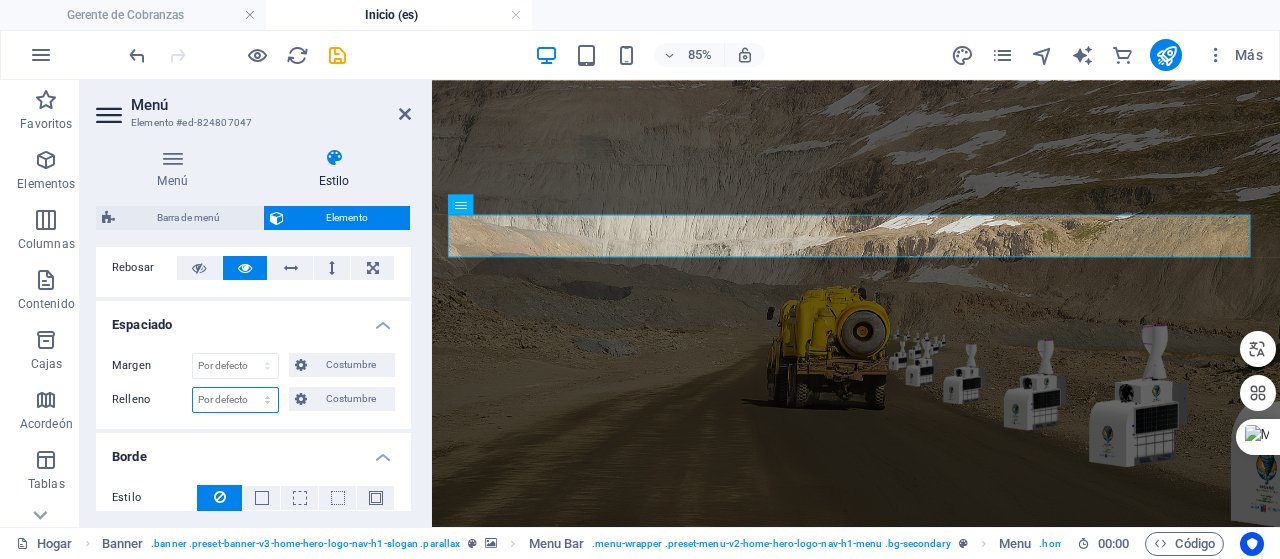 click on "Por defecto píxeles movimiento rápido del ojo % vh Volkswagen Costumbre" at bounding box center [235, 400] 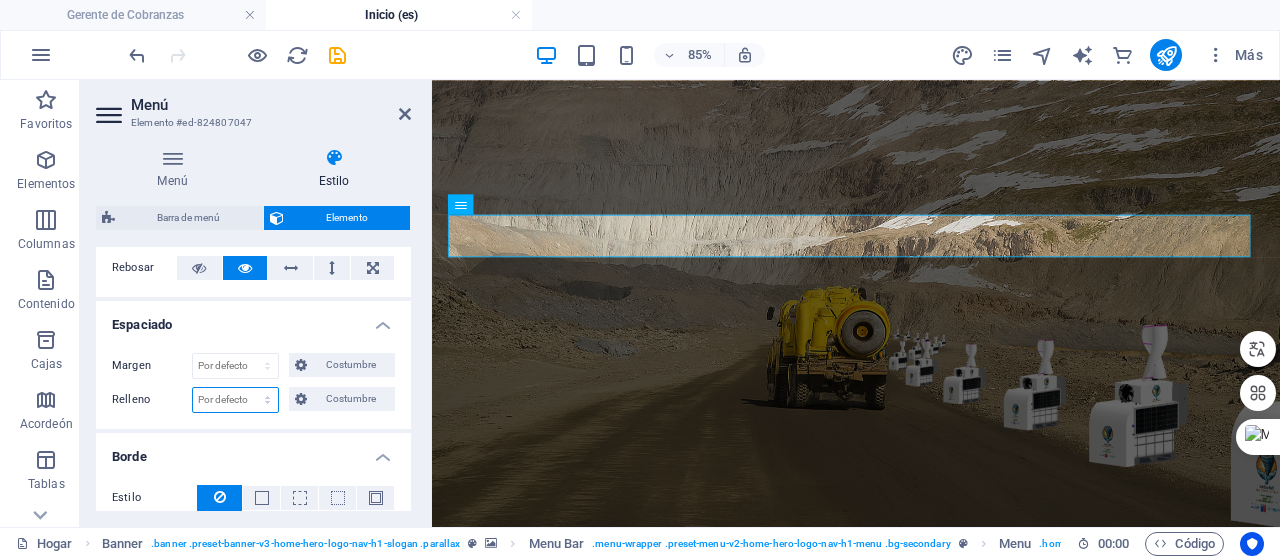 select on "px" 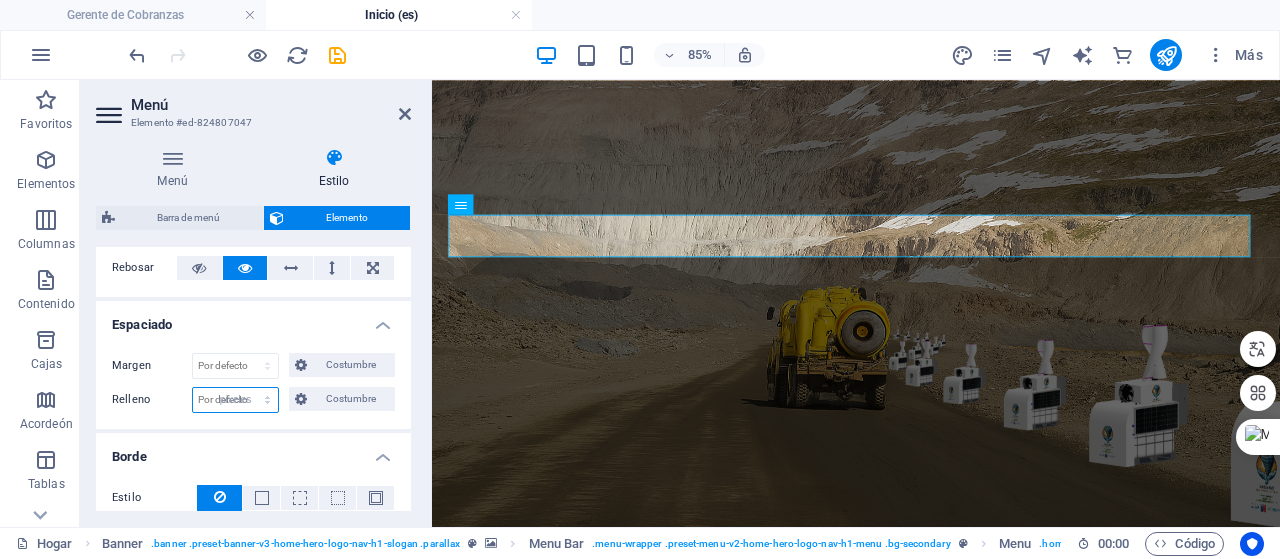 click on "Por defecto píxeles movimiento rápido del ojo % vh Volkswagen Costumbre" at bounding box center (235, 400) 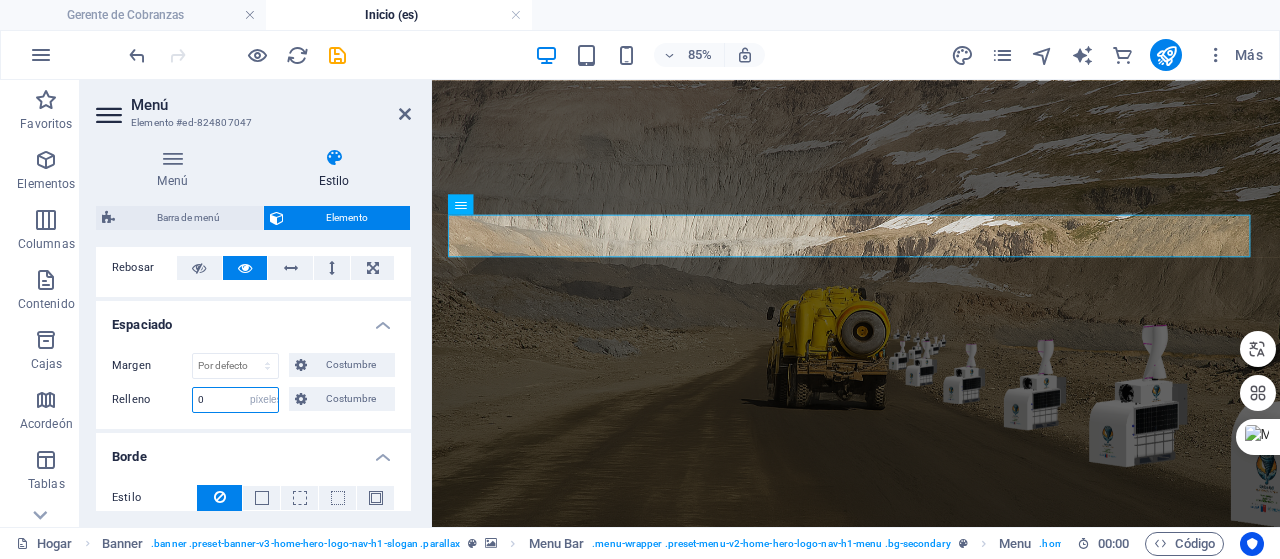 type on "3" 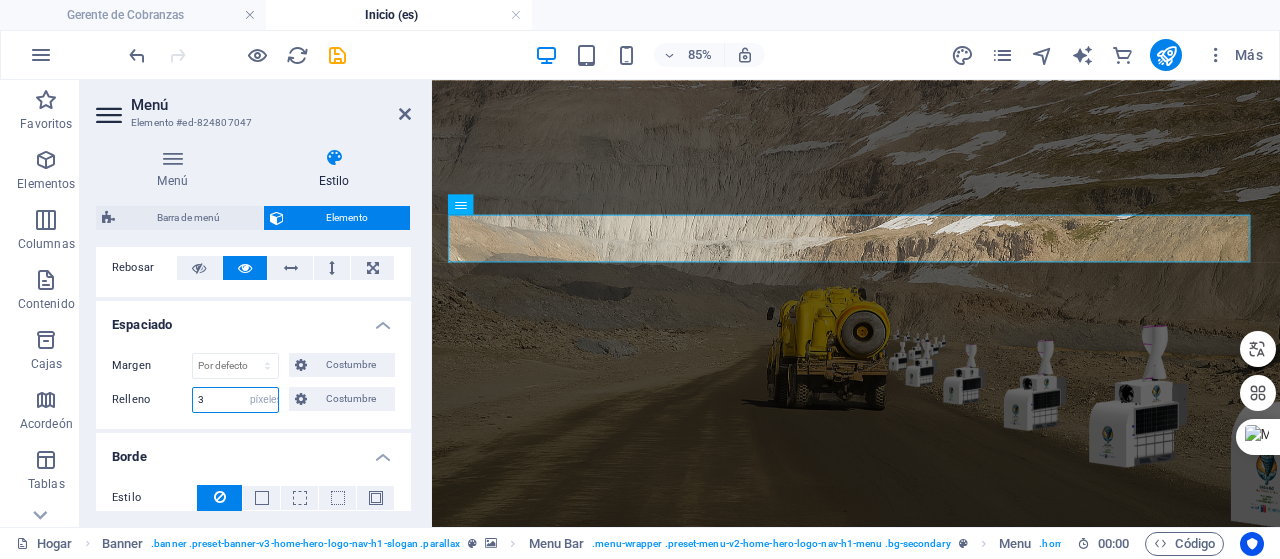 type 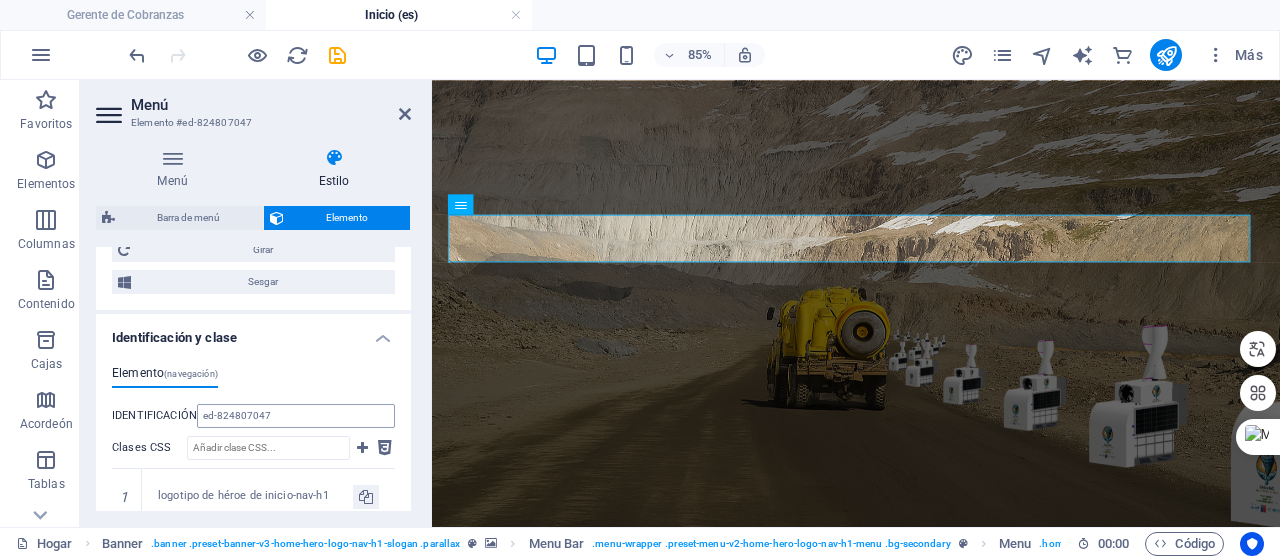 scroll, scrollTop: 1787, scrollLeft: 0, axis: vertical 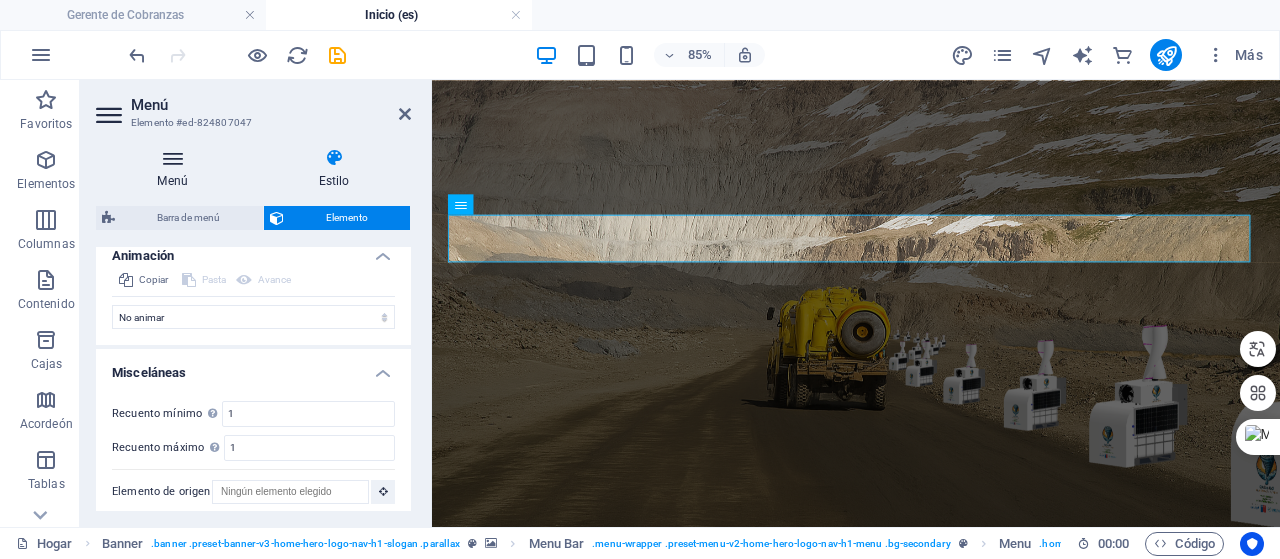 click at bounding box center [172, 158] 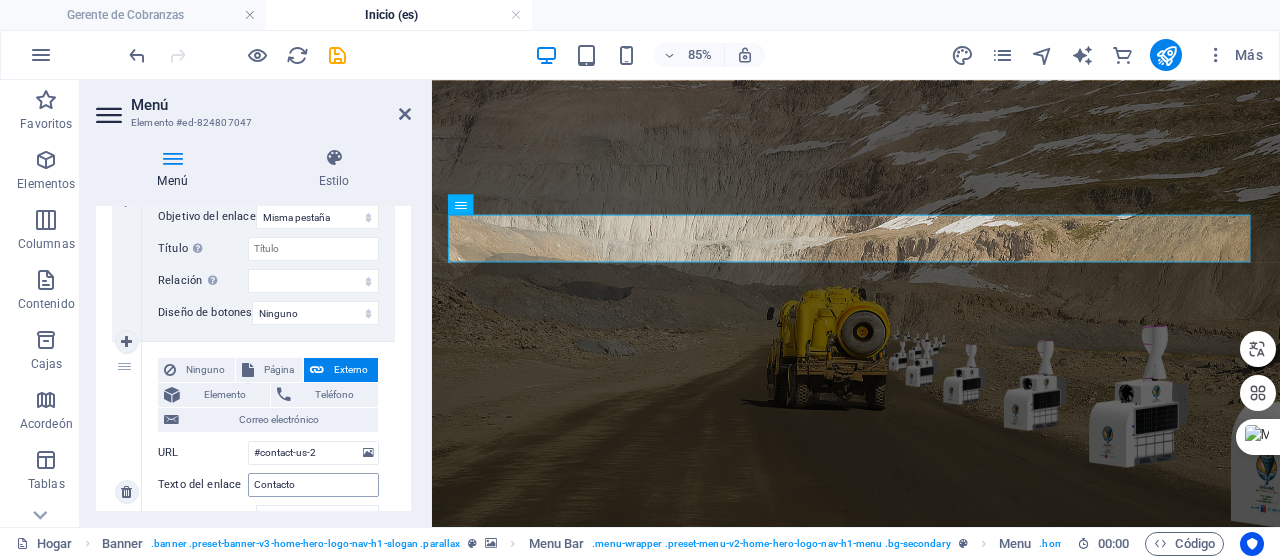 scroll, scrollTop: 1170, scrollLeft: 0, axis: vertical 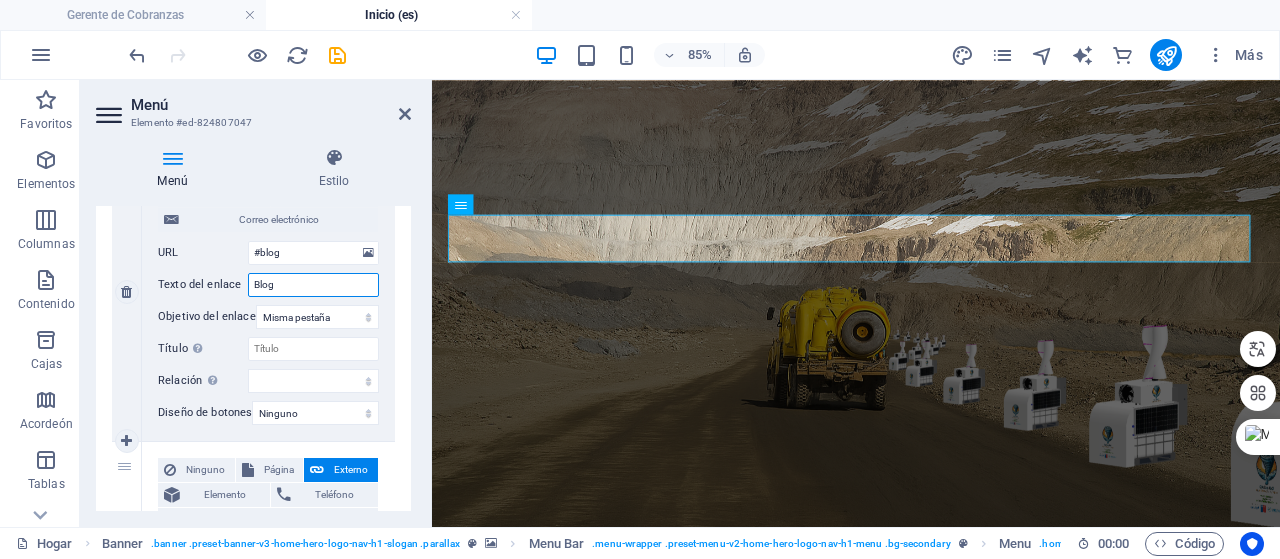 drag, startPoint x: 294, startPoint y: 287, endPoint x: 244, endPoint y: 282, distance: 50.24938 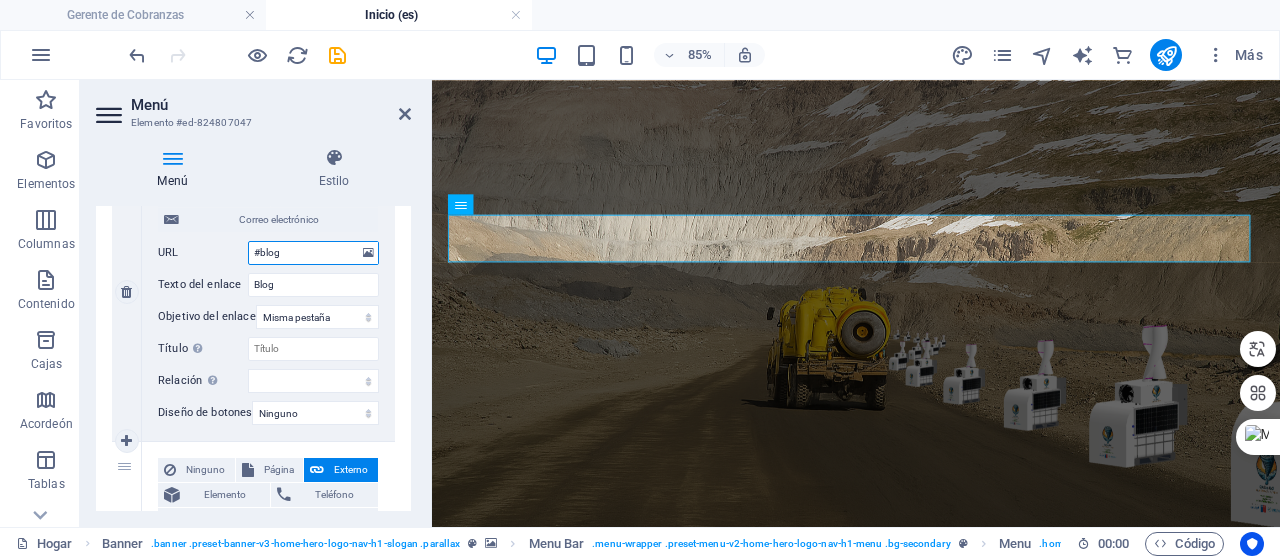 drag, startPoint x: 278, startPoint y: 248, endPoint x: 252, endPoint y: 246, distance: 26.076809 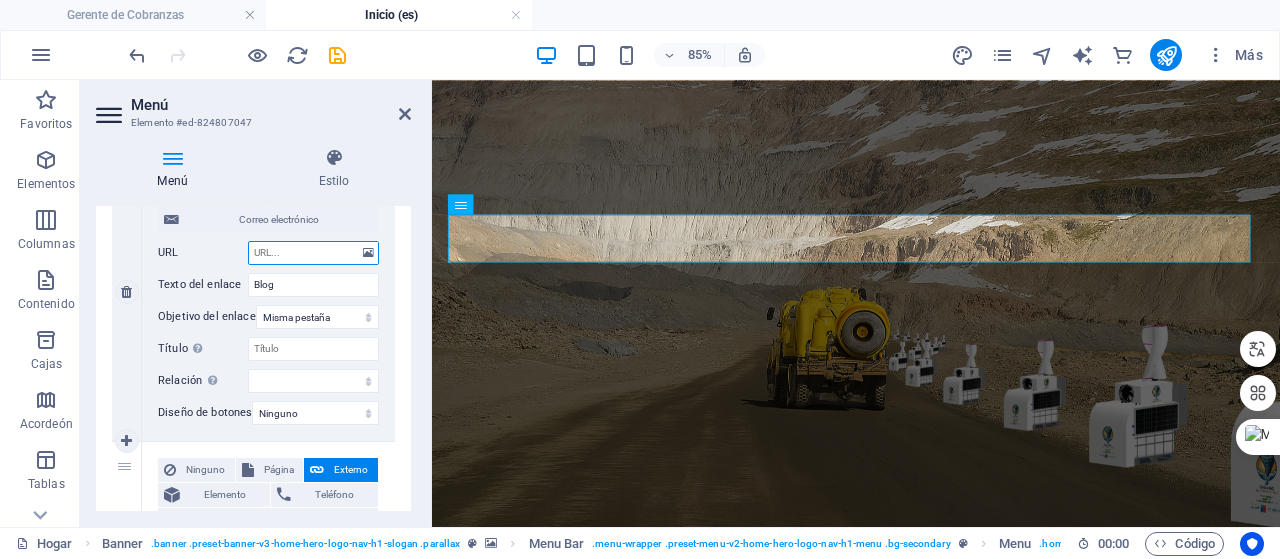 select 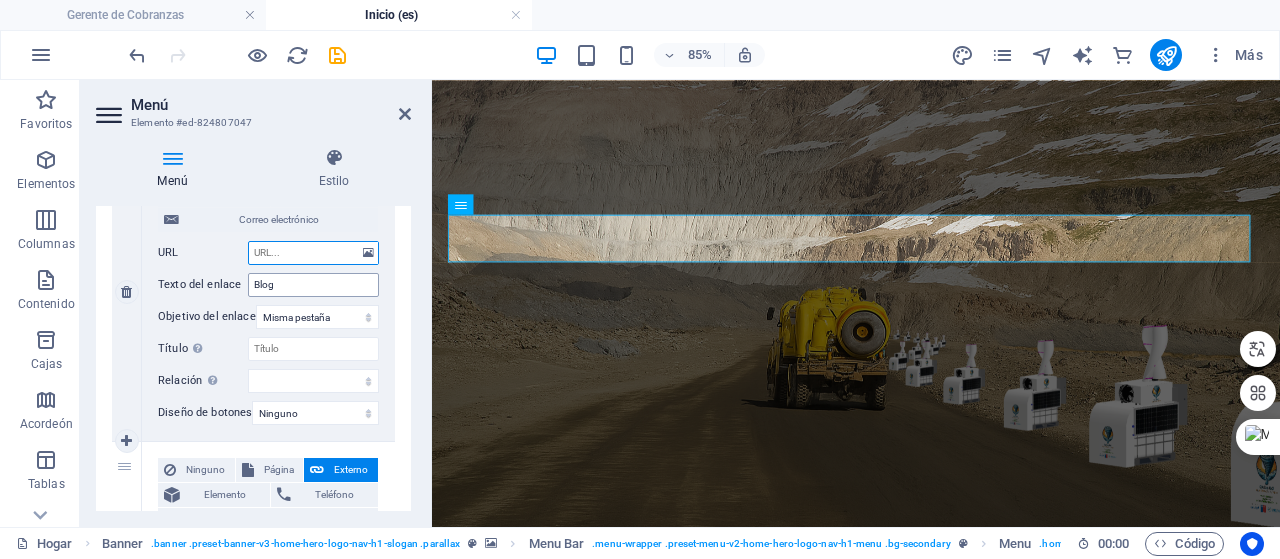 type 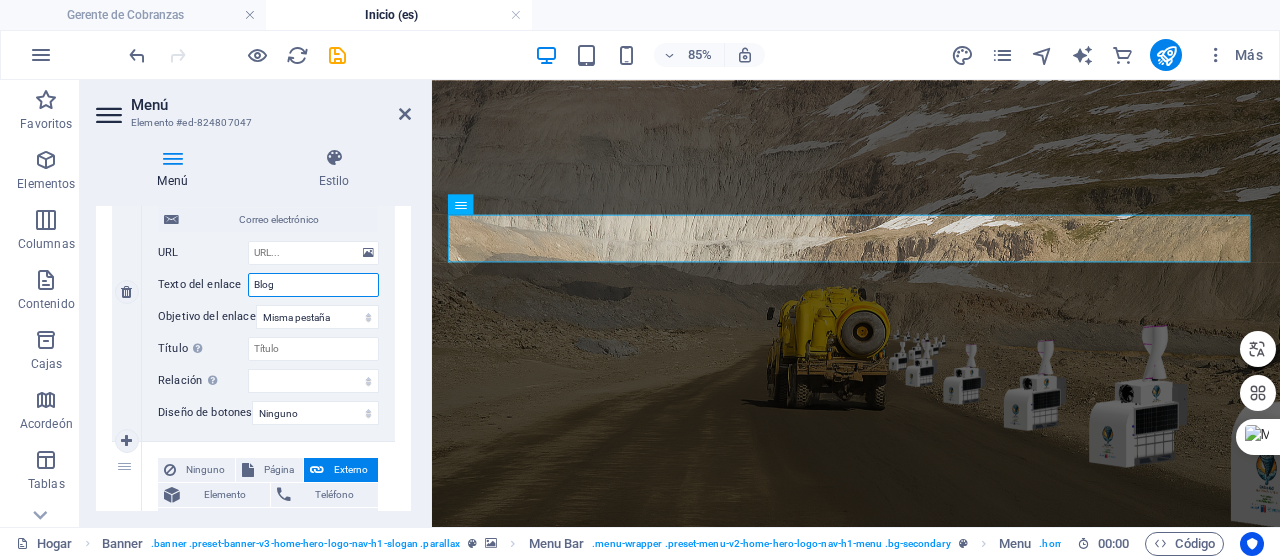 drag, startPoint x: 283, startPoint y: 285, endPoint x: 248, endPoint y: 277, distance: 35.902645 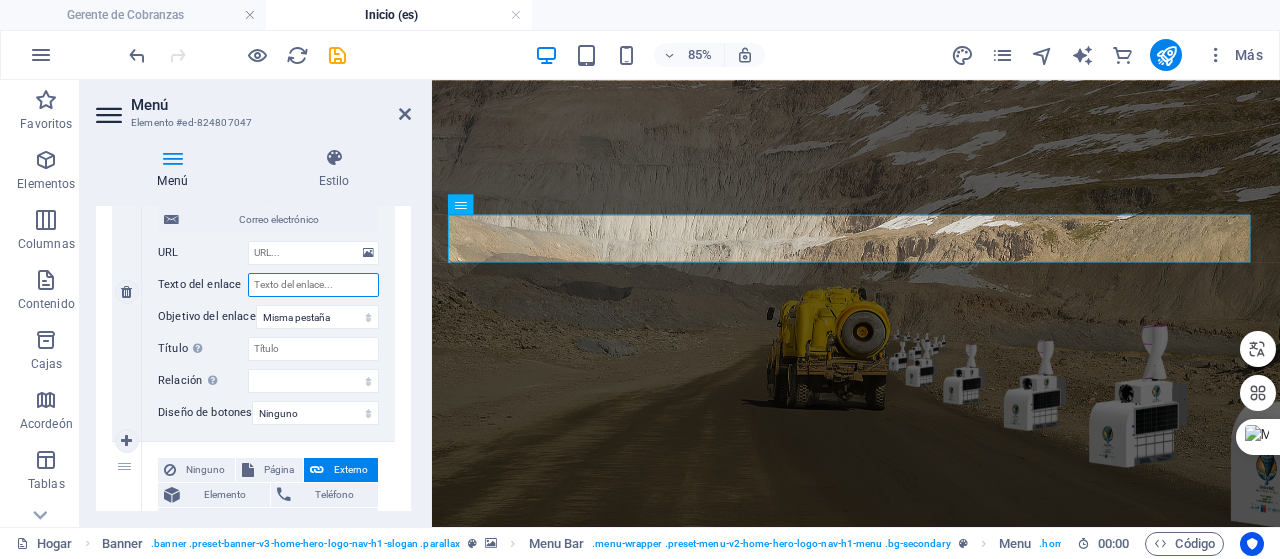 select 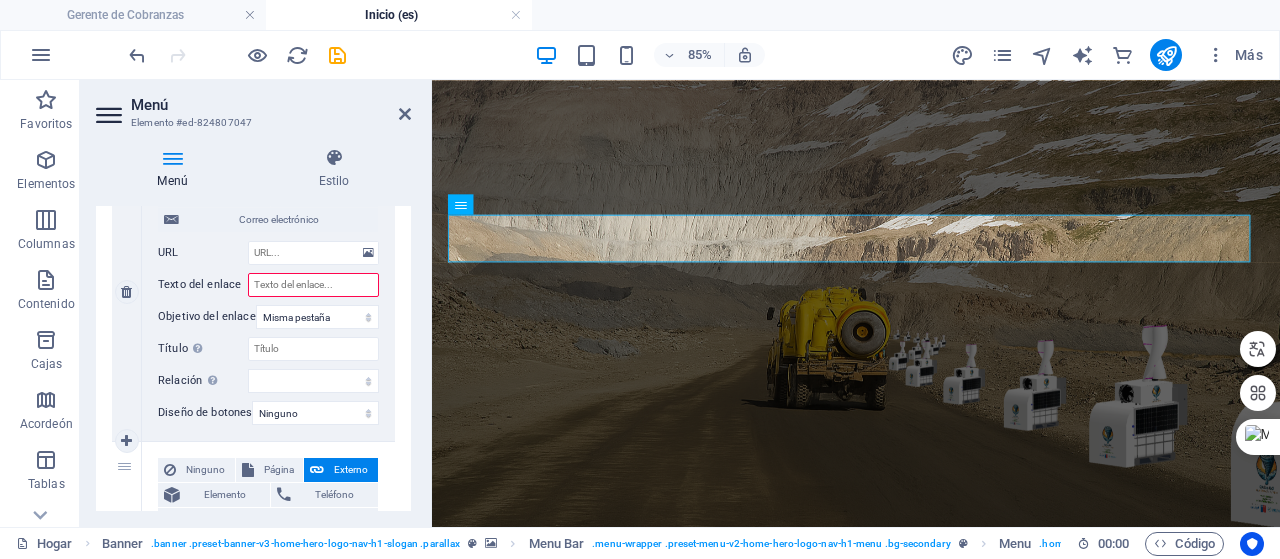 scroll, scrollTop: 1070, scrollLeft: 0, axis: vertical 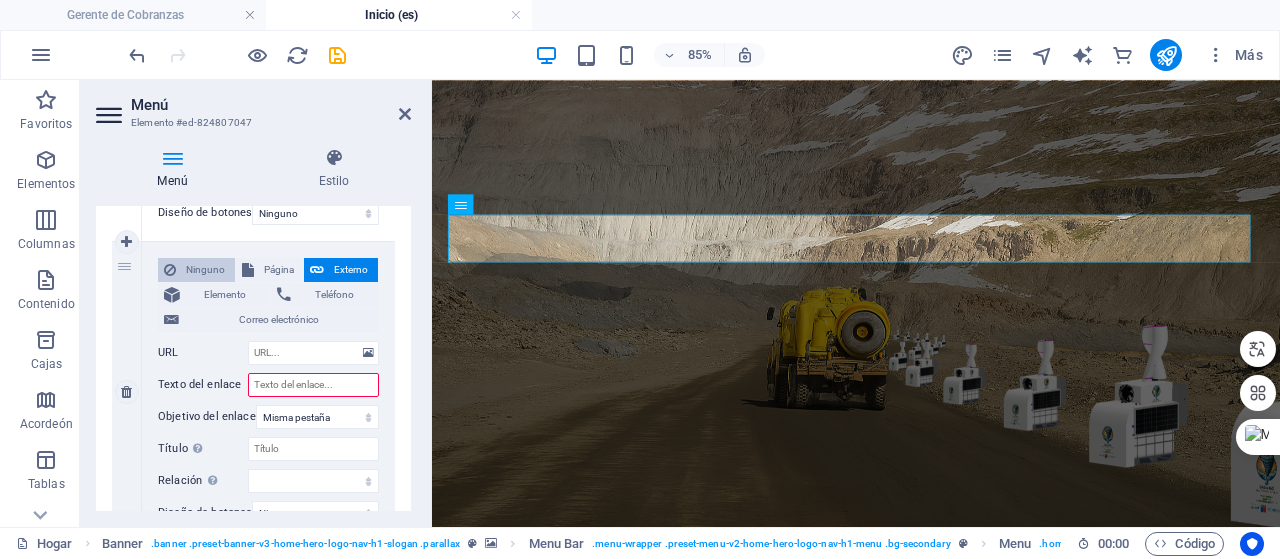 type 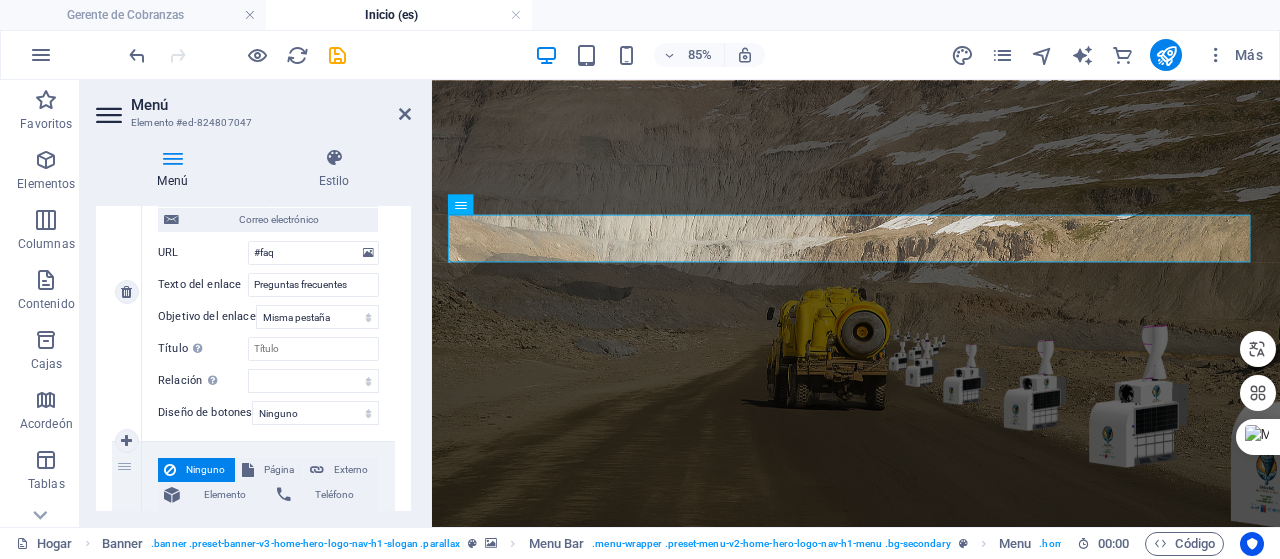 scroll, scrollTop: 970, scrollLeft: 0, axis: vertical 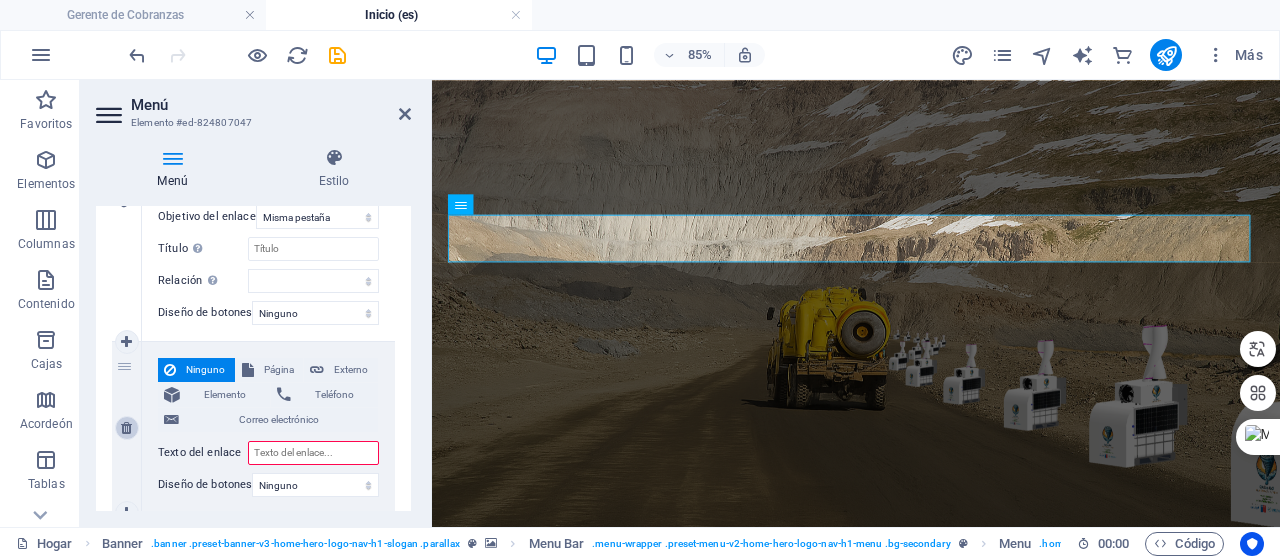 click at bounding box center [127, 428] 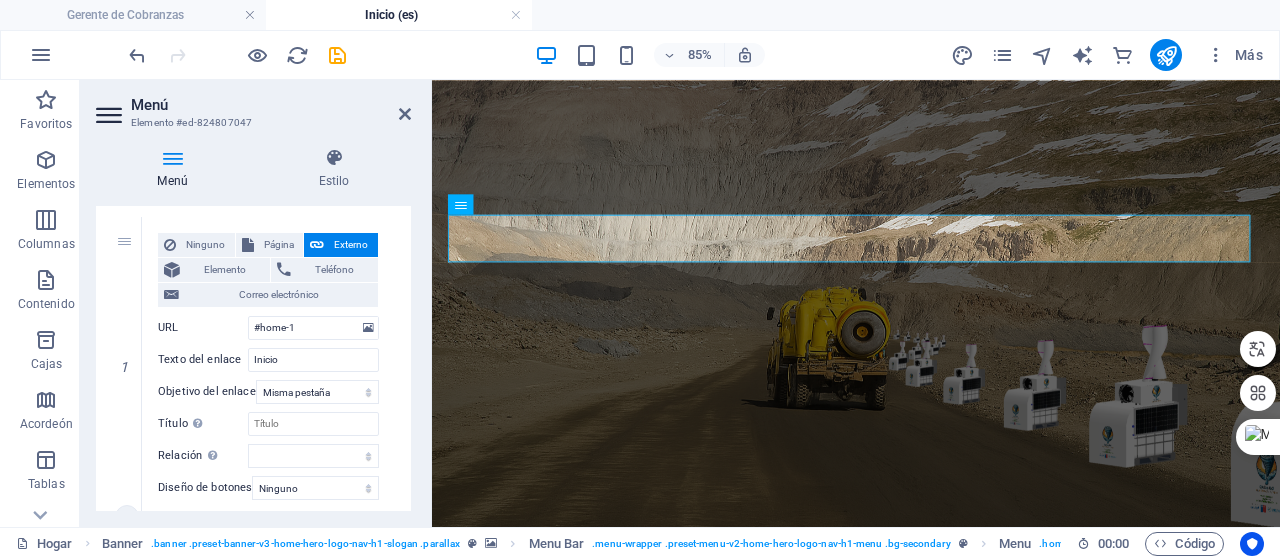 scroll, scrollTop: 170, scrollLeft: 0, axis: vertical 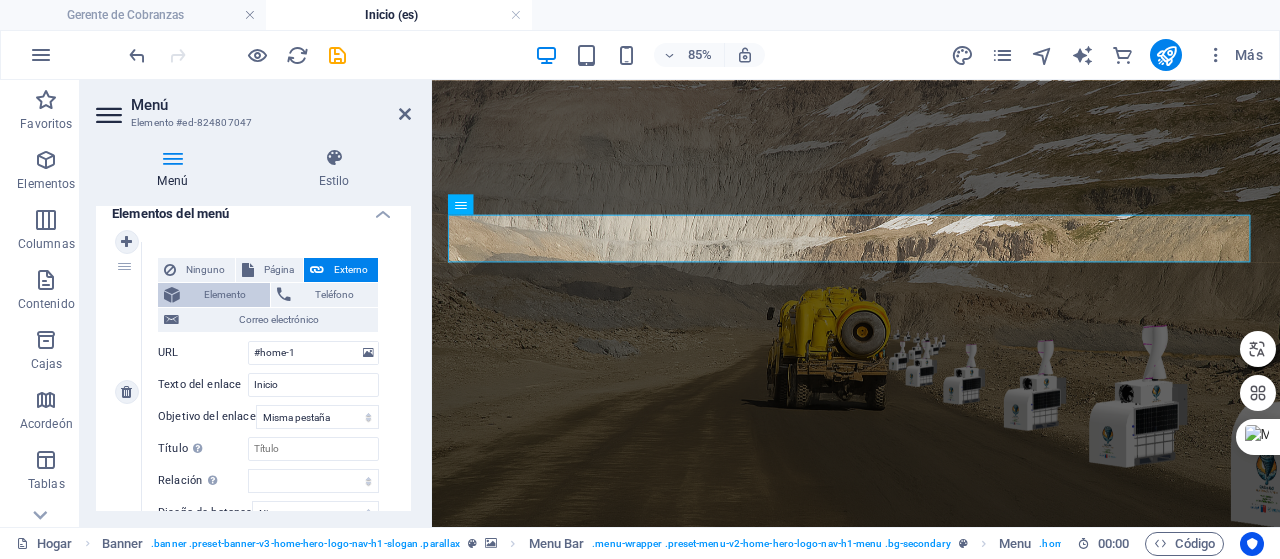 click on "Elemento" at bounding box center [225, 294] 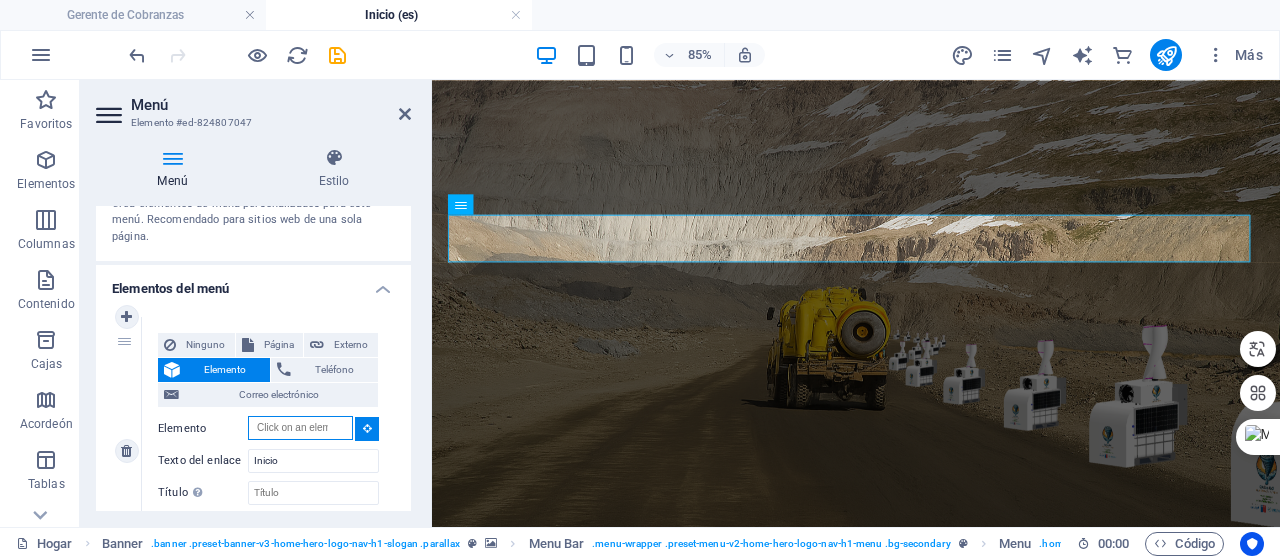 scroll, scrollTop: 70, scrollLeft: 0, axis: vertical 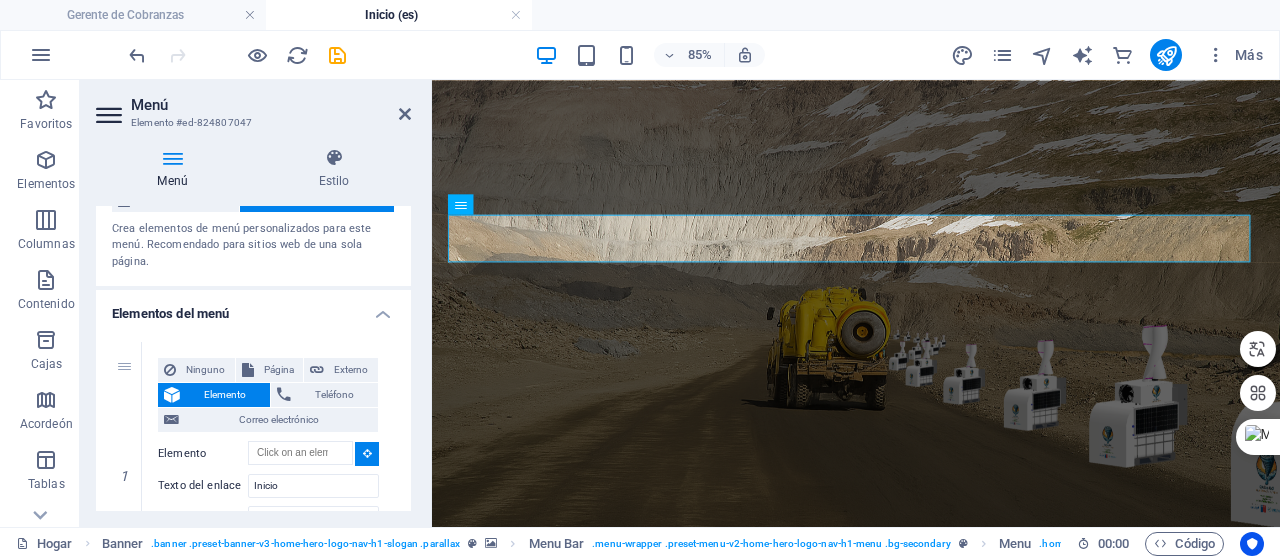 click on "Elementos del menú" at bounding box center [253, 308] 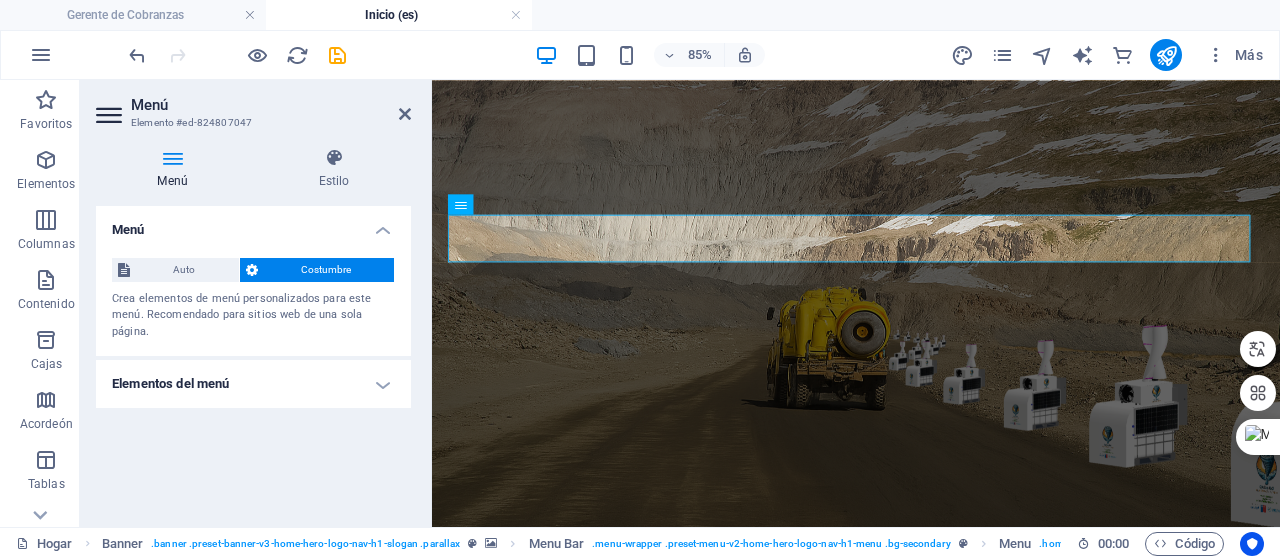 scroll, scrollTop: 0, scrollLeft: 0, axis: both 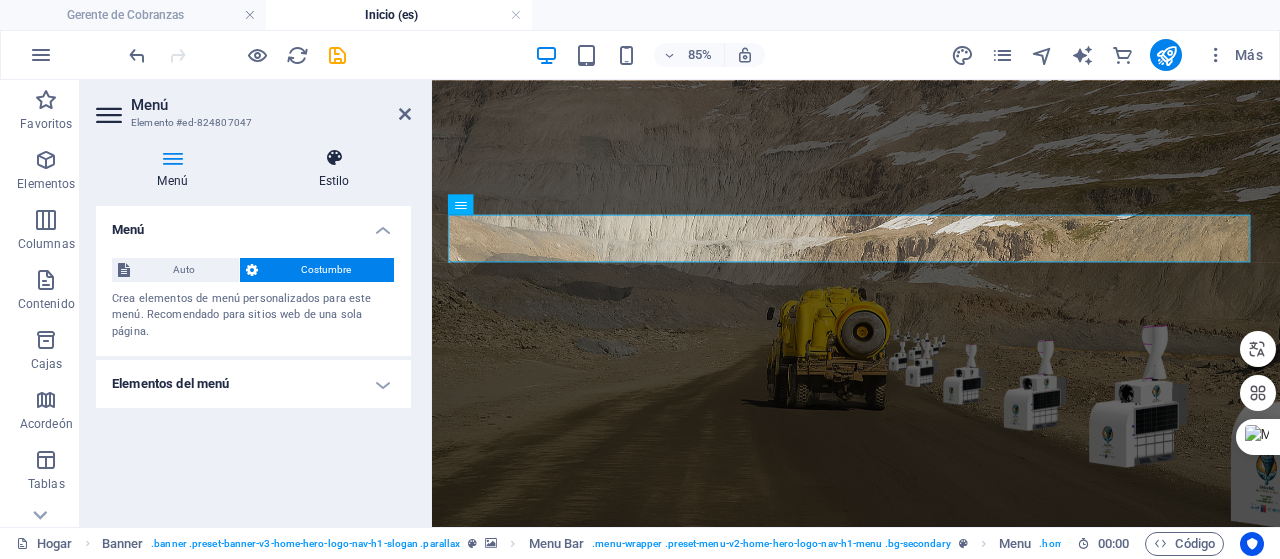 click at bounding box center (334, 158) 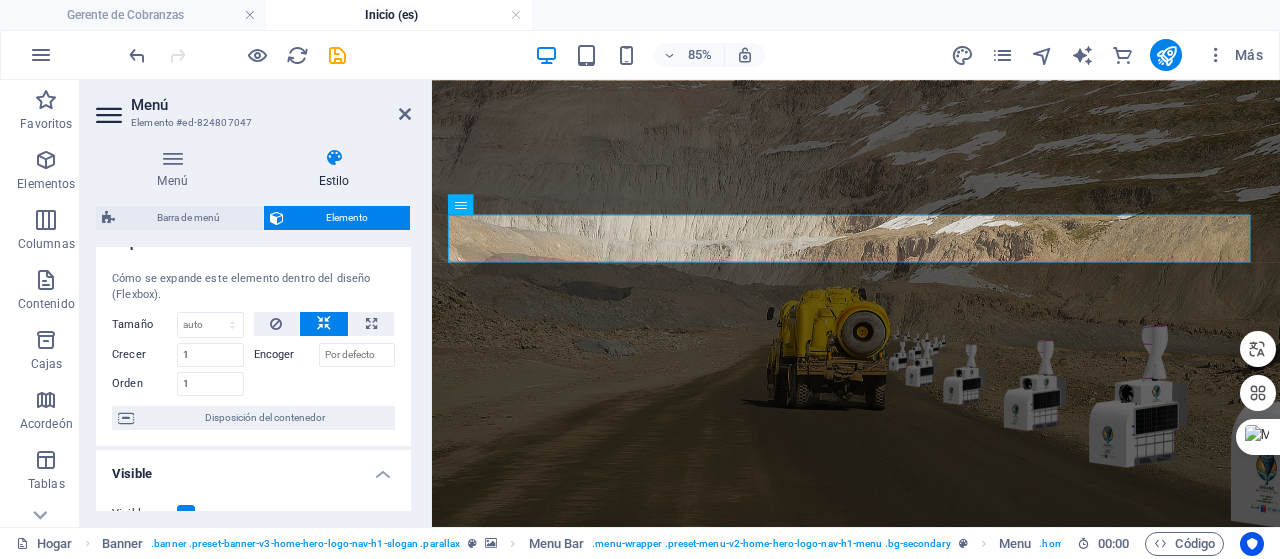 scroll, scrollTop: 0, scrollLeft: 0, axis: both 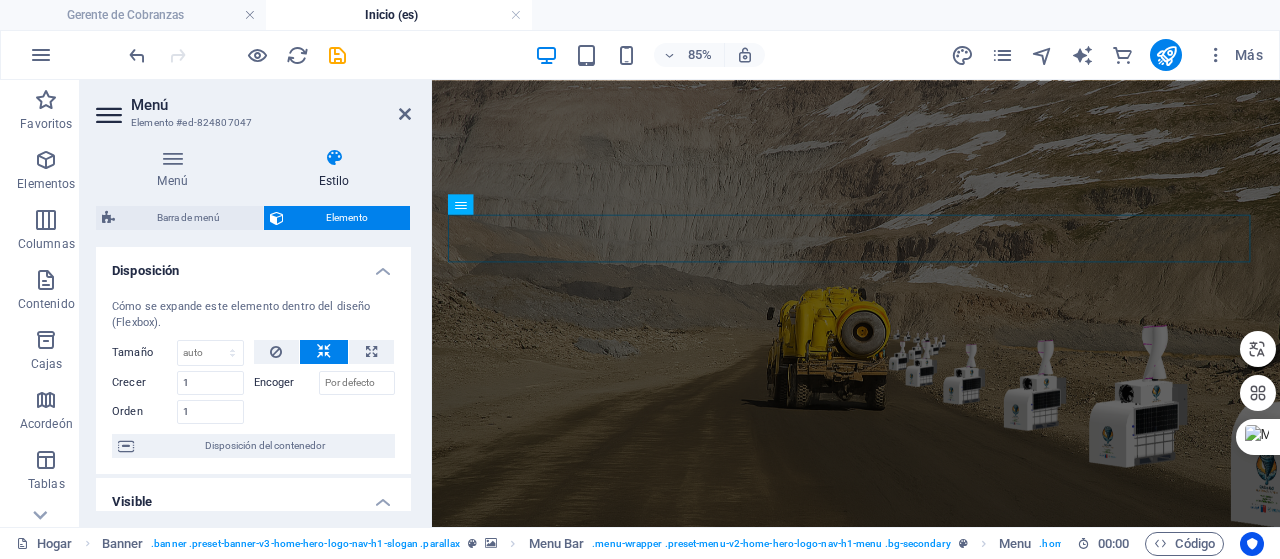 click on "Menú Elemento #ed-824807047" at bounding box center [253, 106] 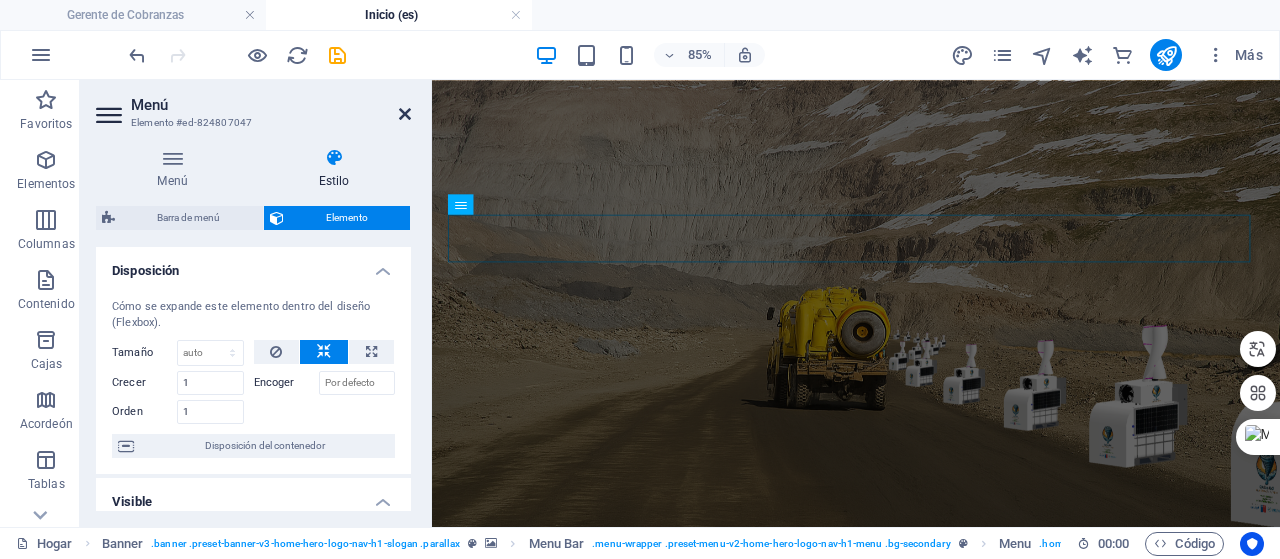 click at bounding box center [405, 114] 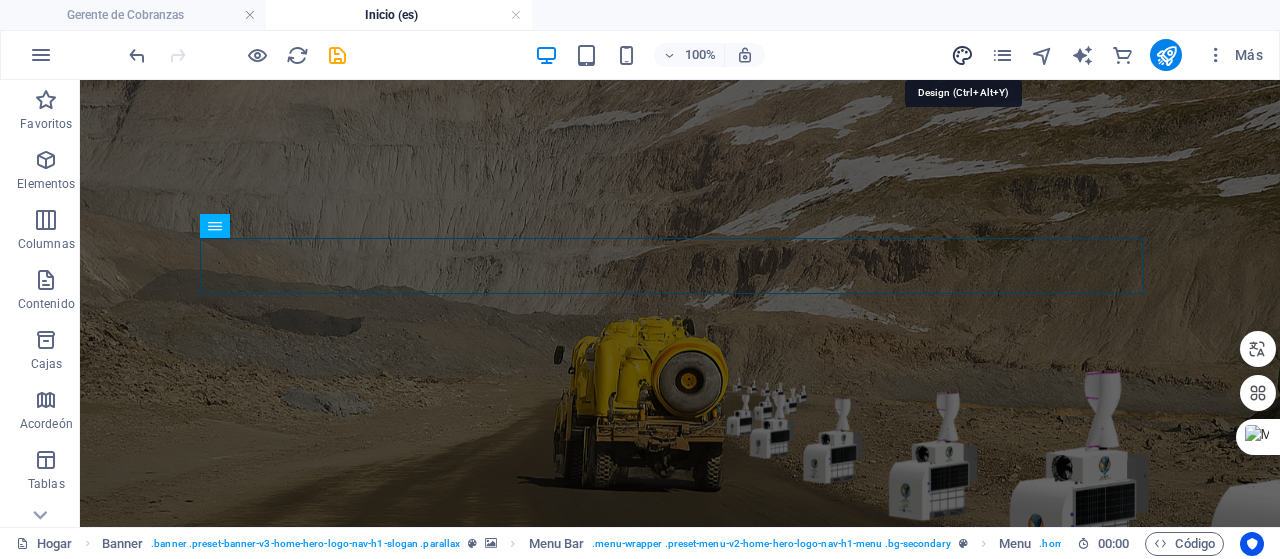 click at bounding box center (962, 55) 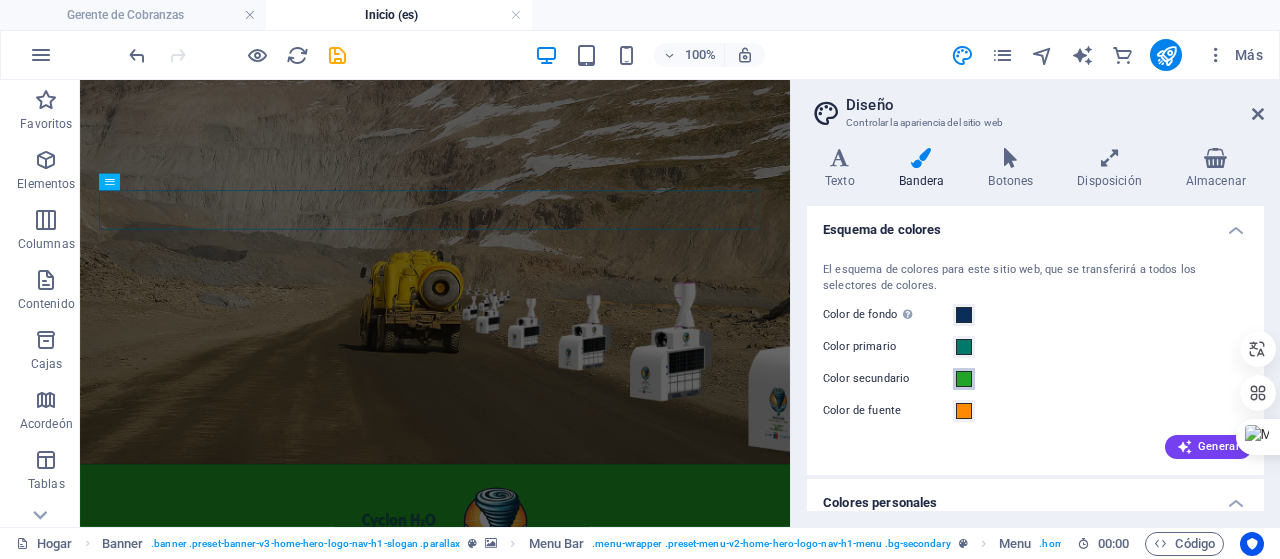 click at bounding box center [964, 379] 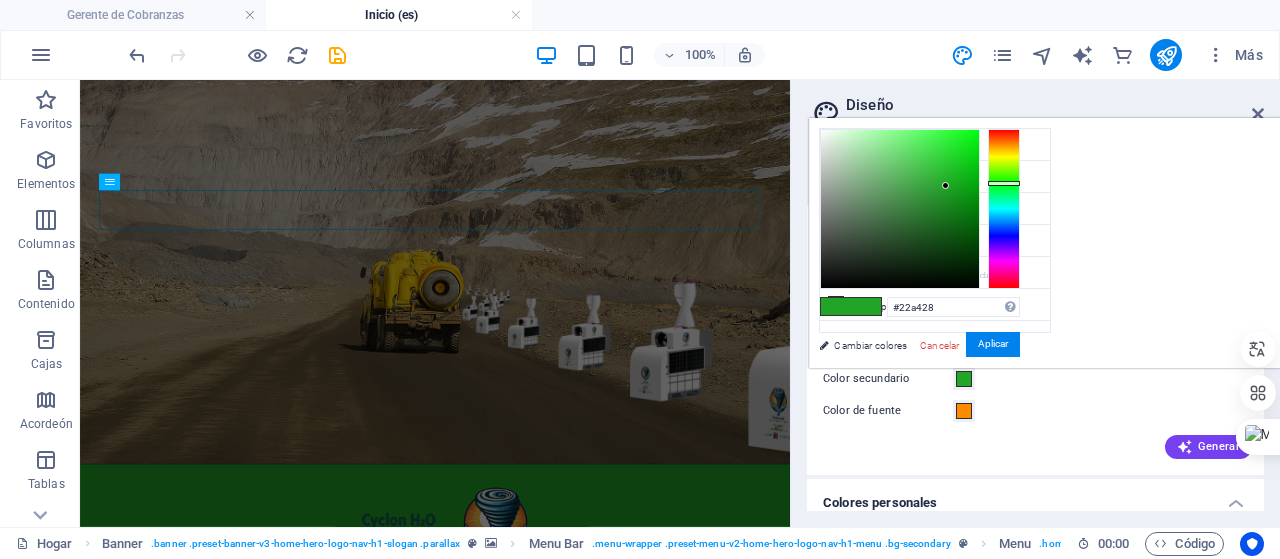 click at bounding box center (1004, 209) 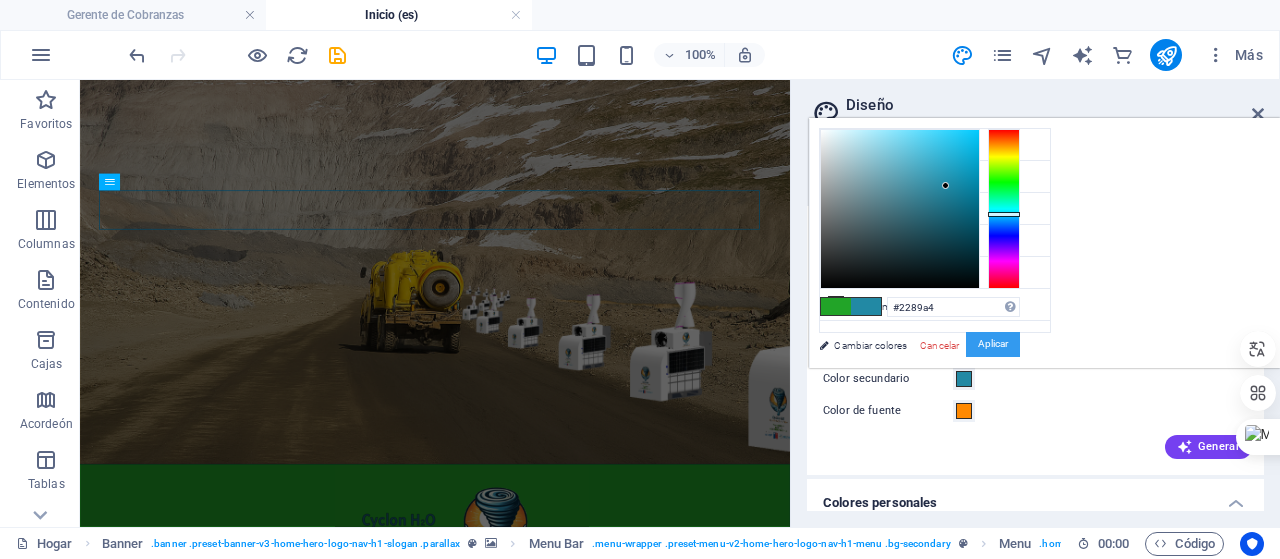 click on "Aplicar" at bounding box center [993, 344] 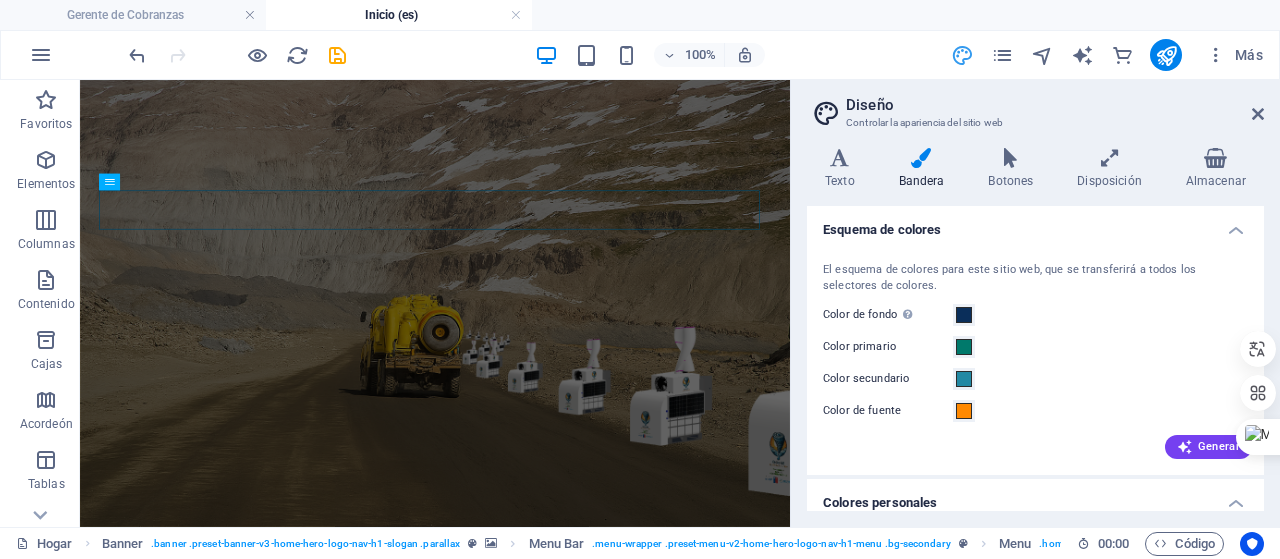 click at bounding box center (962, 55) 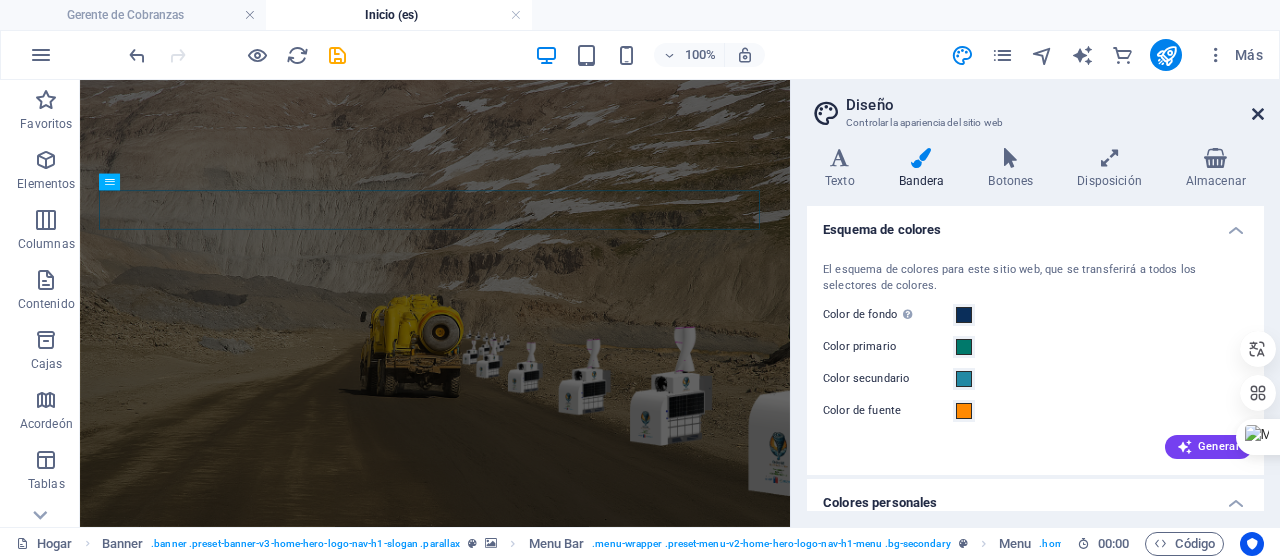 drag, startPoint x: 1252, startPoint y: 116, endPoint x: 1172, endPoint y: 35, distance: 113.84639 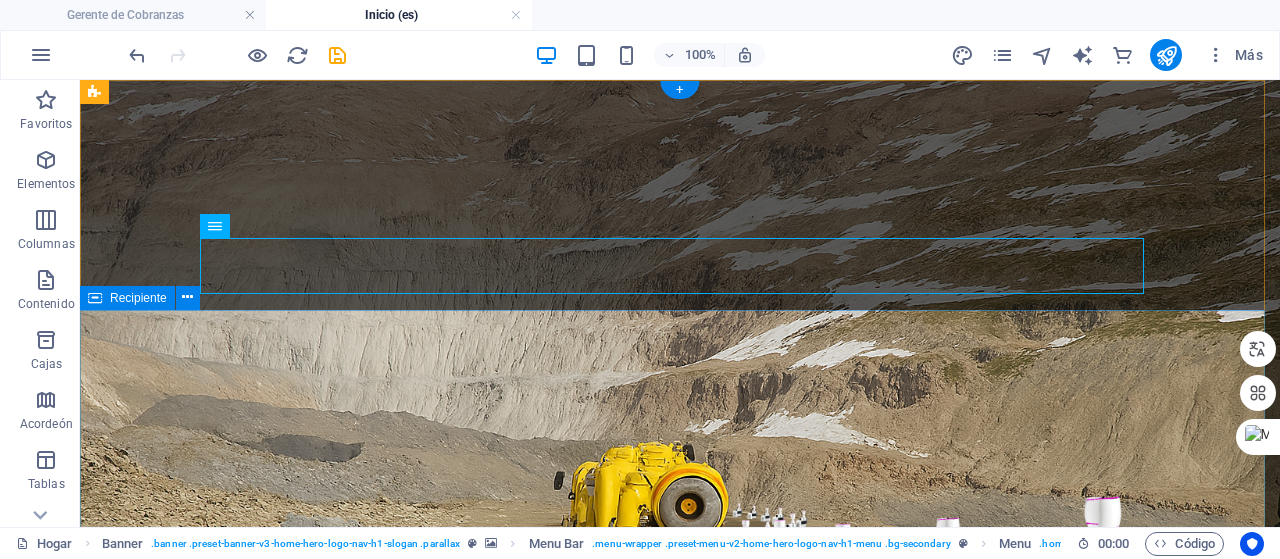 click on "Bienvenido a Cyclon H2O La solución revolucionaria para los desafíos hídricos y energéticos." at bounding box center (680, 1103) 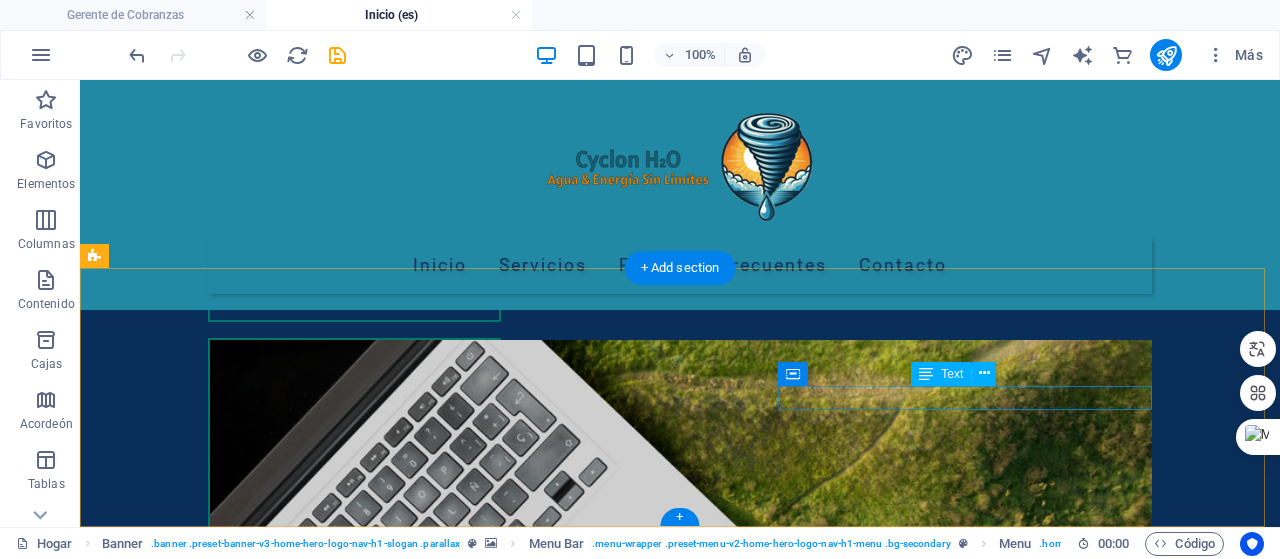 scroll, scrollTop: 3486, scrollLeft: 0, axis: vertical 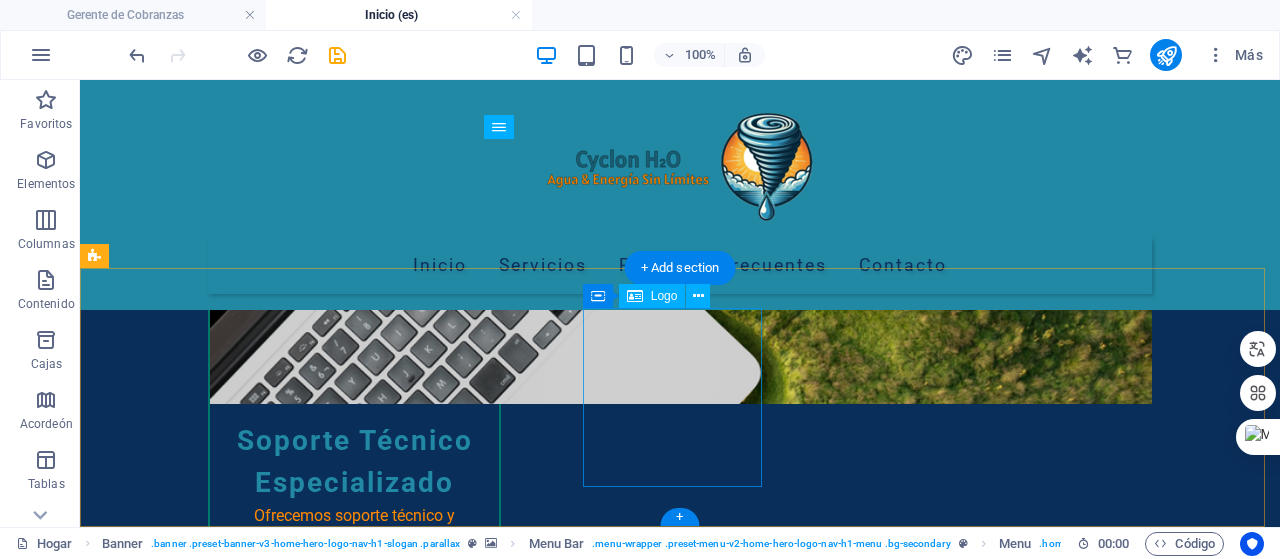 click at bounding box center (680, 3197) 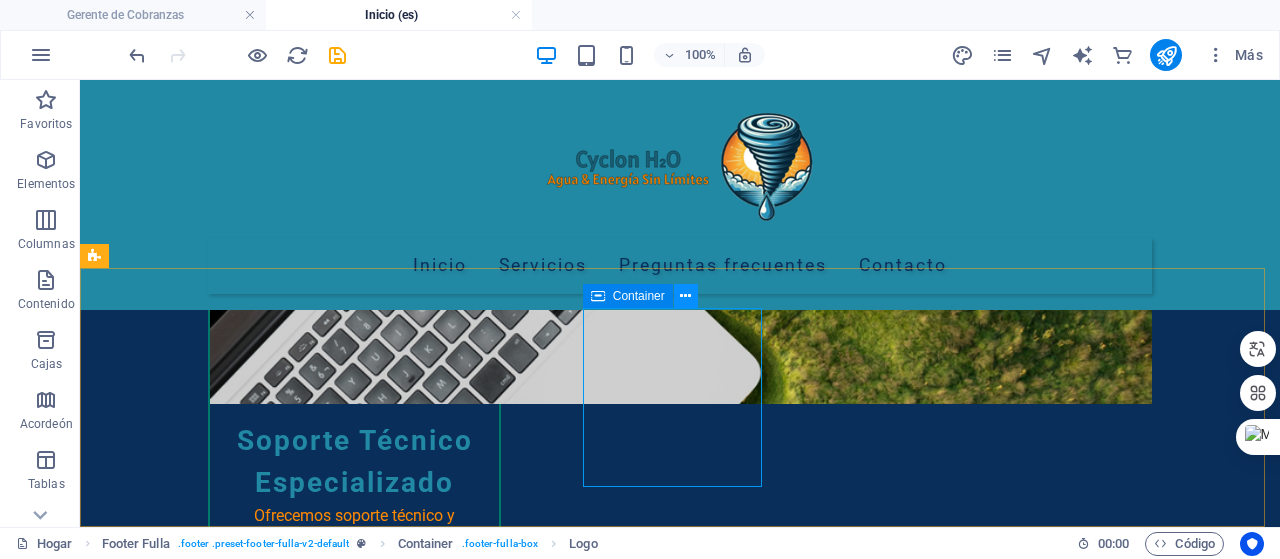 click at bounding box center (685, 296) 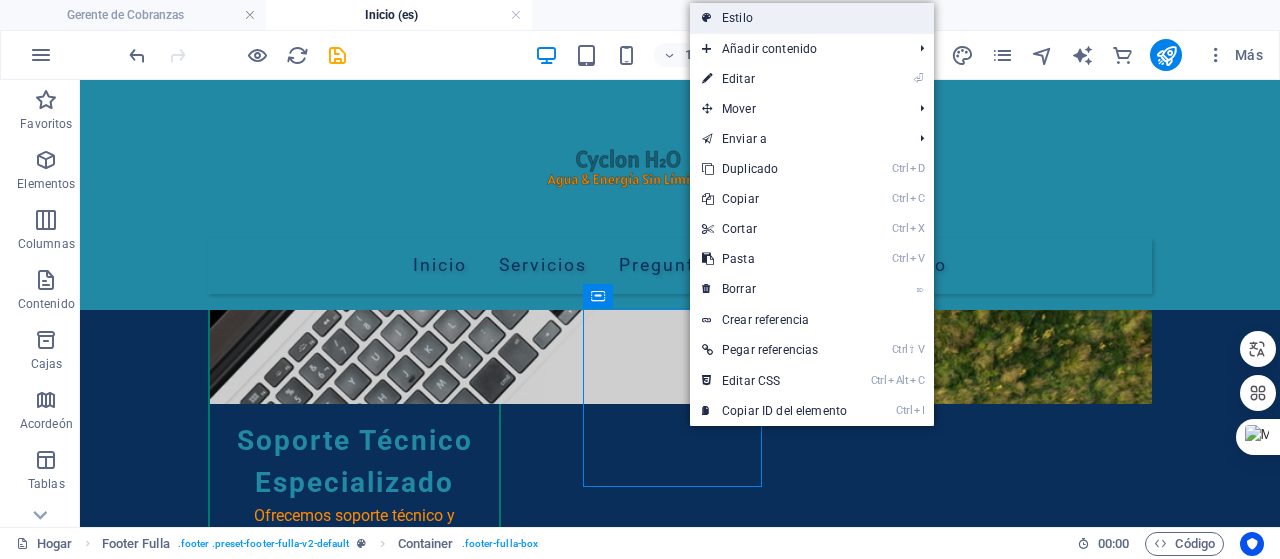 click on "Estilo" at bounding box center [812, 18] 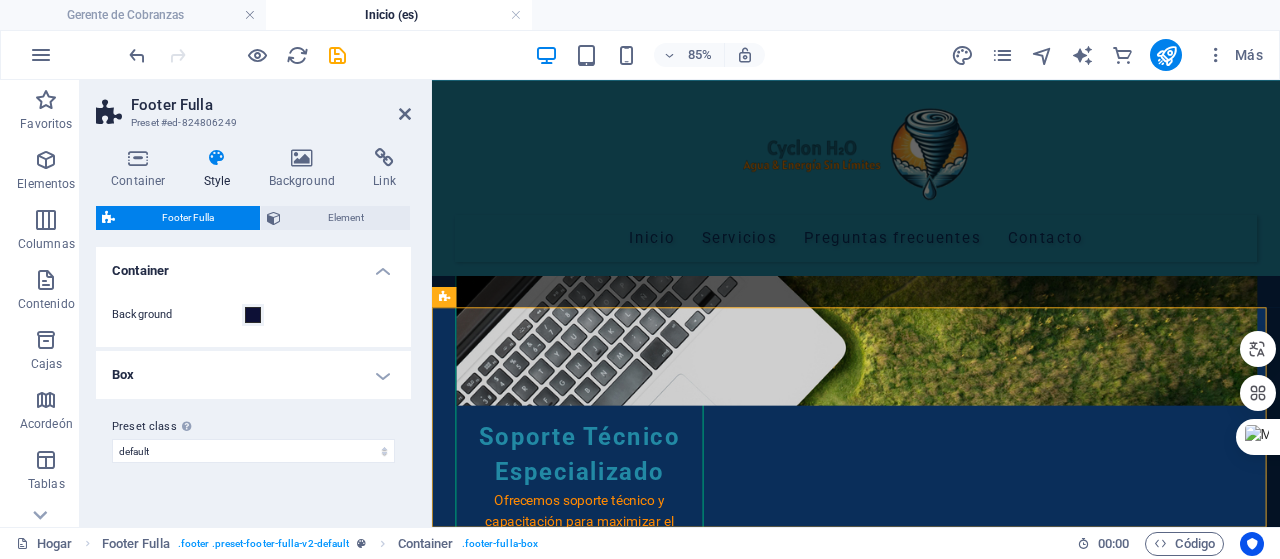 scroll, scrollTop: 3408, scrollLeft: 0, axis: vertical 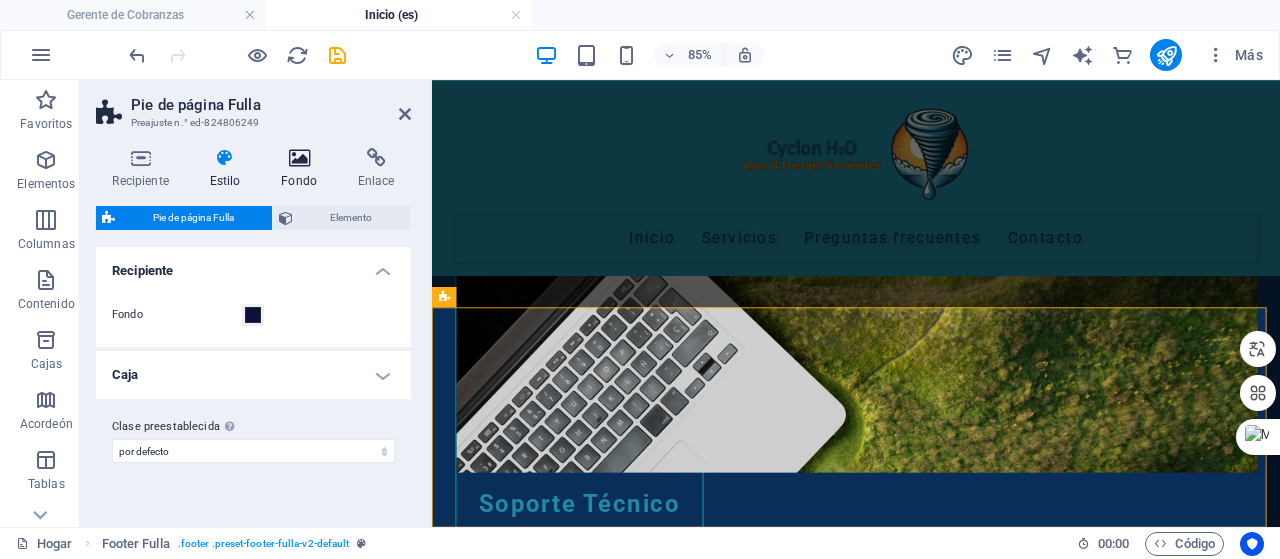 click at bounding box center [299, 158] 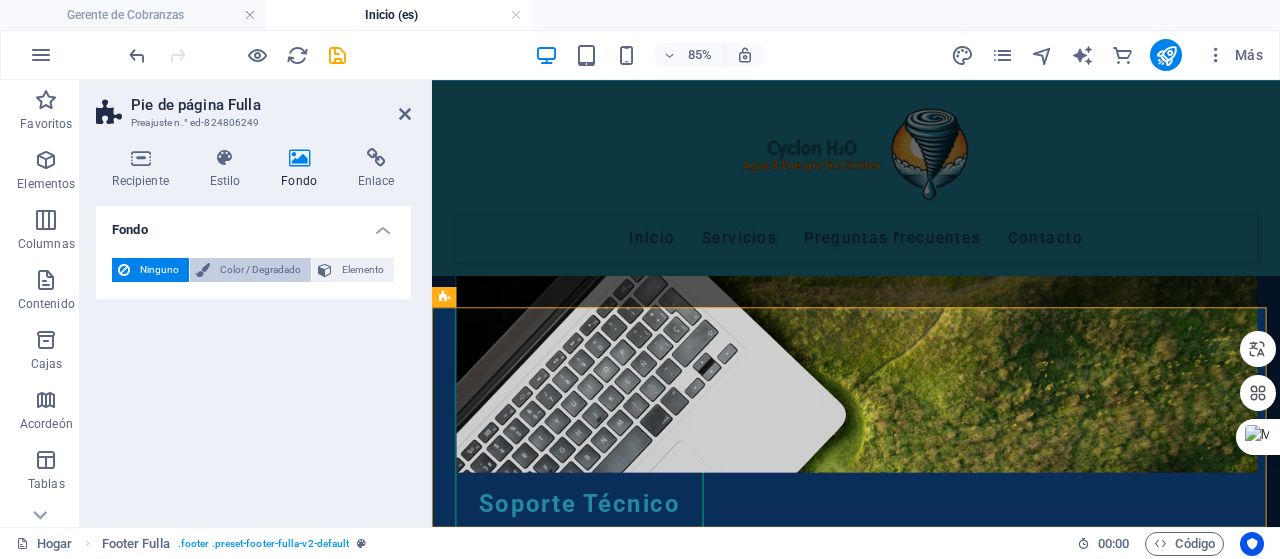 click on "Color / Degradado" at bounding box center [260, 269] 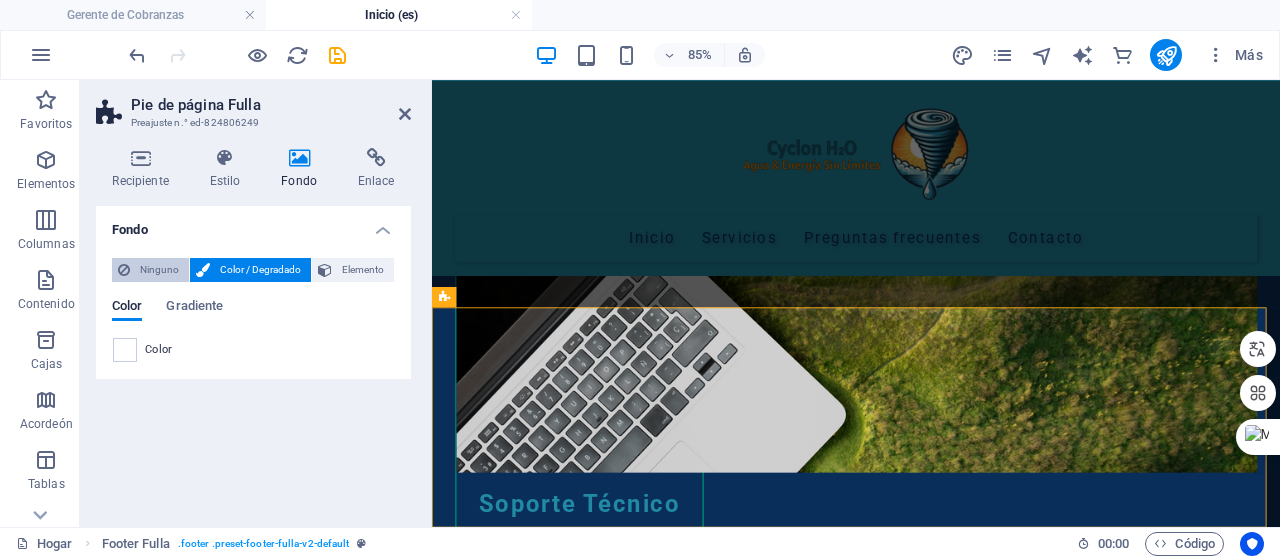 click on "Ninguno" at bounding box center (159, 269) 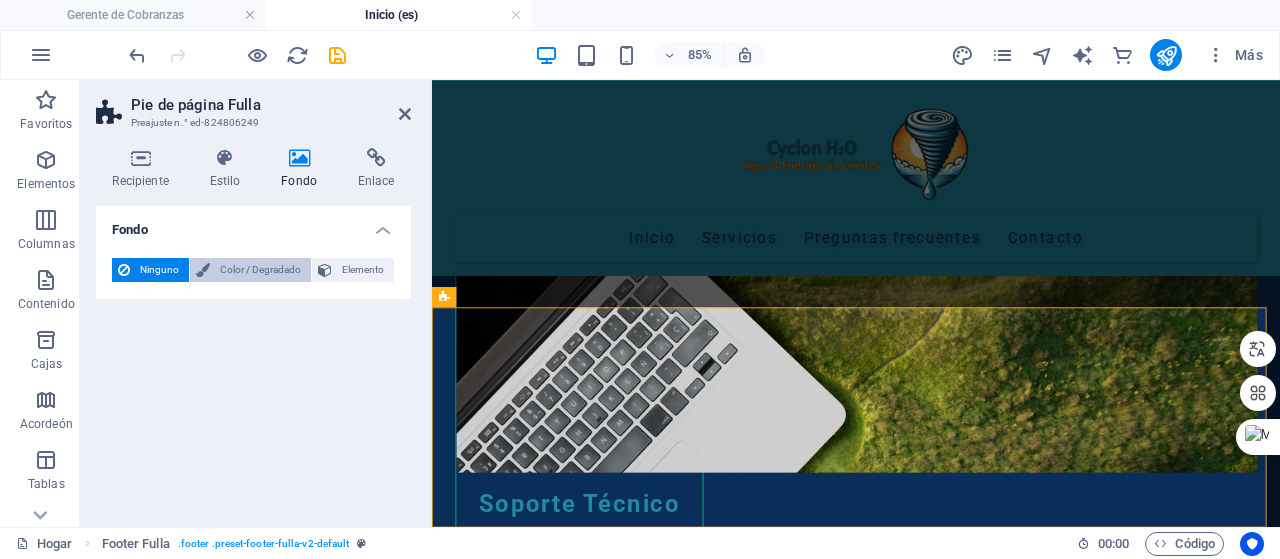click on "Color / Degradado" at bounding box center [260, 269] 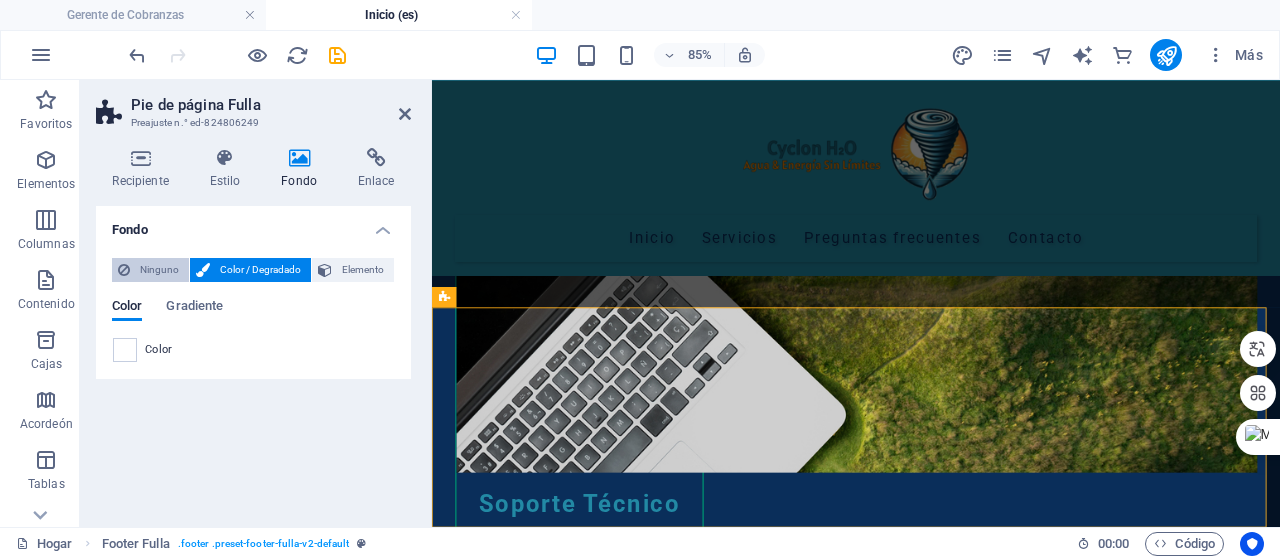 click on "Ninguno" at bounding box center [159, 269] 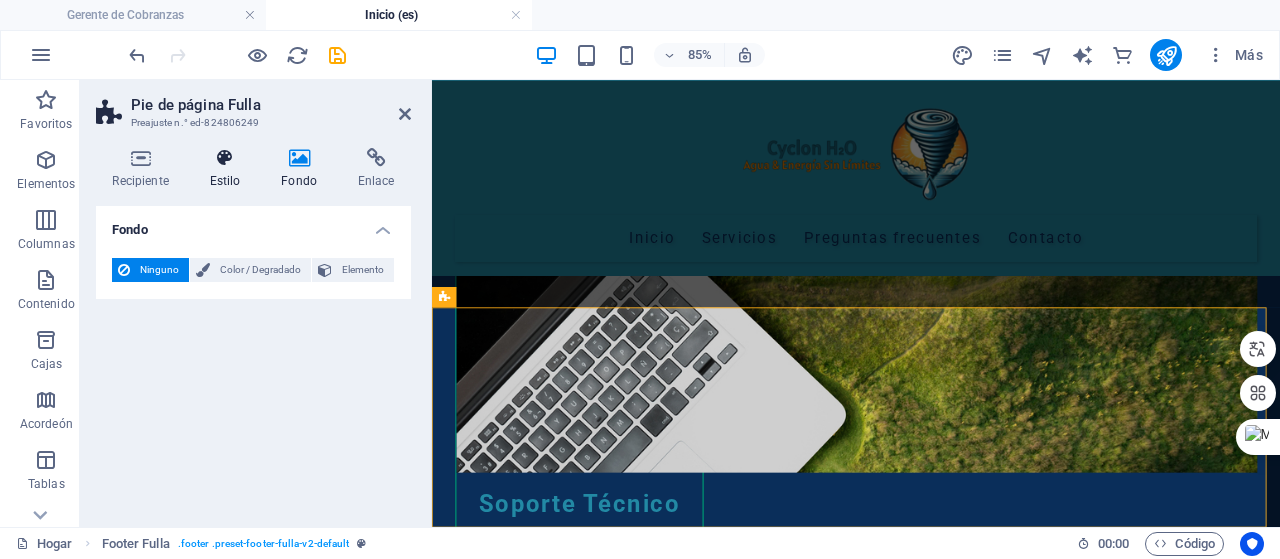 click on "Estilo" at bounding box center [229, 169] 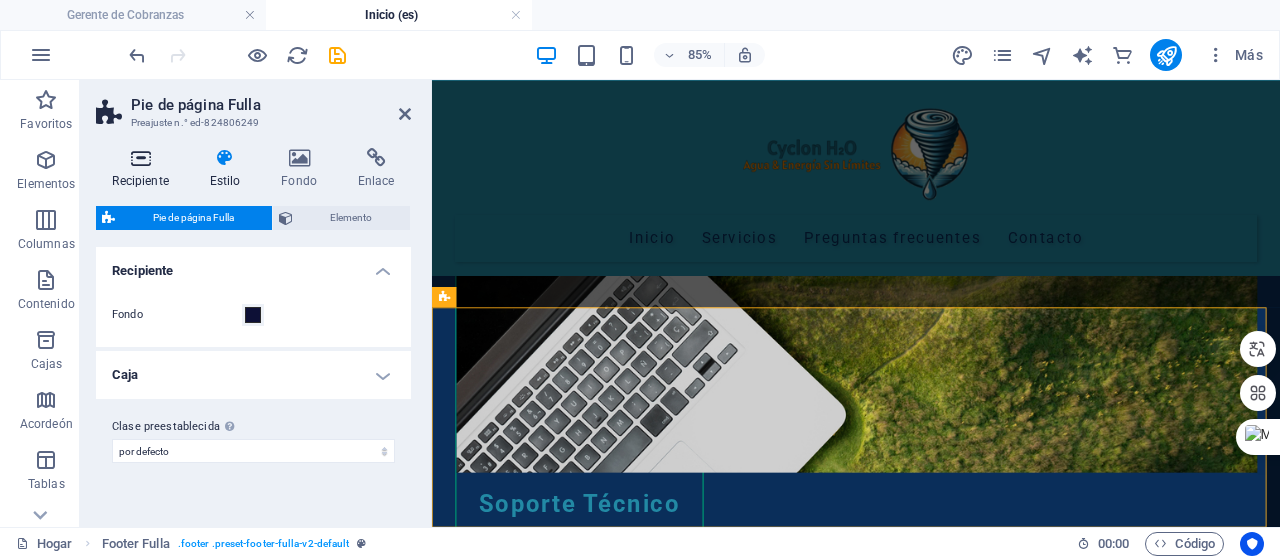 click at bounding box center (140, 158) 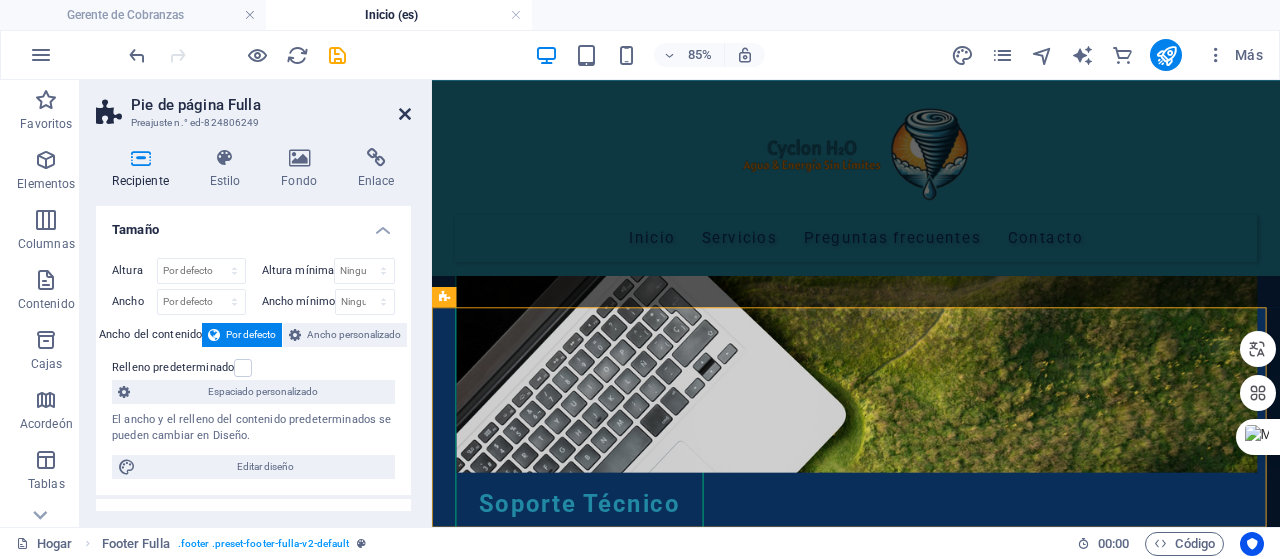click at bounding box center (405, 114) 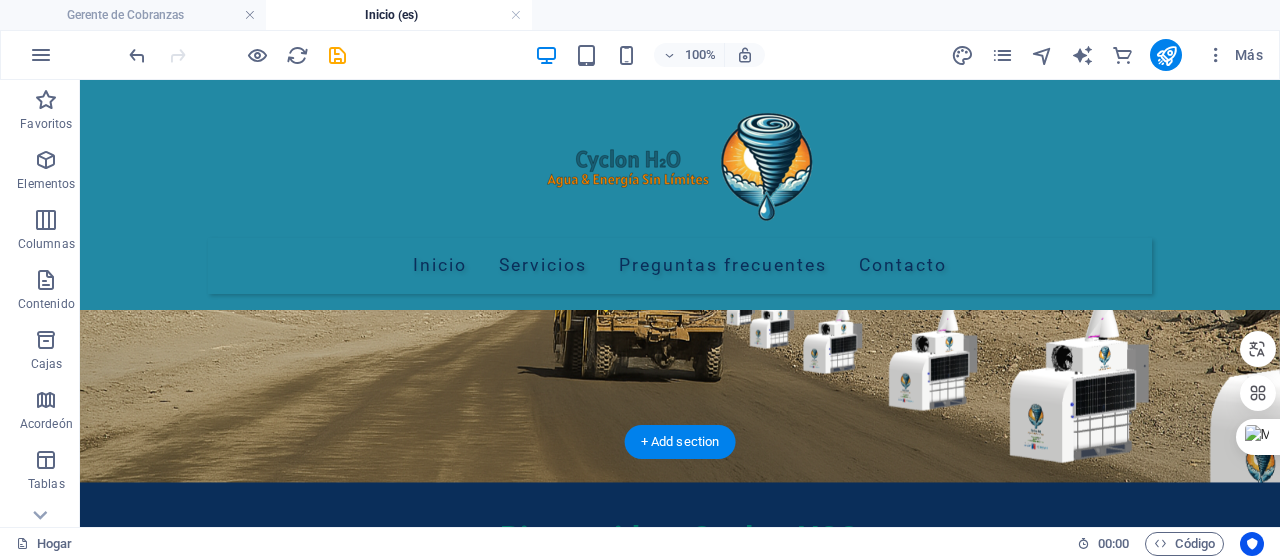 scroll, scrollTop: 200, scrollLeft: 0, axis: vertical 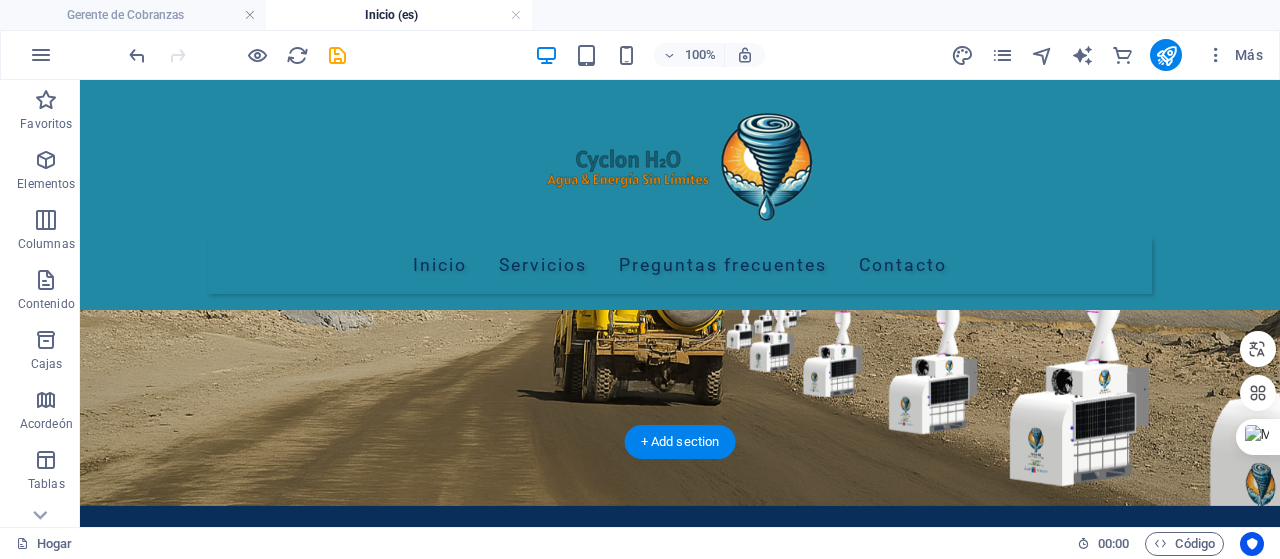 click at bounding box center [680, 268] 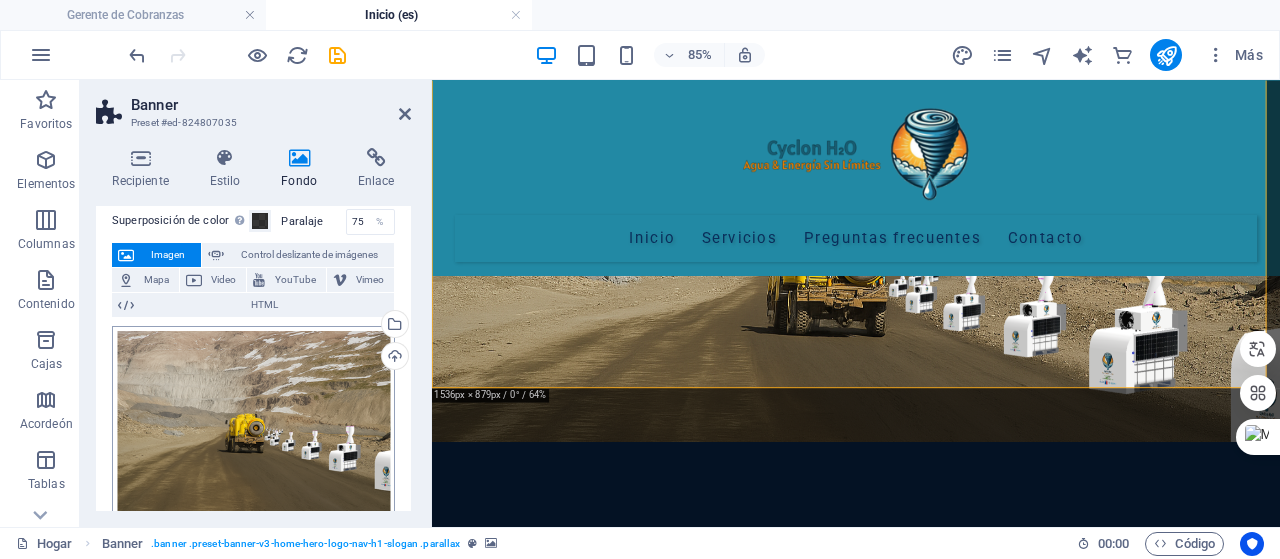 scroll, scrollTop: 200, scrollLeft: 0, axis: vertical 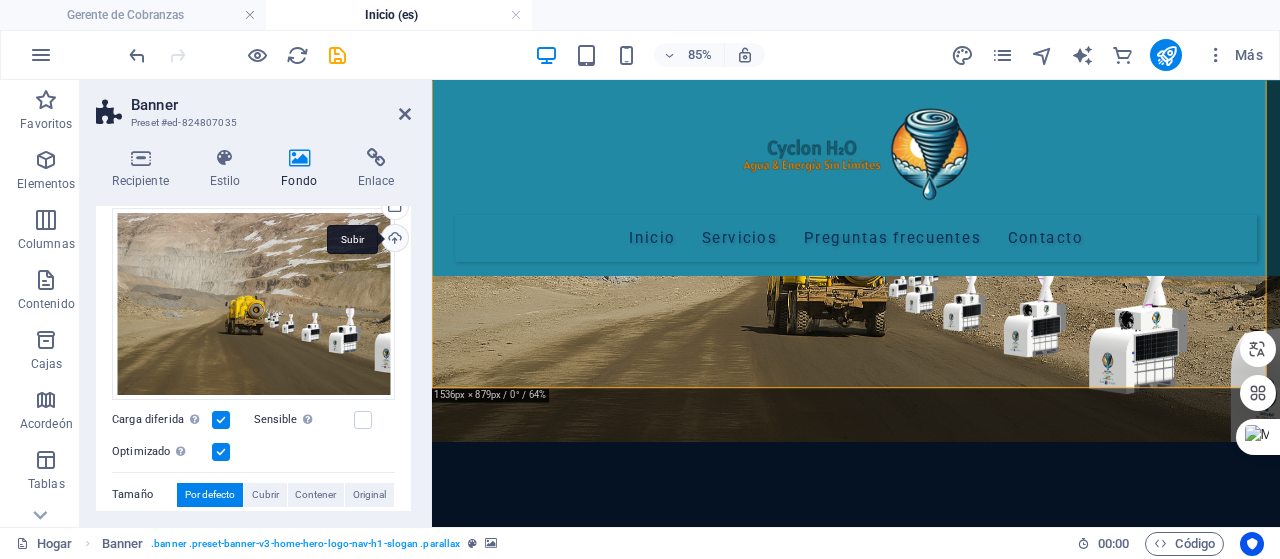 click on "Subir" at bounding box center [393, 240] 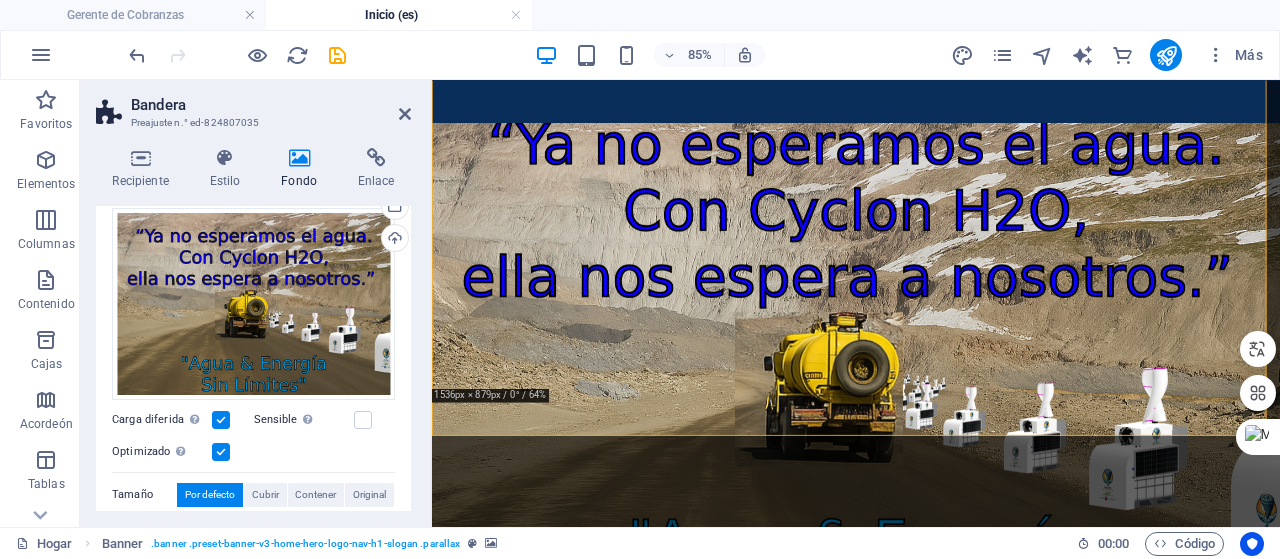 scroll, scrollTop: 200, scrollLeft: 0, axis: vertical 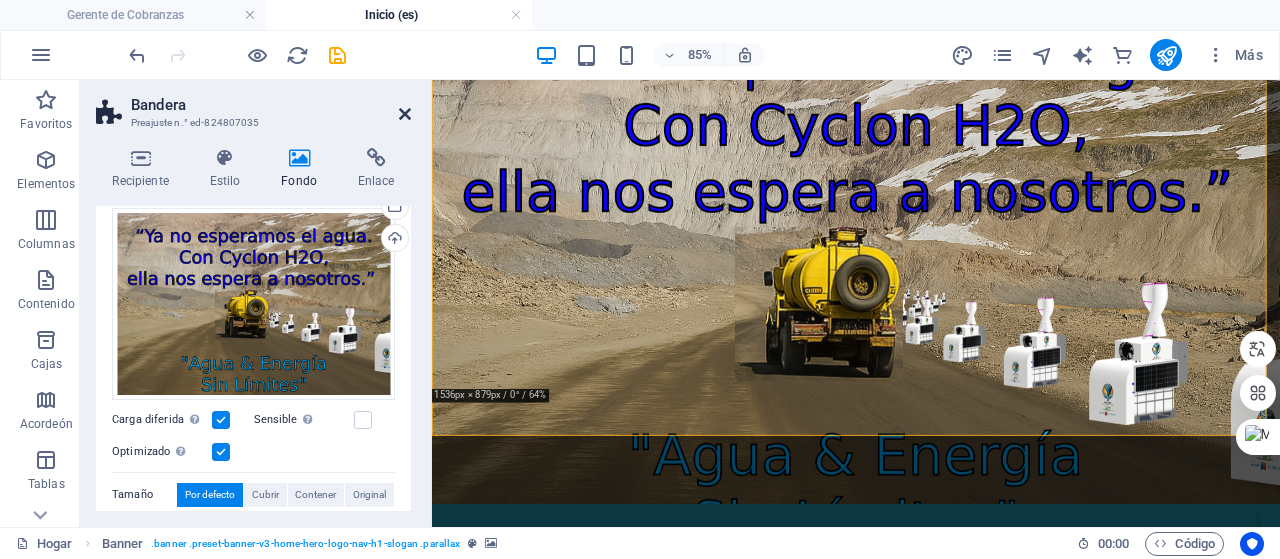 click at bounding box center [405, 114] 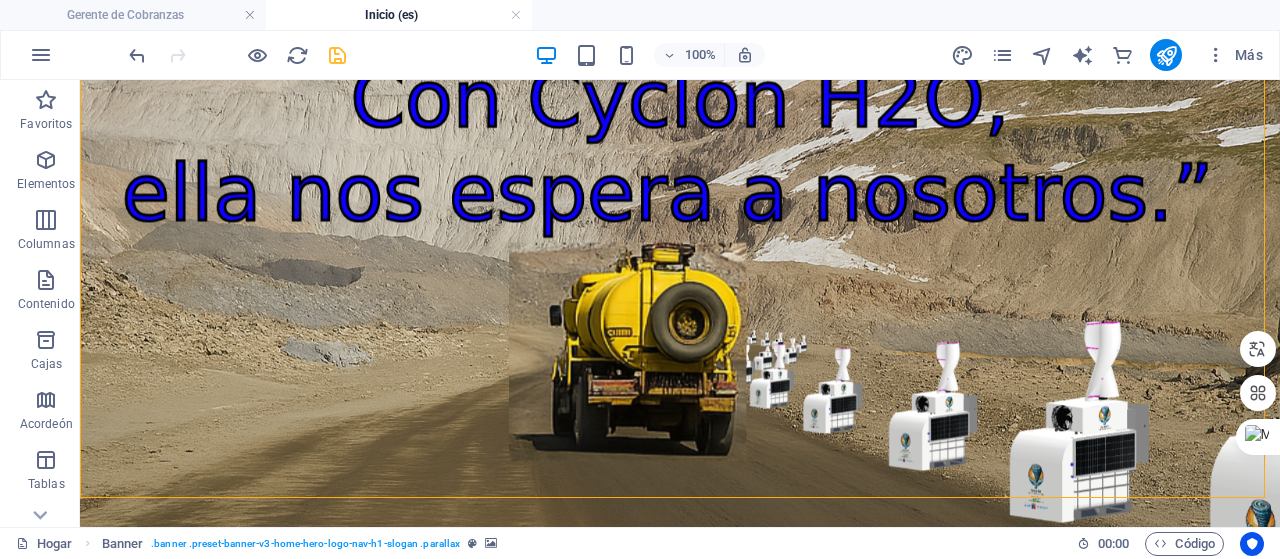 click at bounding box center [337, 55] 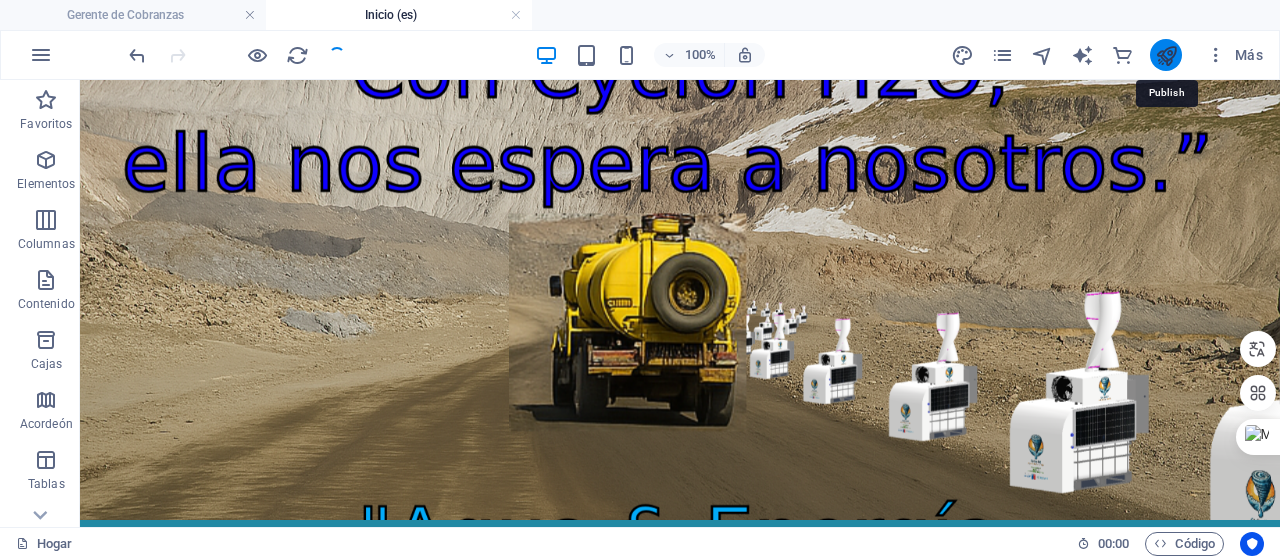 click at bounding box center (1166, 55) 